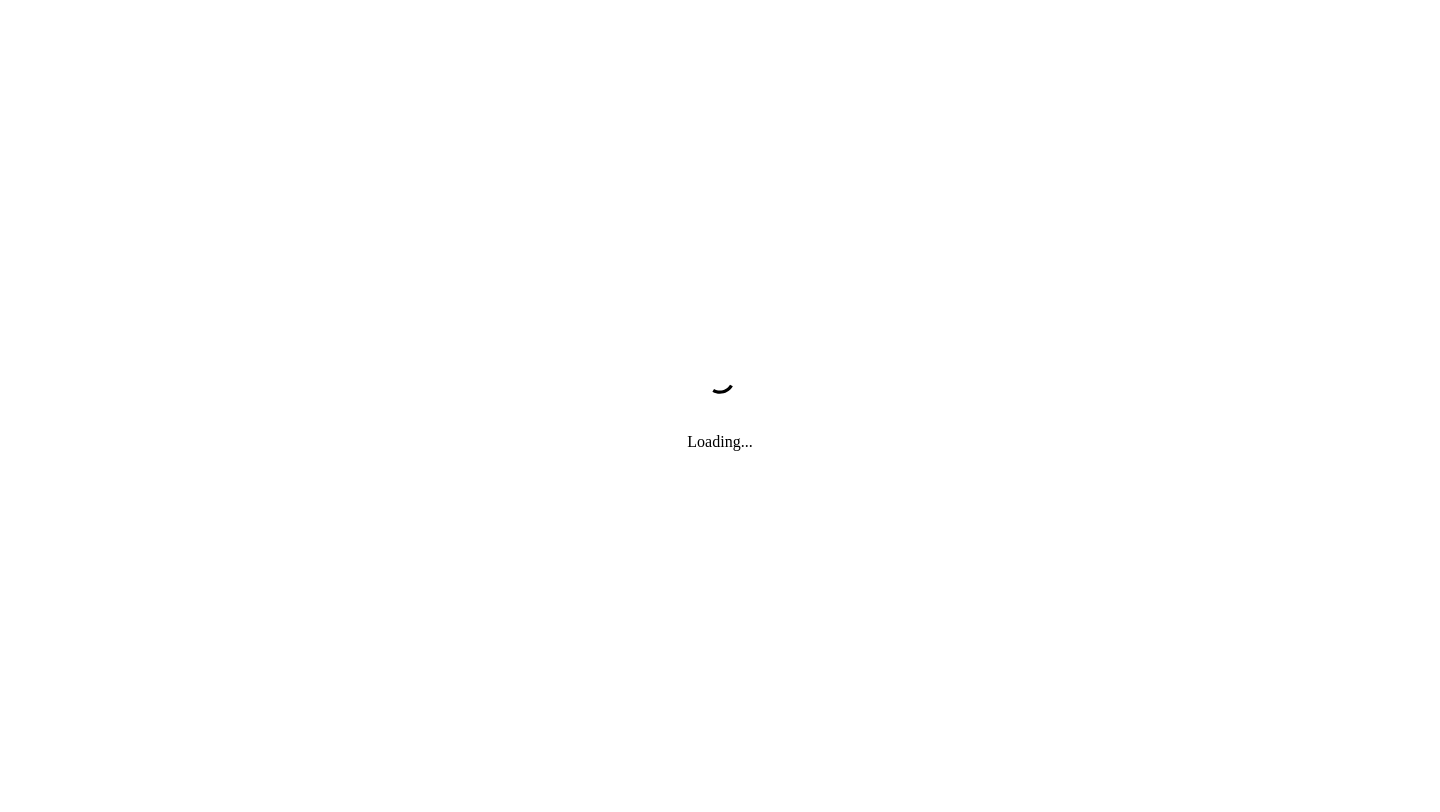 scroll, scrollTop: 0, scrollLeft: 0, axis: both 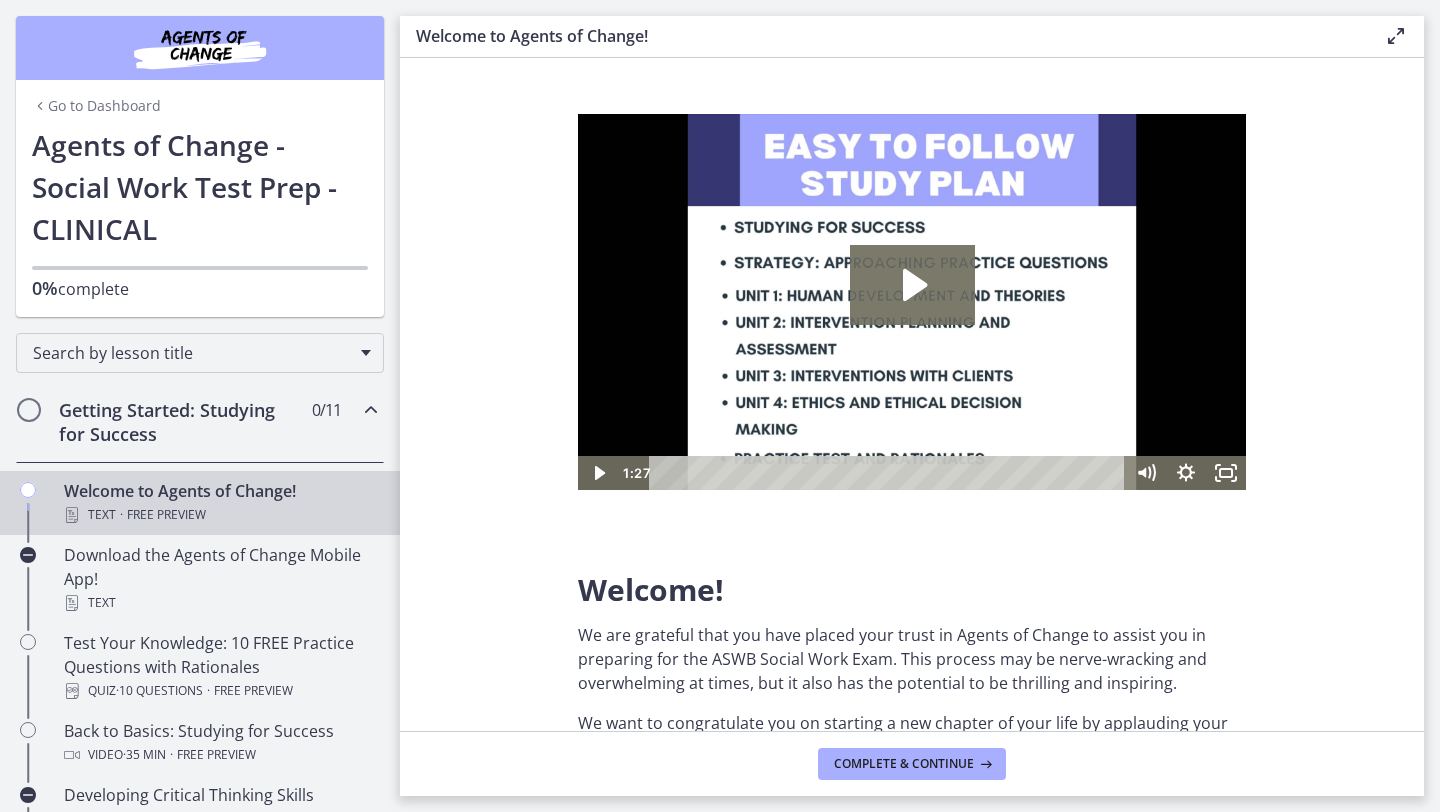 click on "Welcome!
We are grateful that you have placed your trust in Agents of Change to assist you in preparing for the ASWB Social Work Exam. This process may be nerve-wracking and overwhelming at times, but it also has the potential to be thrilling and inspiring.
We want to congratulate you on starting a new chapter of your life by applauding your decision to take the steps toward sitting for your licensing exam.
We have been putting in a lot of effort to develop study information that is pertinent, of good quality, and will assist you in making connections to strengthen your knowledge base. These materials will help your prepare to PASS the test. The exam will not be easy, but with organized, consistent, and efficient studying, you are setting yourself up for success!
As you work through this challenge, Agents of Change is here to provide you with the encouragement and support you need to conquer this challenge. Let's get you licensed!" at bounding box center [912, 394] 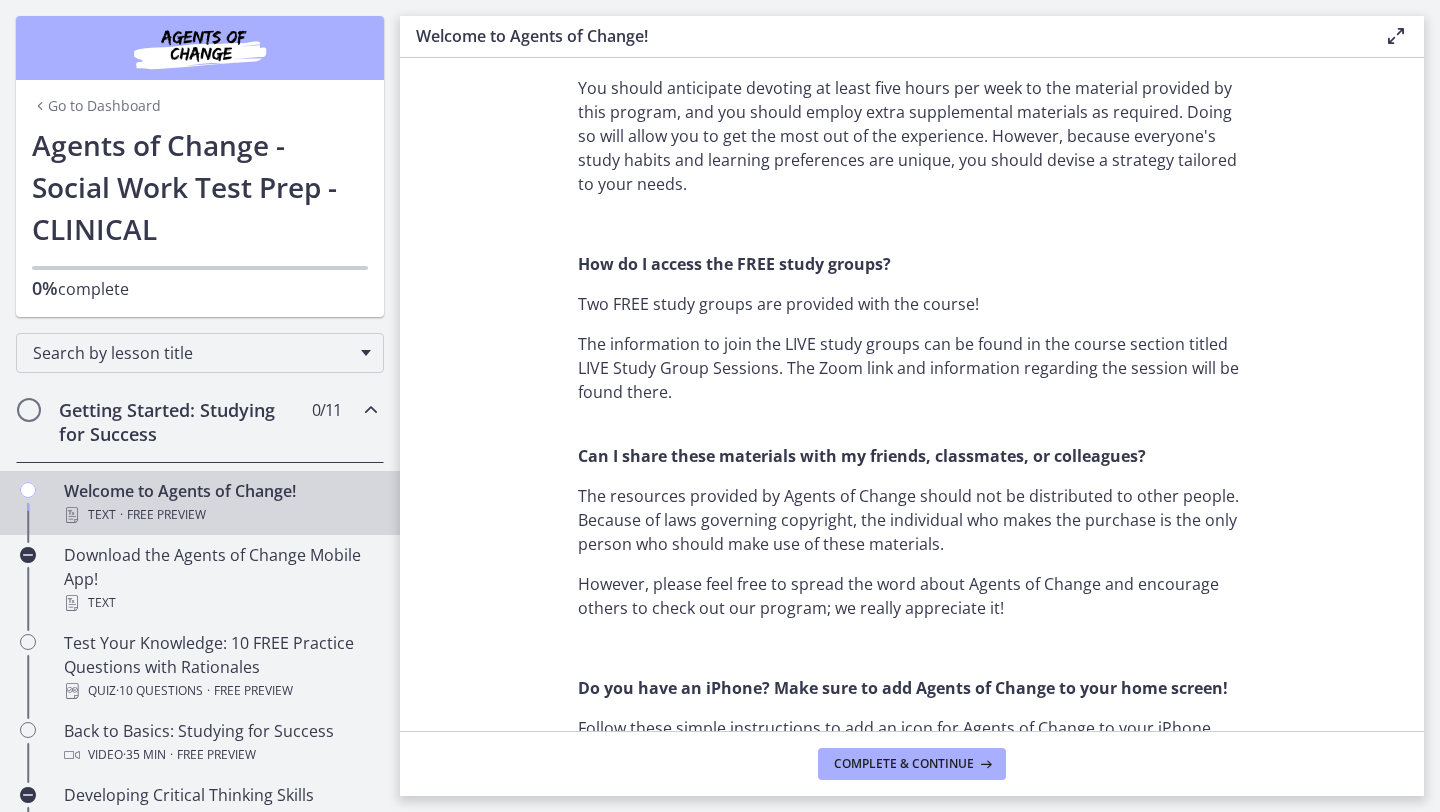 scroll, scrollTop: 1443, scrollLeft: 0, axis: vertical 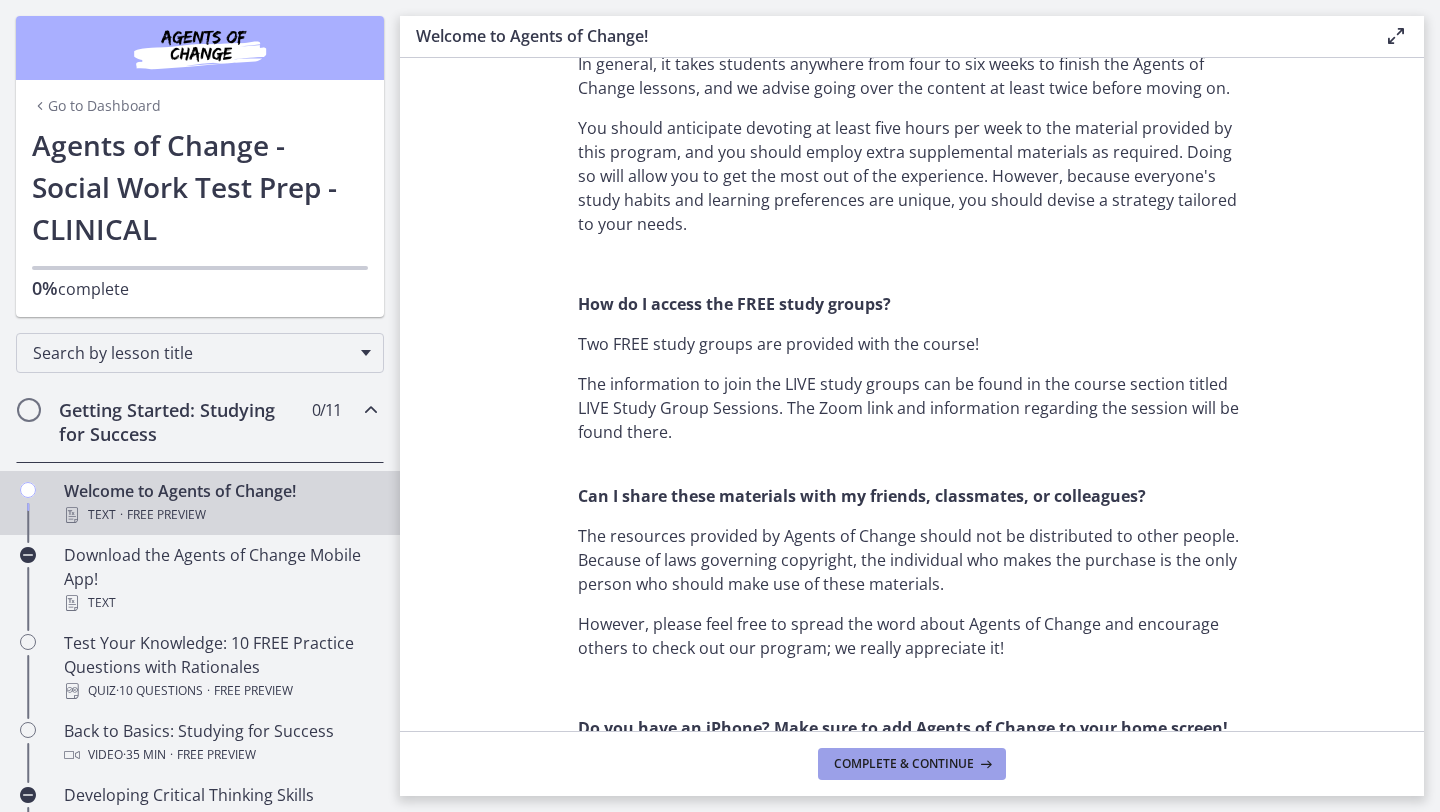 click on "Complete & continue" at bounding box center (904, 764) 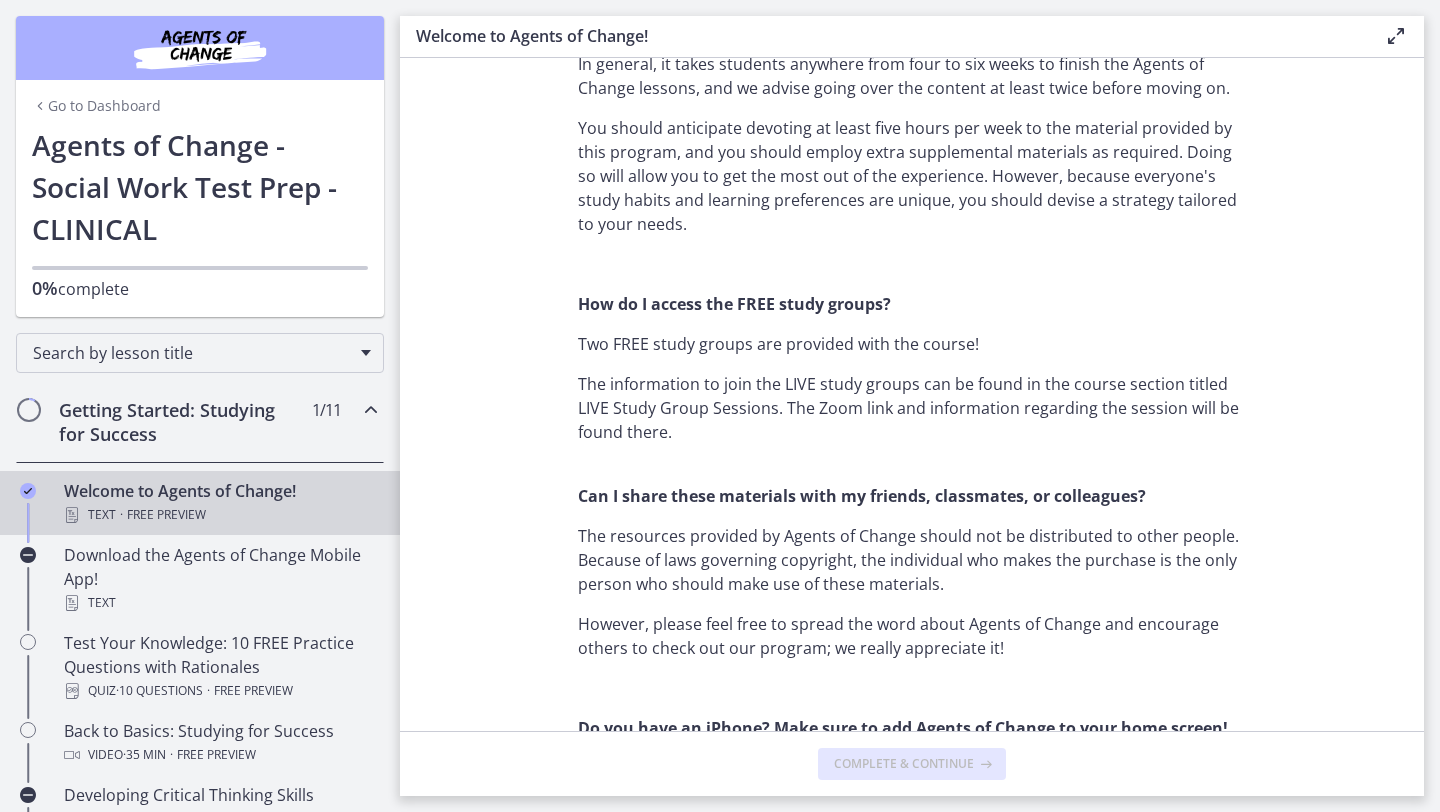 scroll, scrollTop: 0, scrollLeft: 0, axis: both 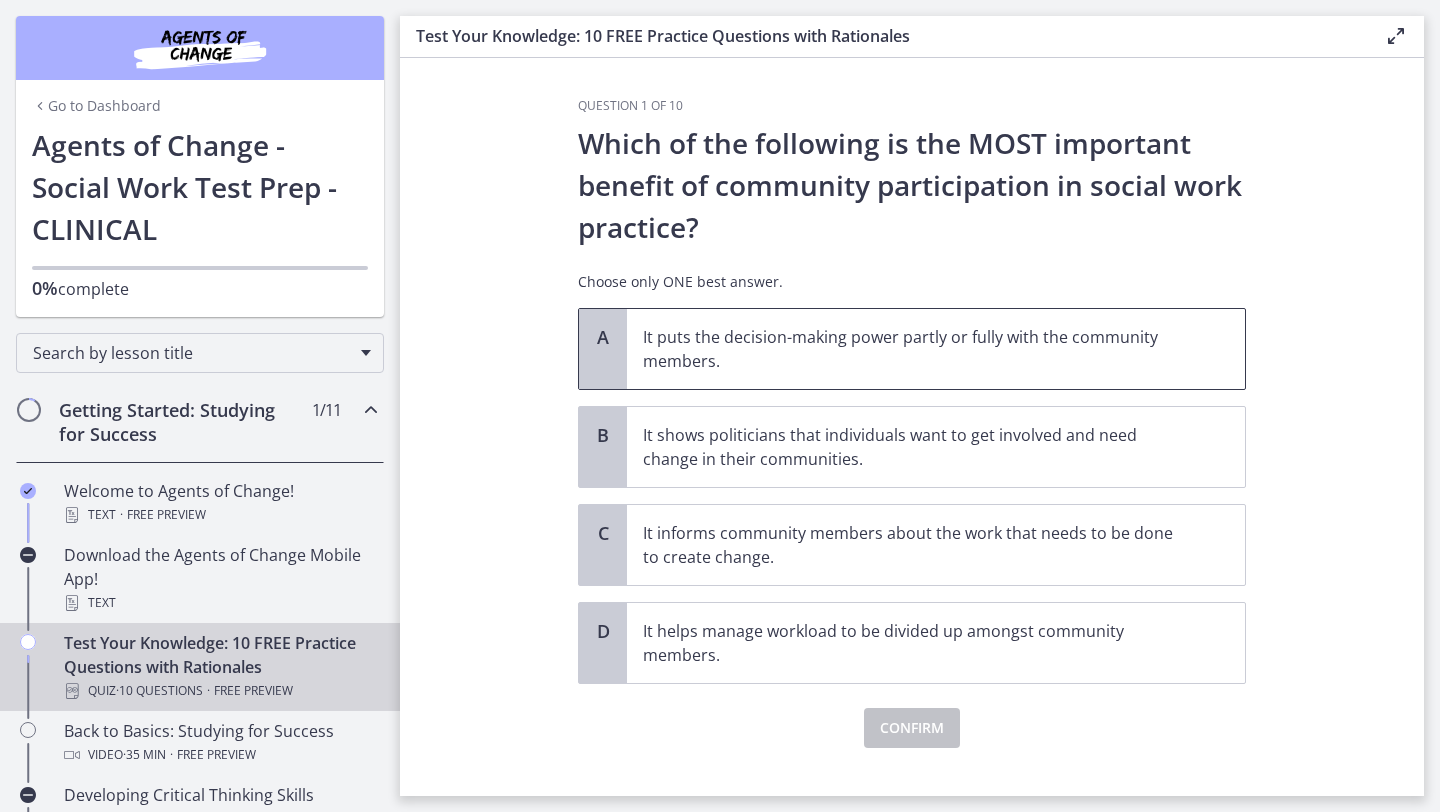 click on "It puts the decision-making power partly or fully with the community members." at bounding box center [916, 349] 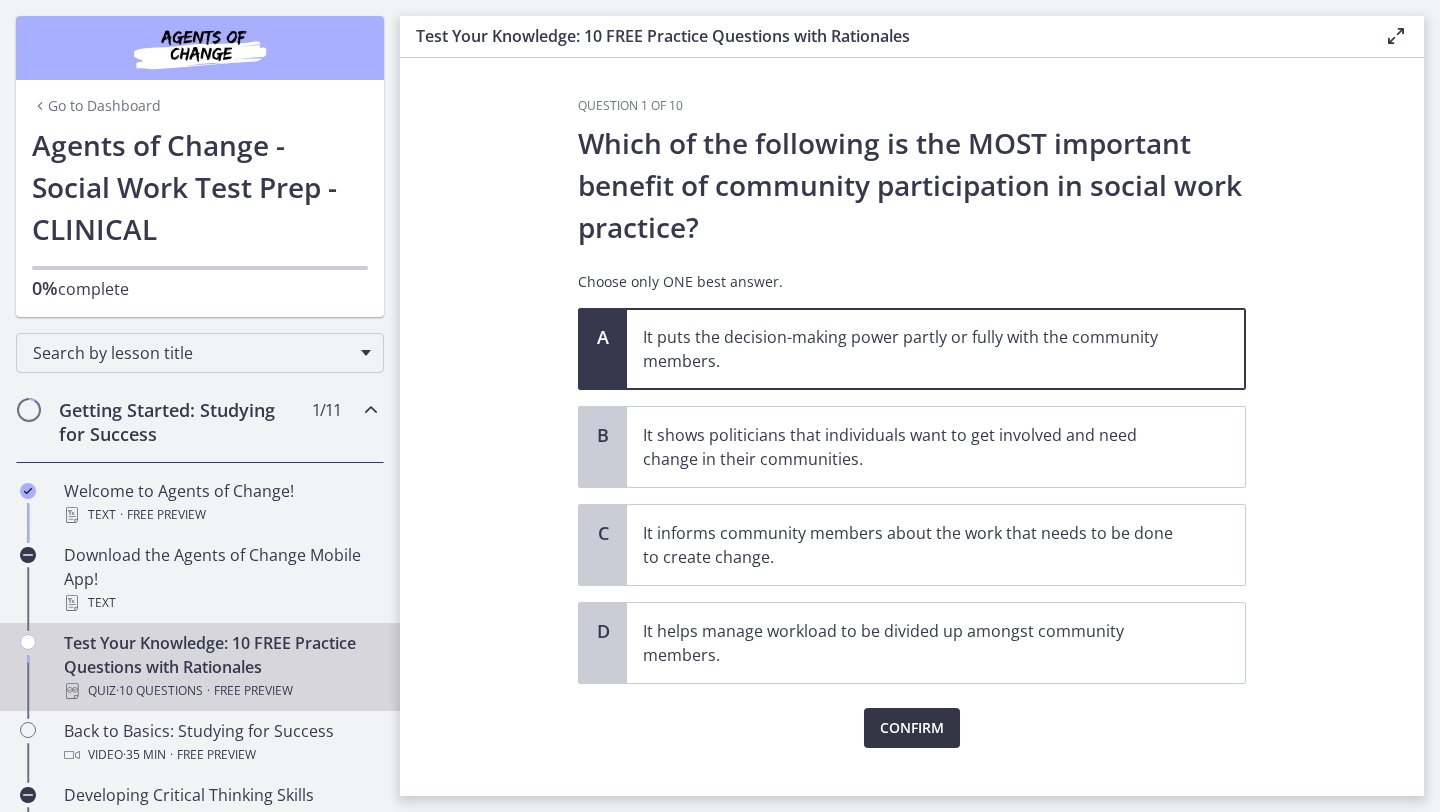click on "Confirm" at bounding box center (912, 728) 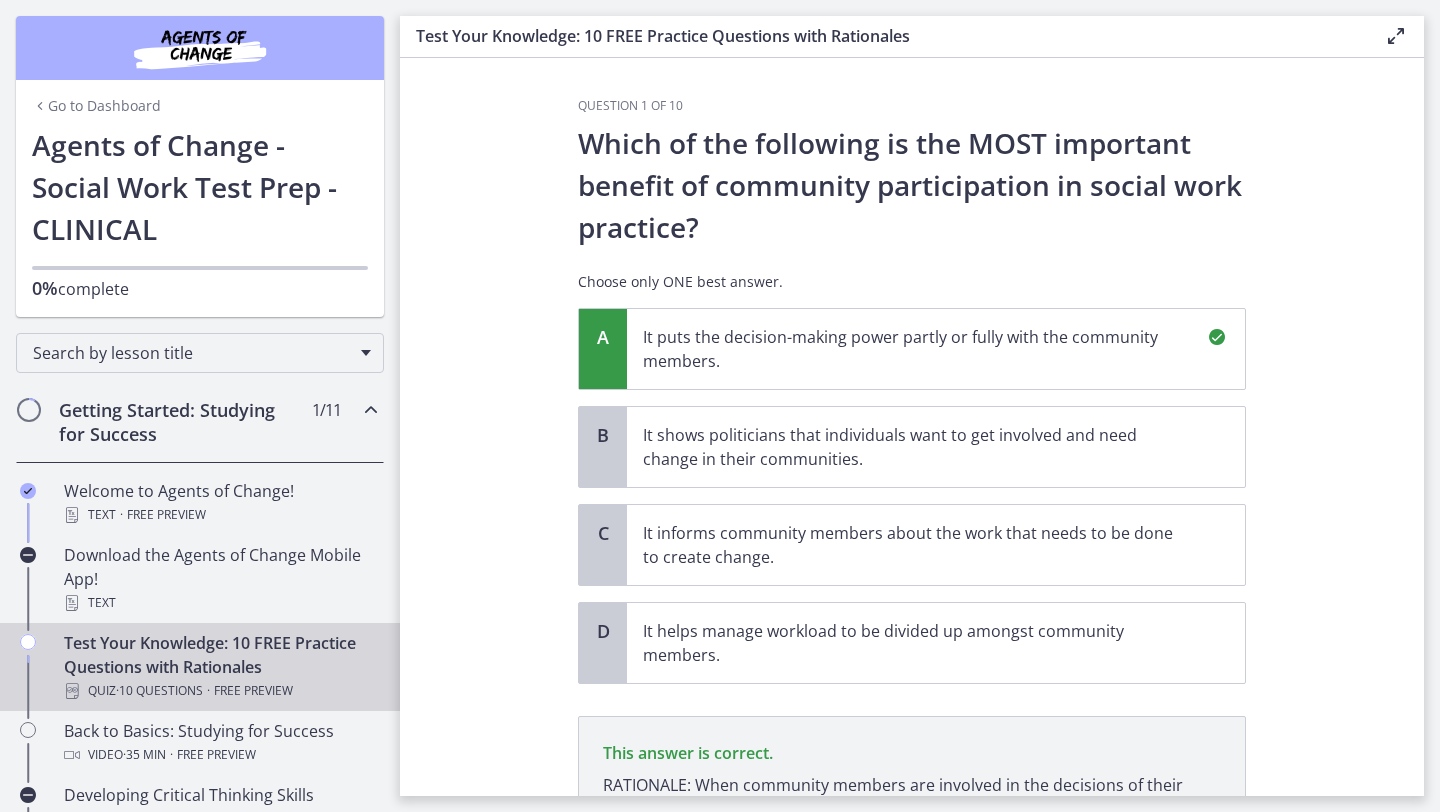 scroll, scrollTop: 242, scrollLeft: 0, axis: vertical 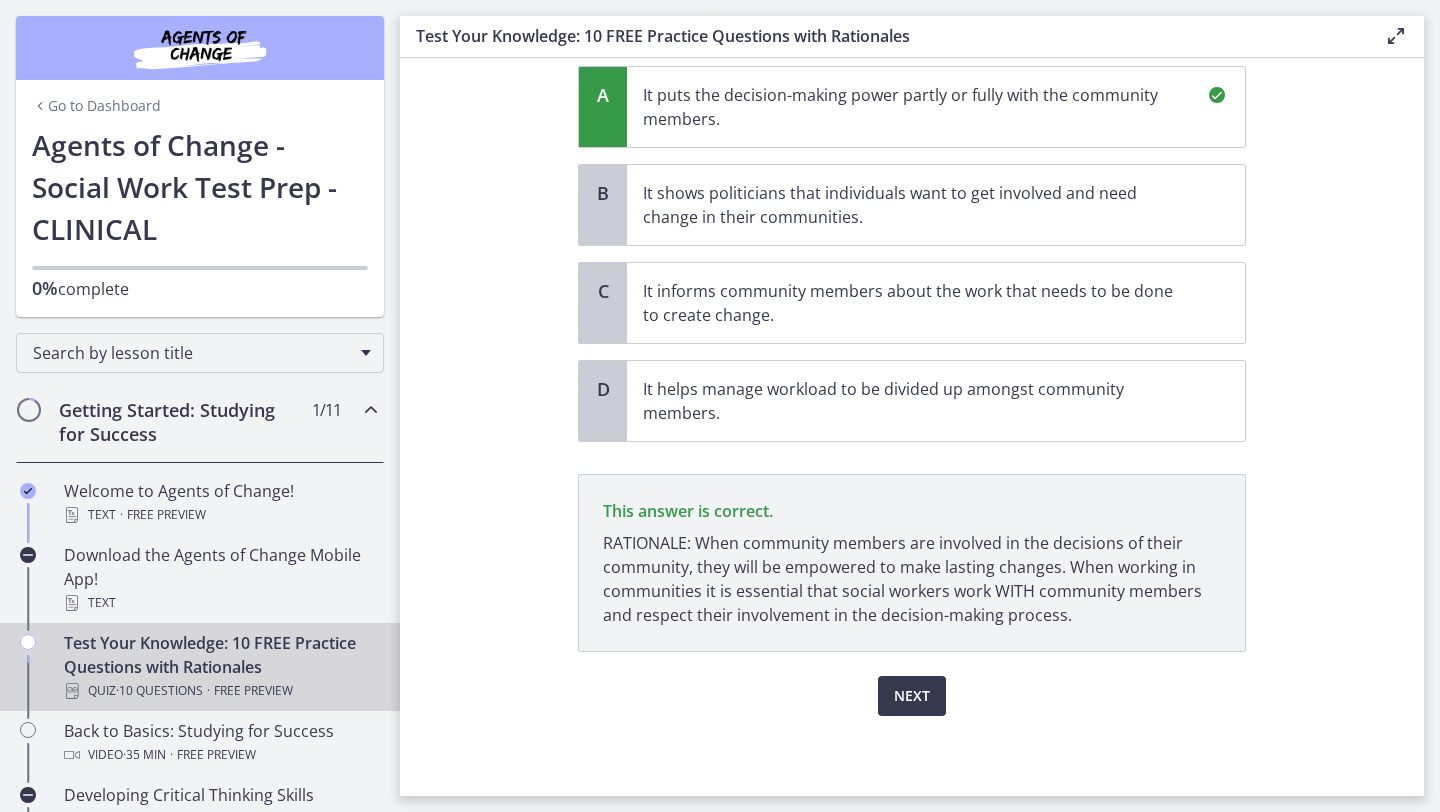 click on "Next" at bounding box center (912, 684) 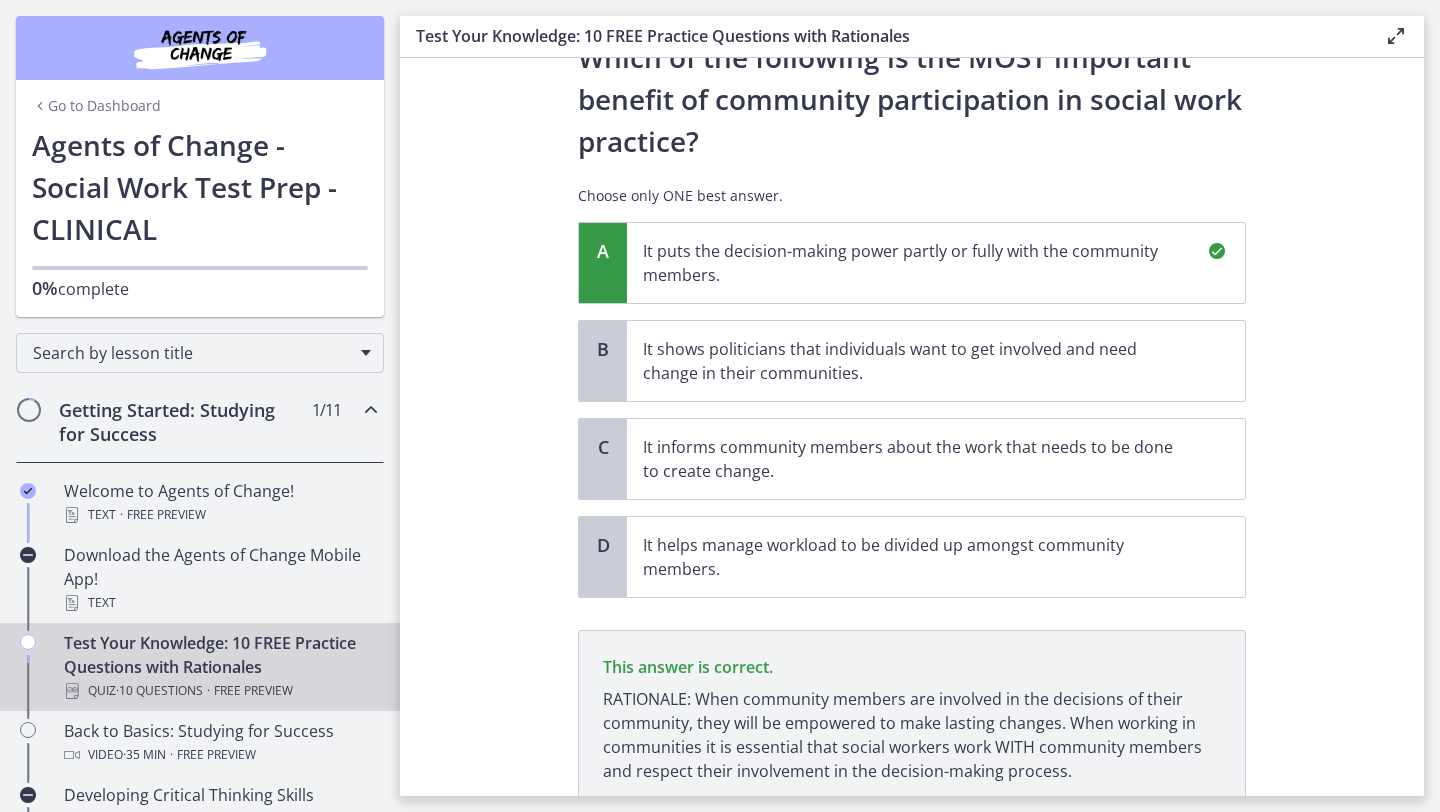 scroll, scrollTop: 82, scrollLeft: 0, axis: vertical 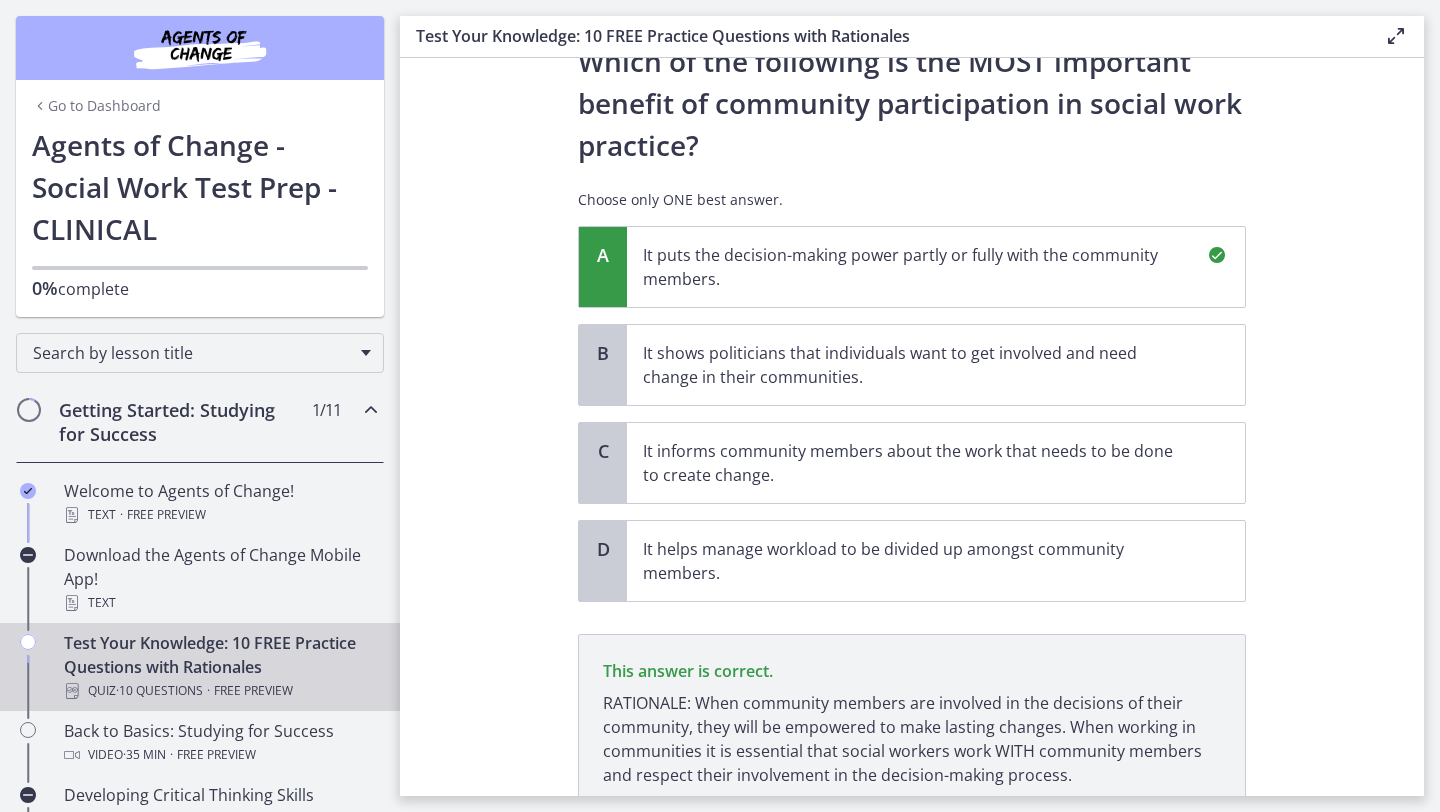 click on "RATIONALE: When community members are involved in the decisions of their community, they will be empowered to make lasting changes. When working in communities it is essential that social workers work WITH community members and respect their involvement in the decision-making process." at bounding box center (912, 739) 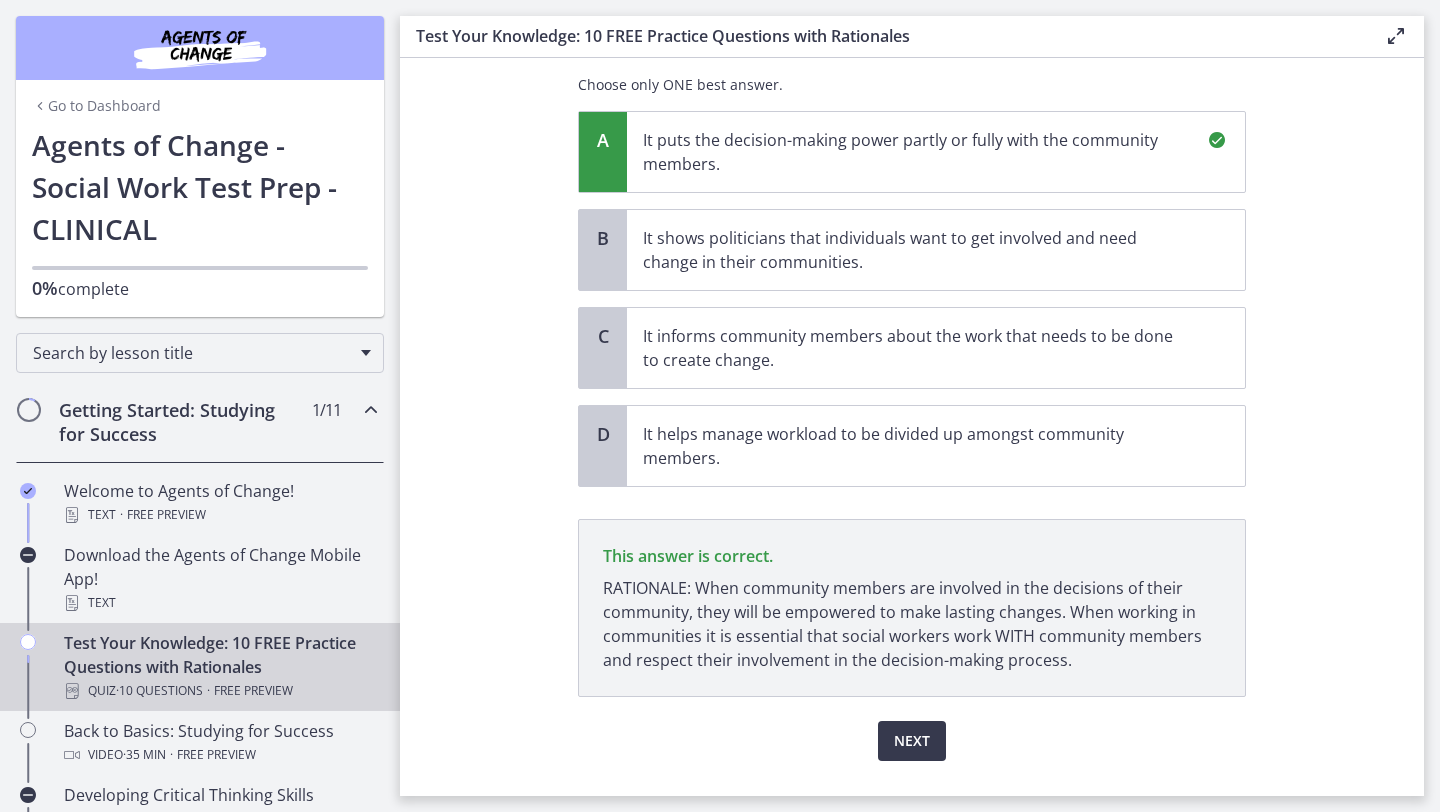 scroll, scrollTop: 242, scrollLeft: 0, axis: vertical 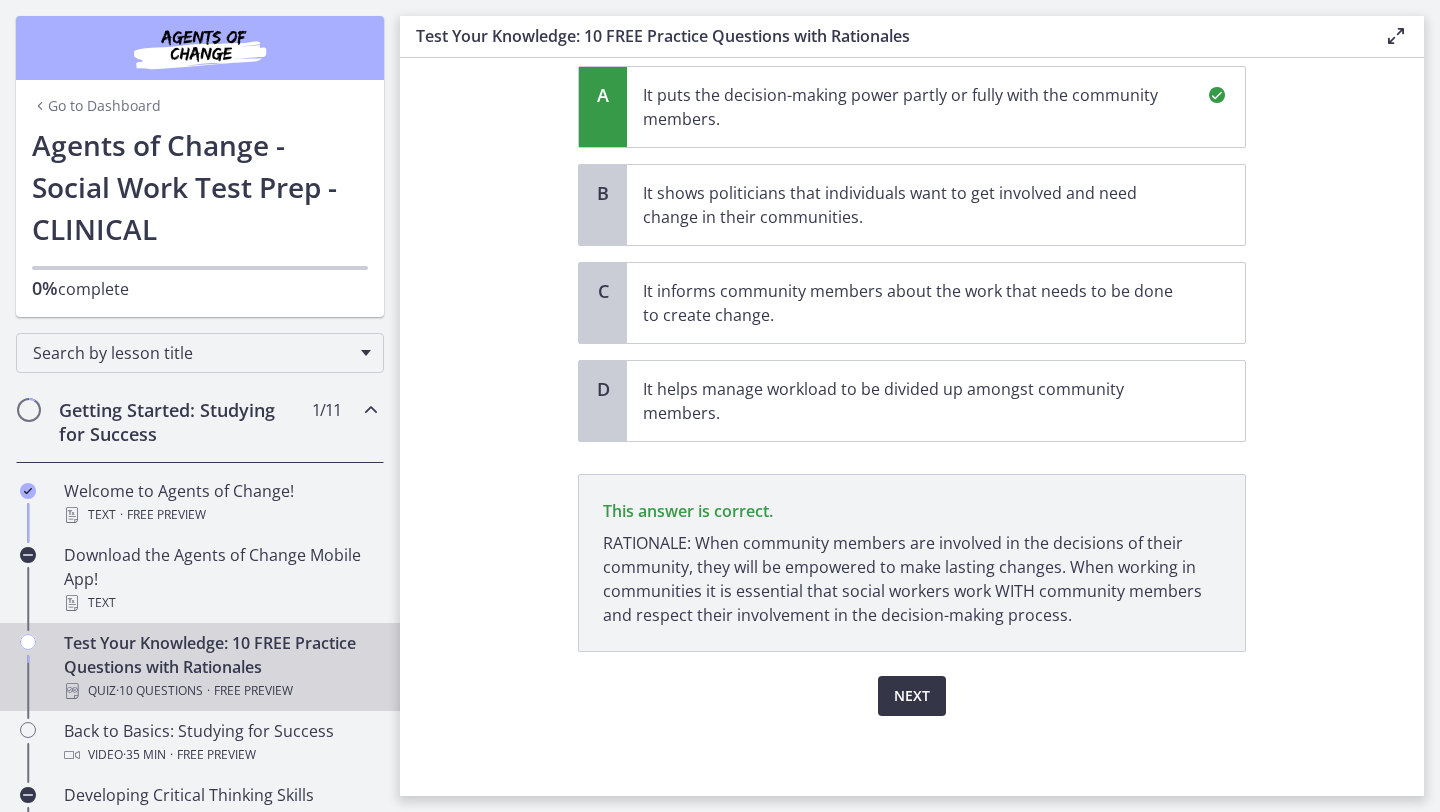 click on "Next" at bounding box center [912, 696] 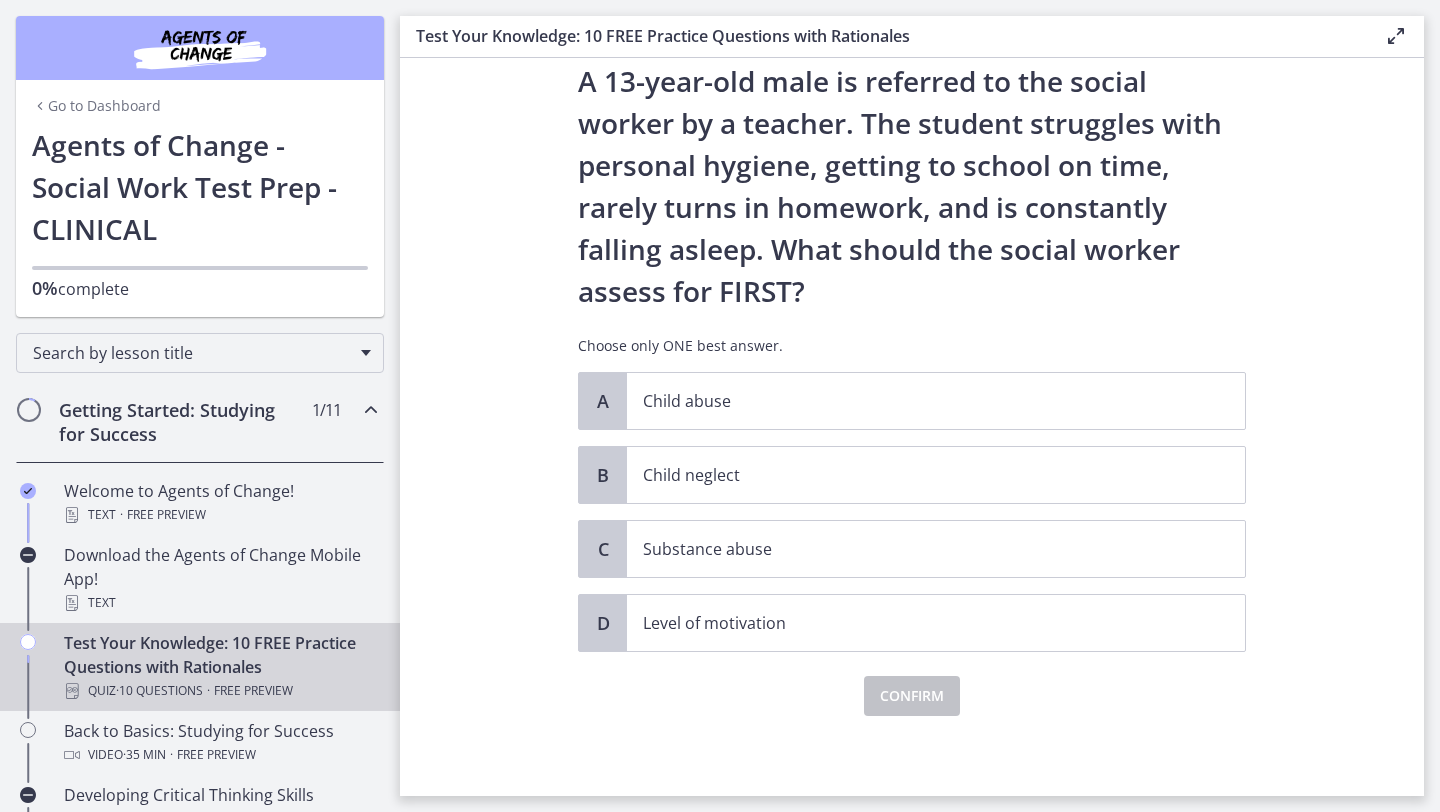 scroll, scrollTop: 0, scrollLeft: 0, axis: both 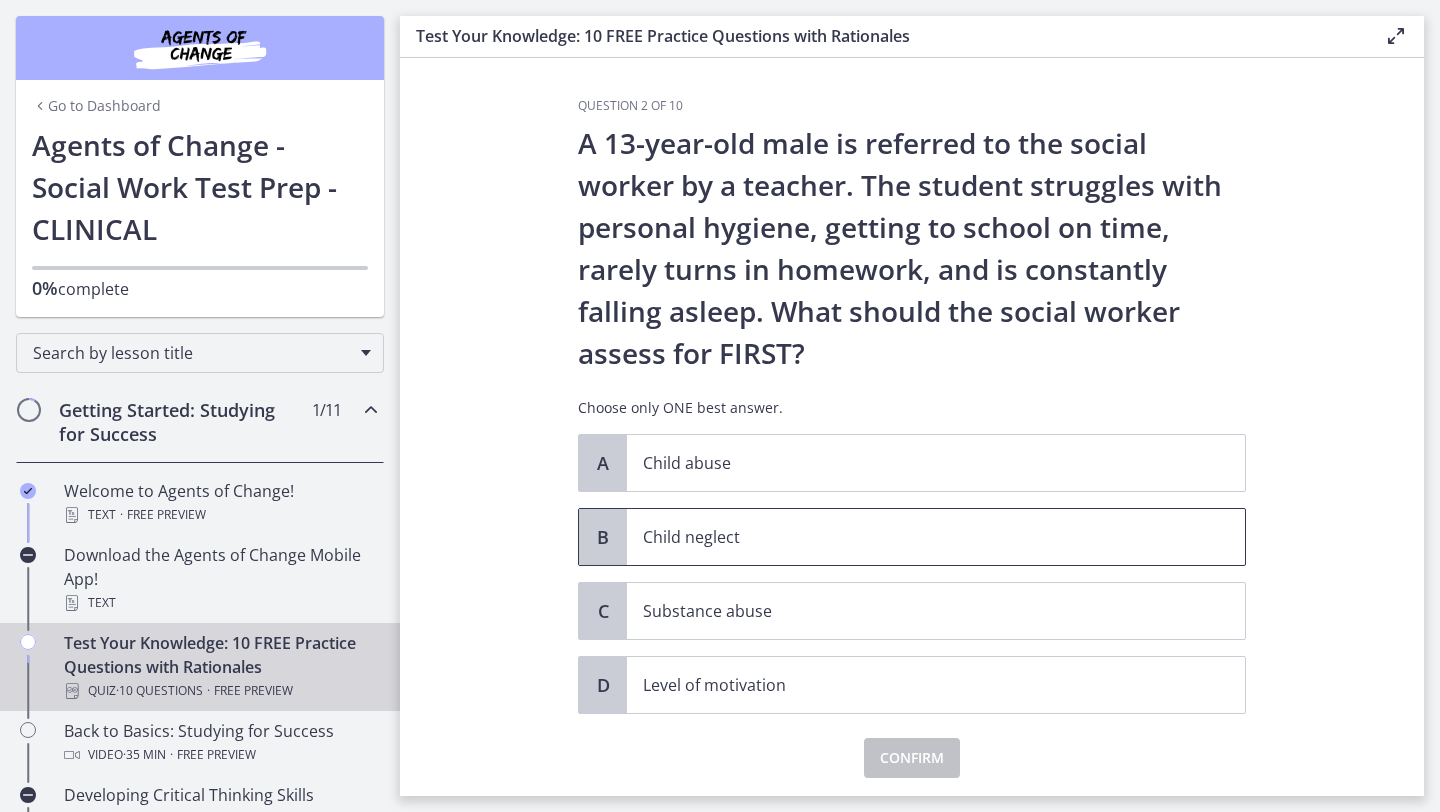 click on "Child neglect" at bounding box center (916, 537) 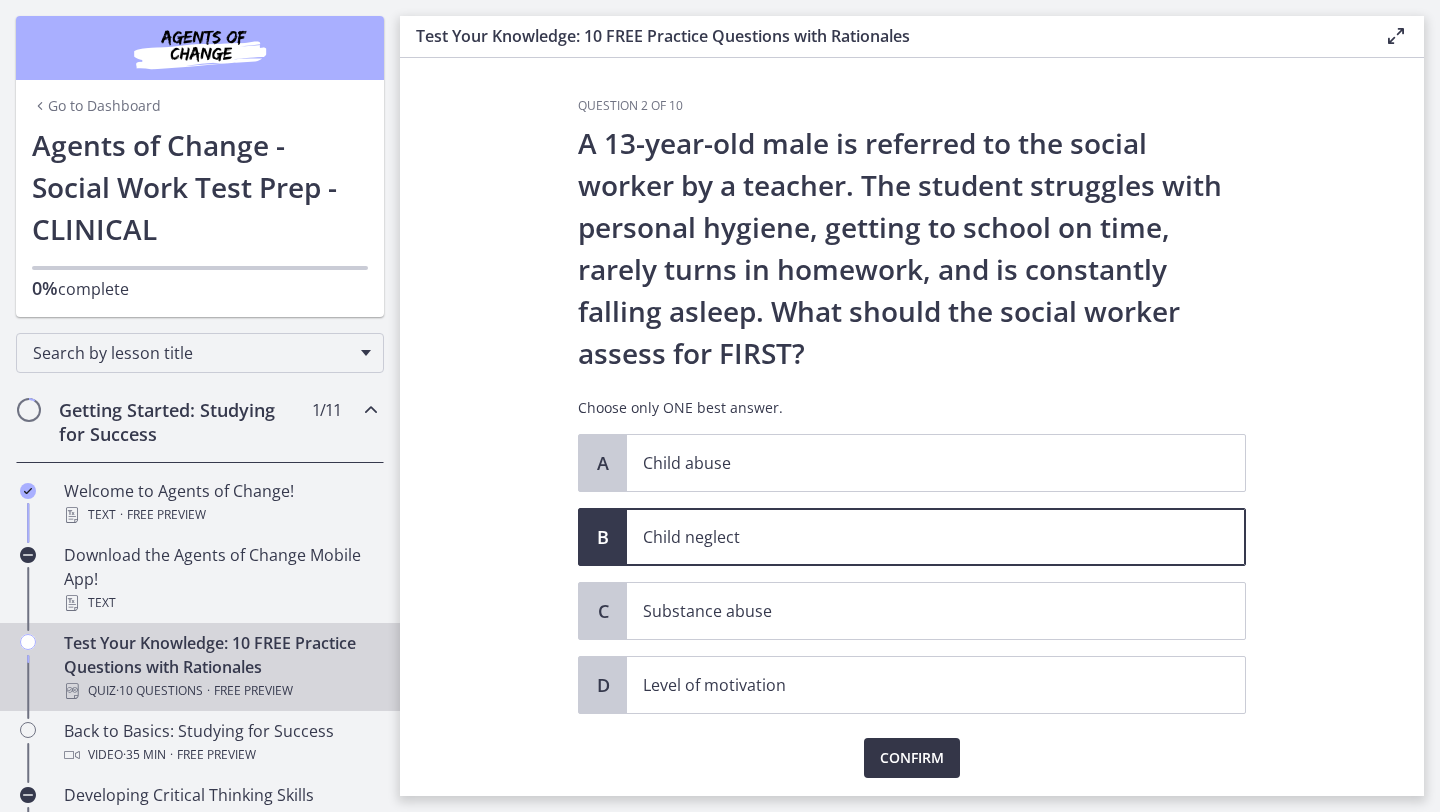 click on "Confirm" at bounding box center (912, 758) 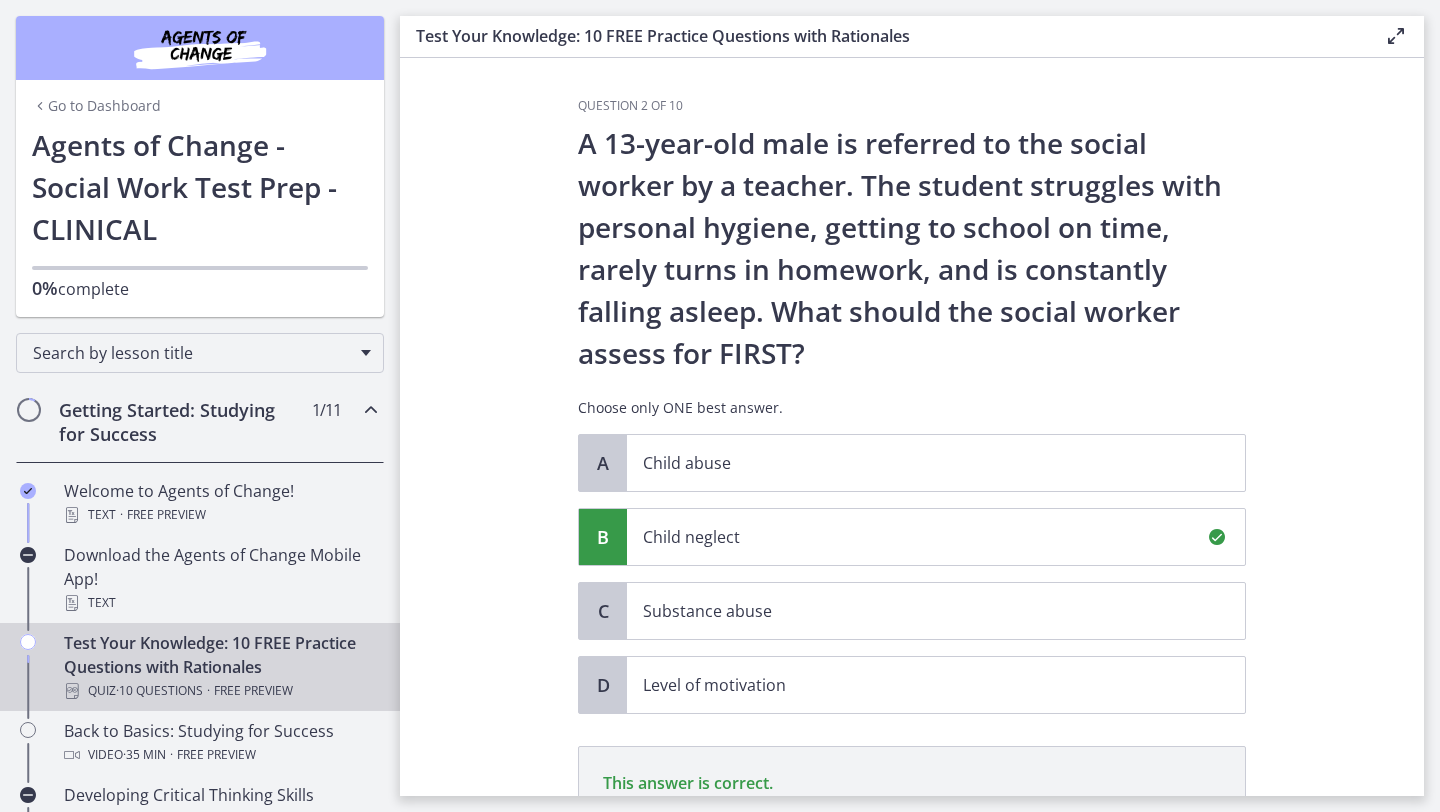 scroll, scrollTop: 296, scrollLeft: 0, axis: vertical 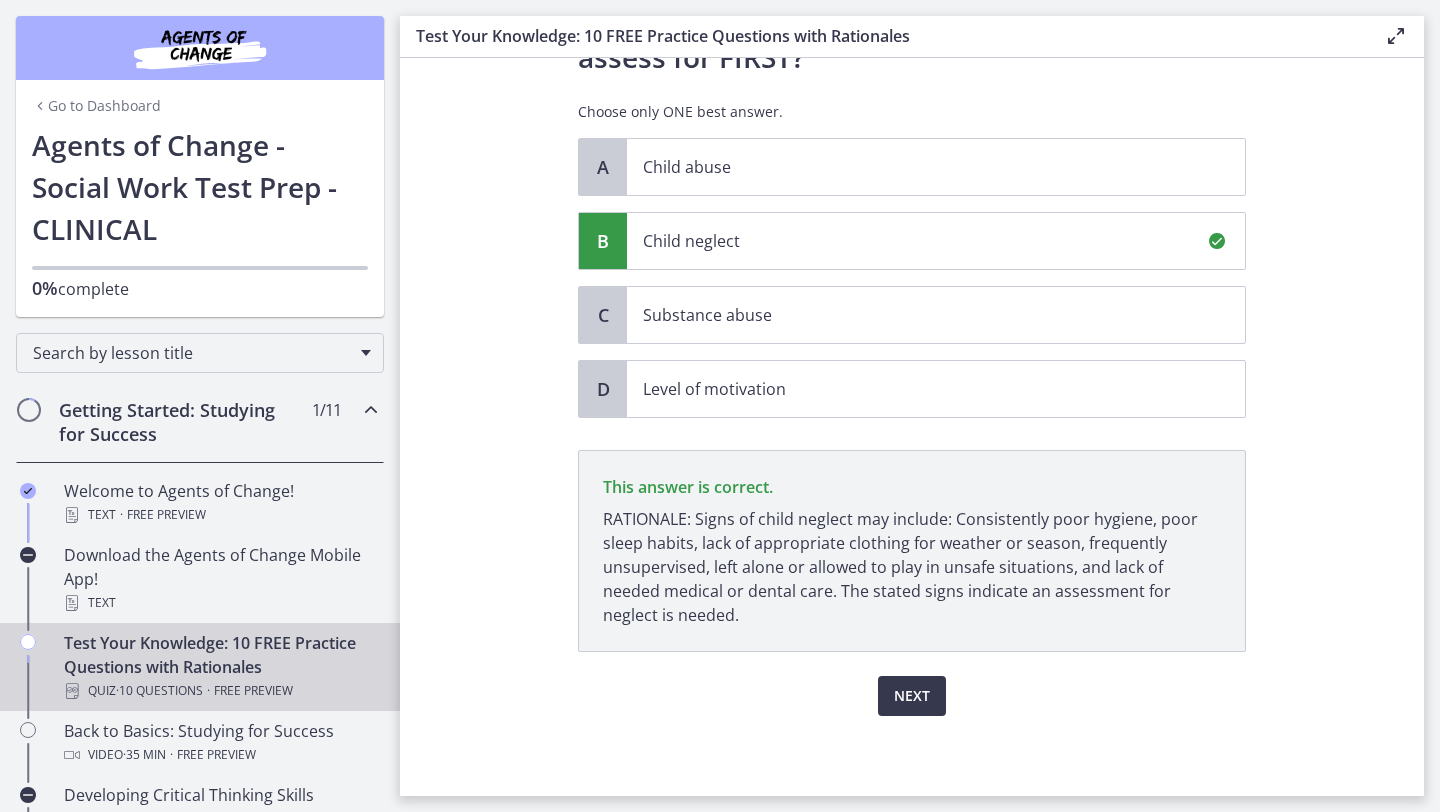 click on "This answer is correct.
RATIONALE: Signs of child neglect may include: Consistently poor hygiene, poor sleep habits, lack of appropriate clothing for weather or season, frequently unsupervised, left alone or allowed to play in unsafe situations, and lack of needed medical or dental care. The stated signs indicate an assessment for neglect is needed." at bounding box center (912, 551) 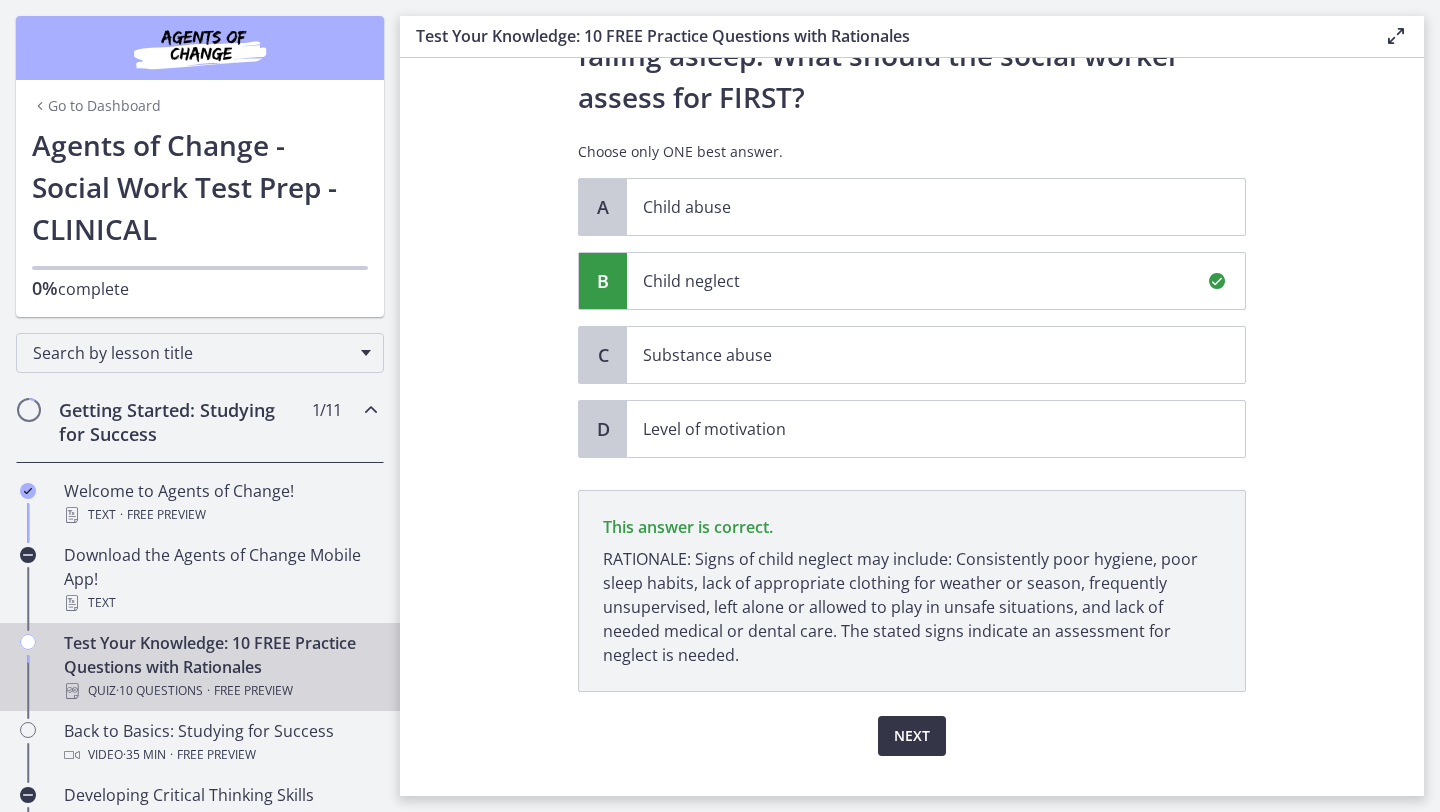 click on "Next" at bounding box center [912, 736] 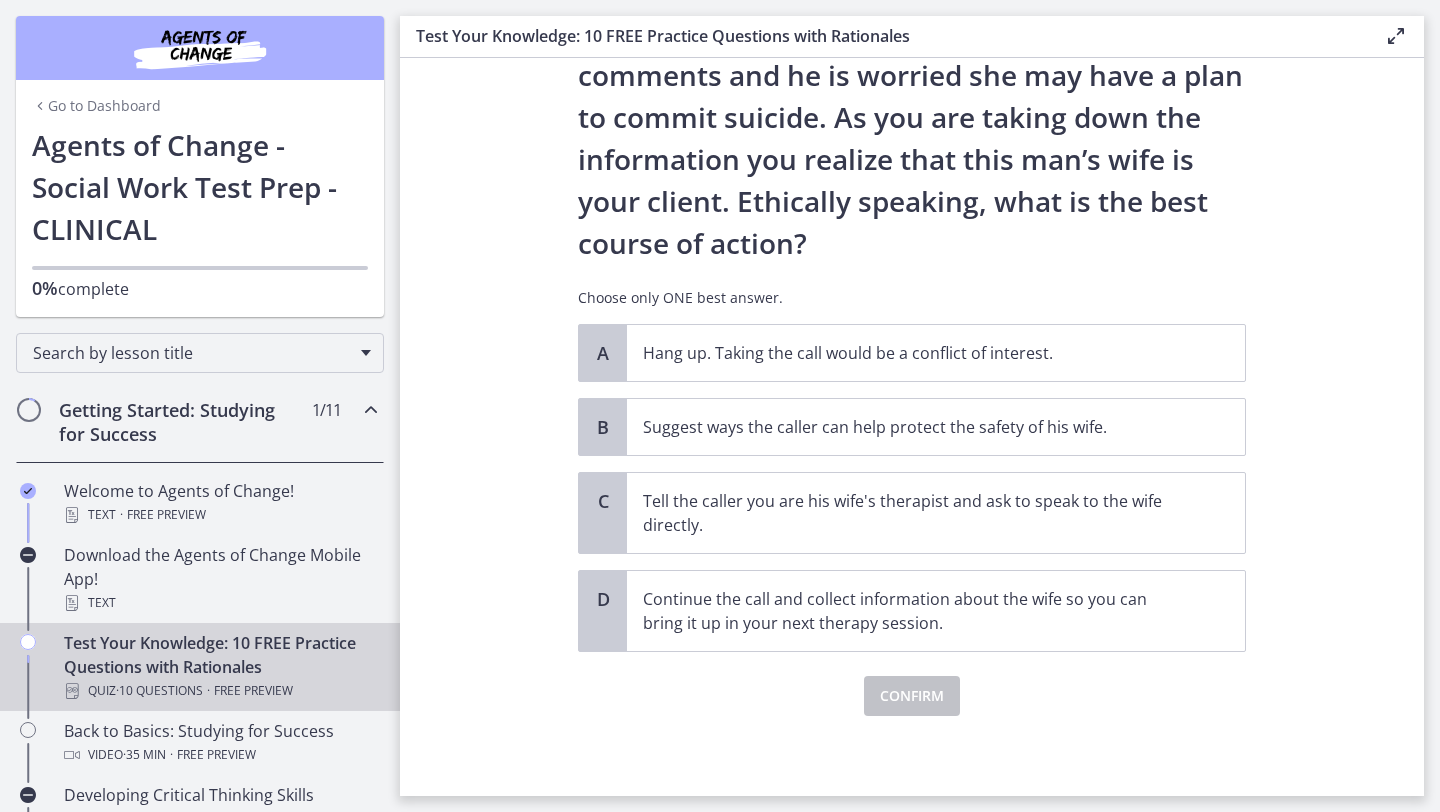 scroll, scrollTop: 0, scrollLeft: 0, axis: both 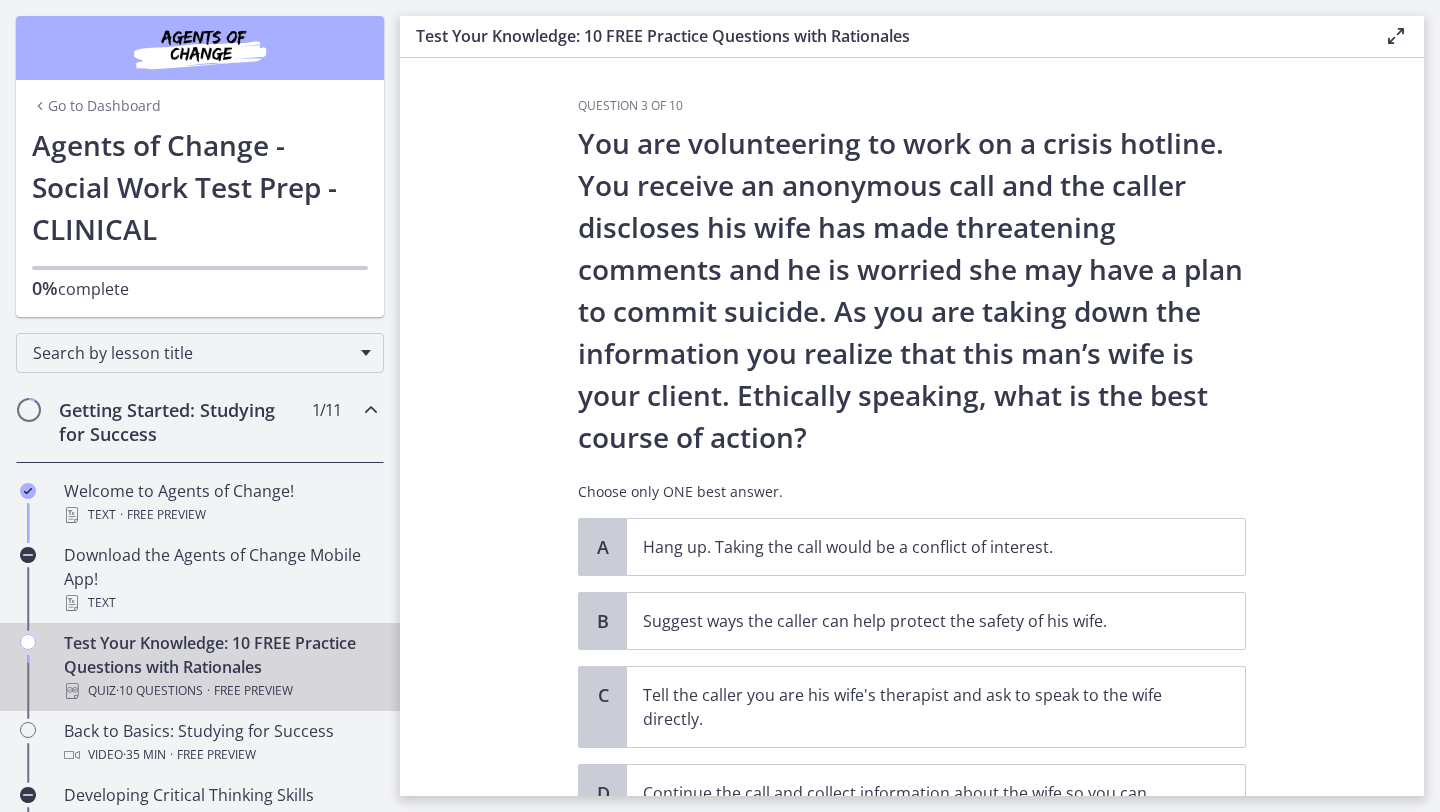 click on "You are volunteering to work on a crisis hotline. You receive an anonymous call and the caller discloses his wife has made threatening comments and he is worried she may have a plan to commit suicide. As you are taking down the information you realize that this man’s wife is your client. Ethically speaking, what is the best course of action?" at bounding box center [912, 290] 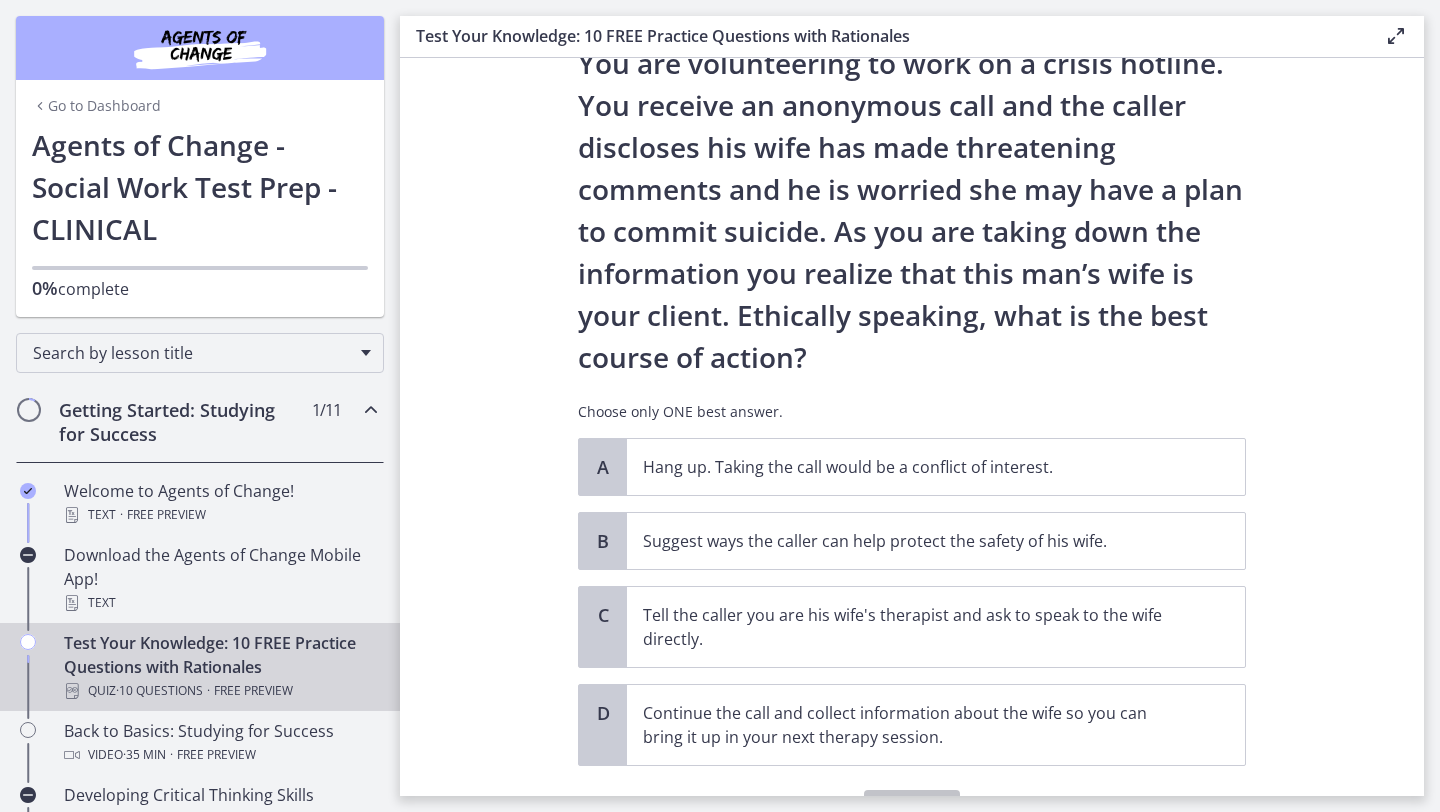 scroll, scrollTop: 120, scrollLeft: 0, axis: vertical 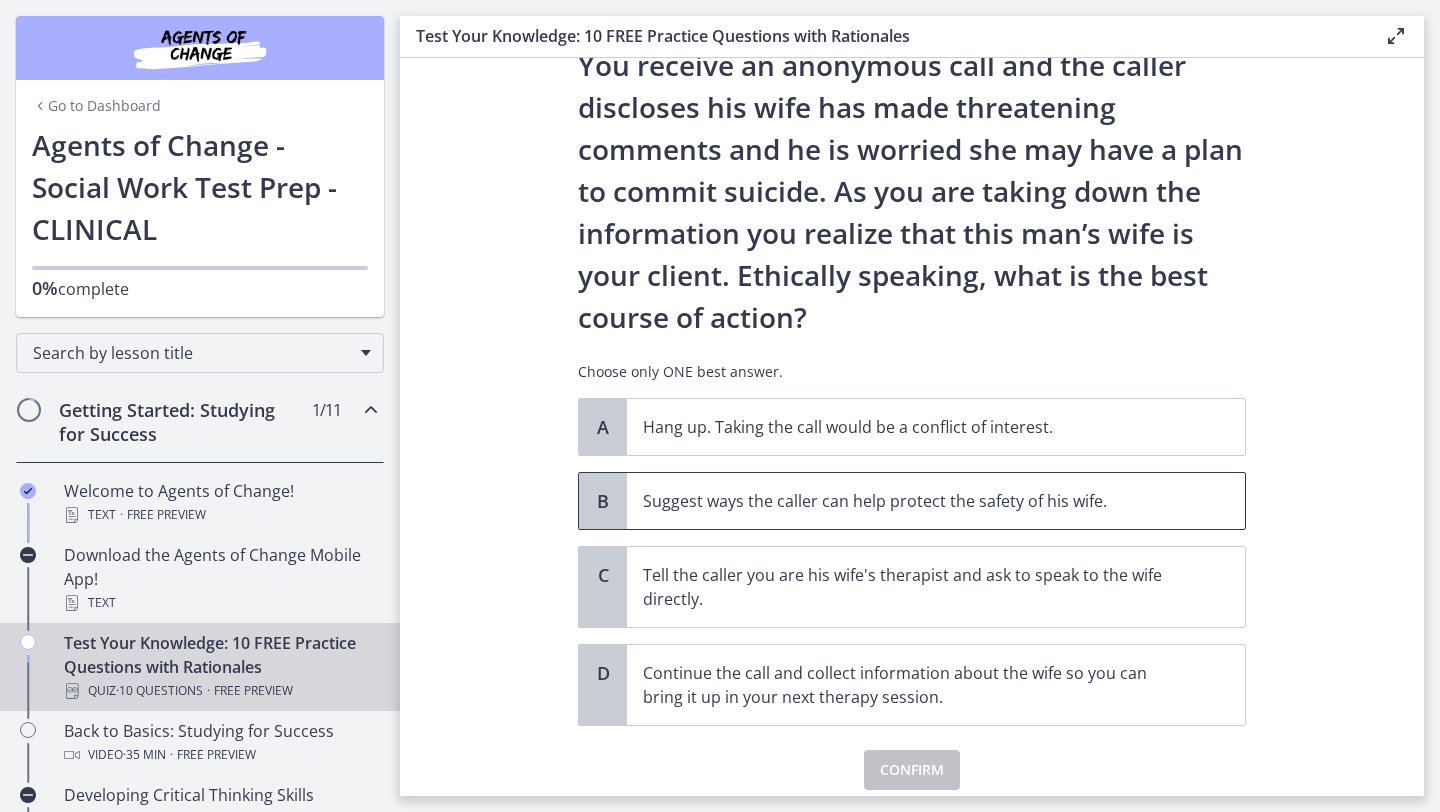click on "Suggest ways the caller can help protect the safety of his wife." at bounding box center [916, 501] 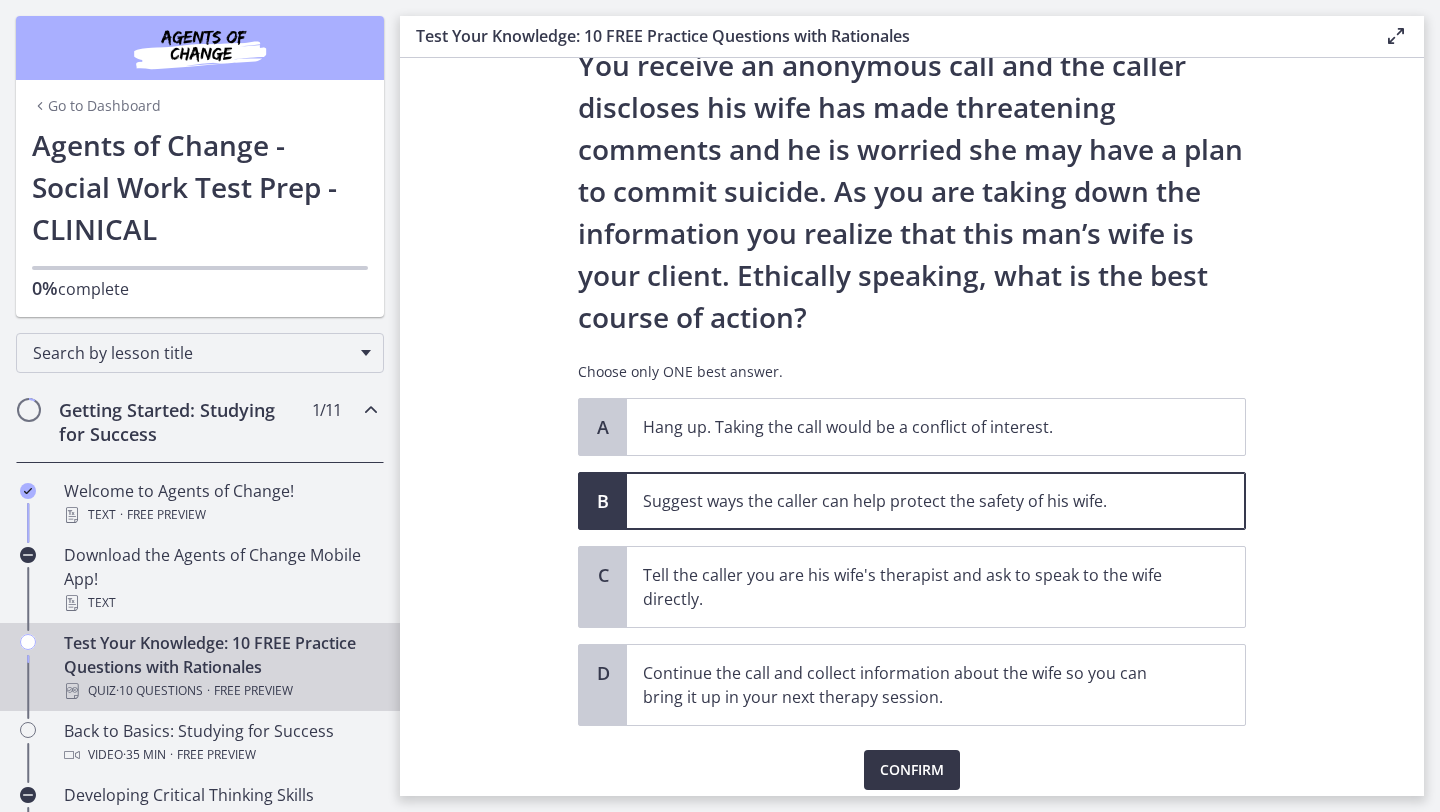 click on "Confirm" at bounding box center [912, 770] 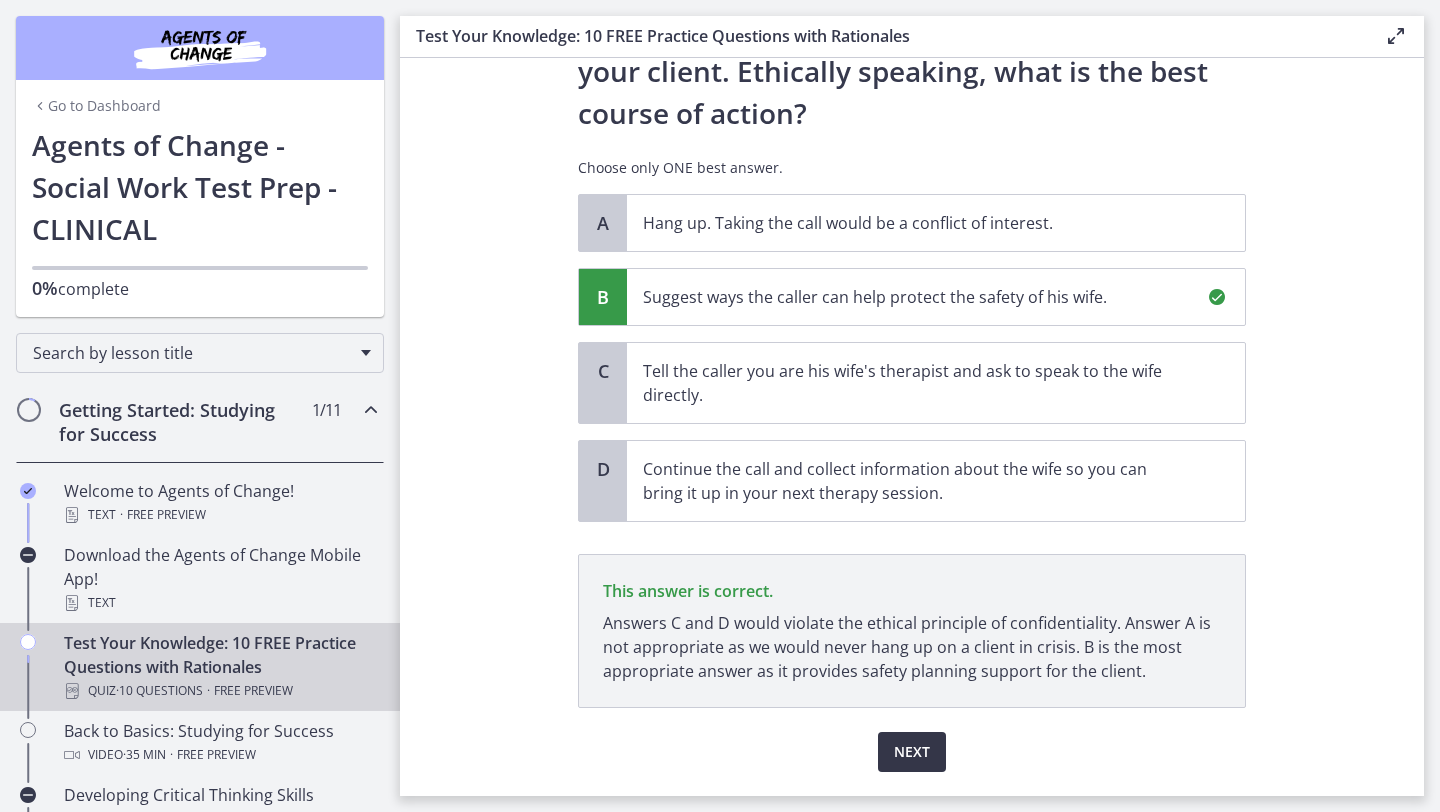 scroll, scrollTop: 380, scrollLeft: 0, axis: vertical 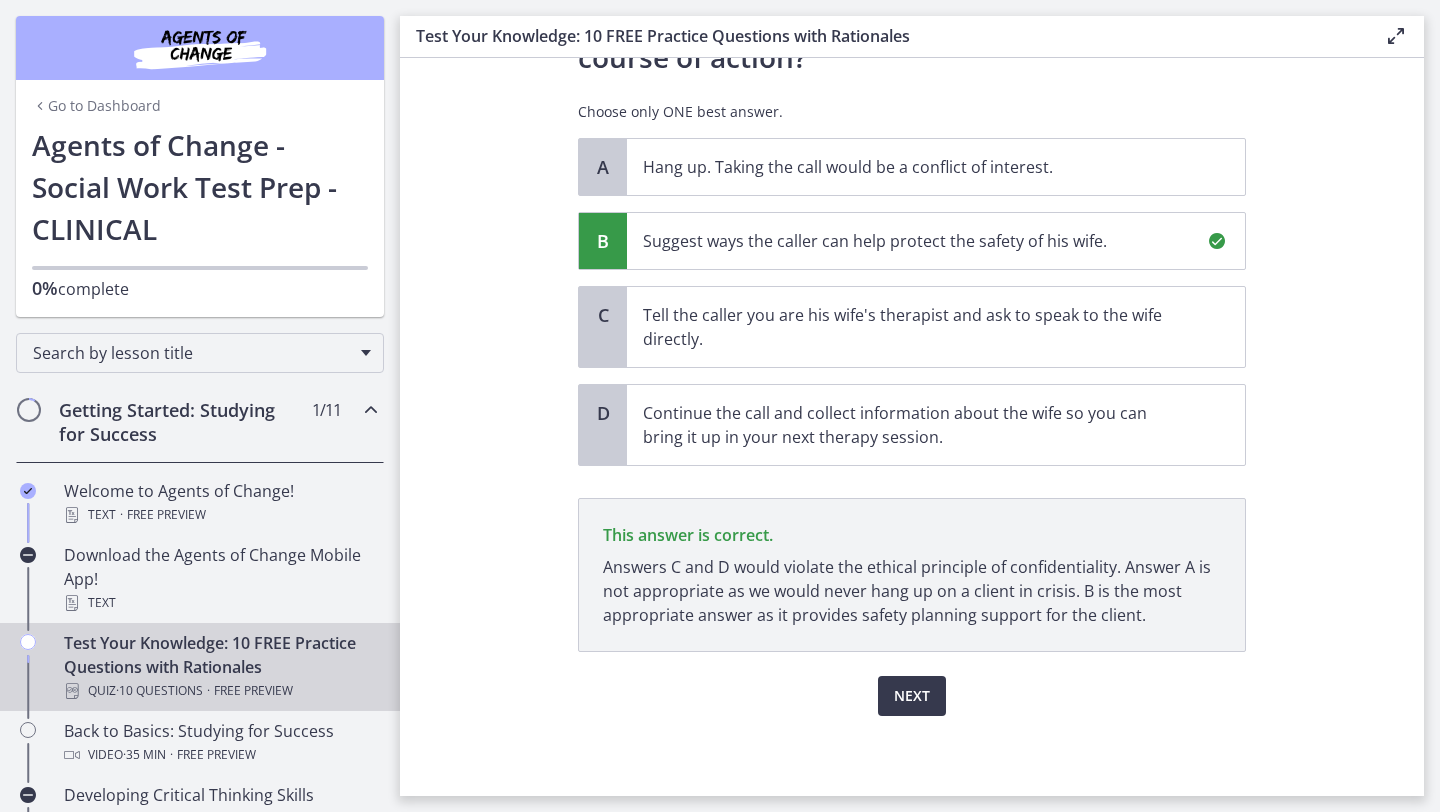 click on "Next" at bounding box center (912, 684) 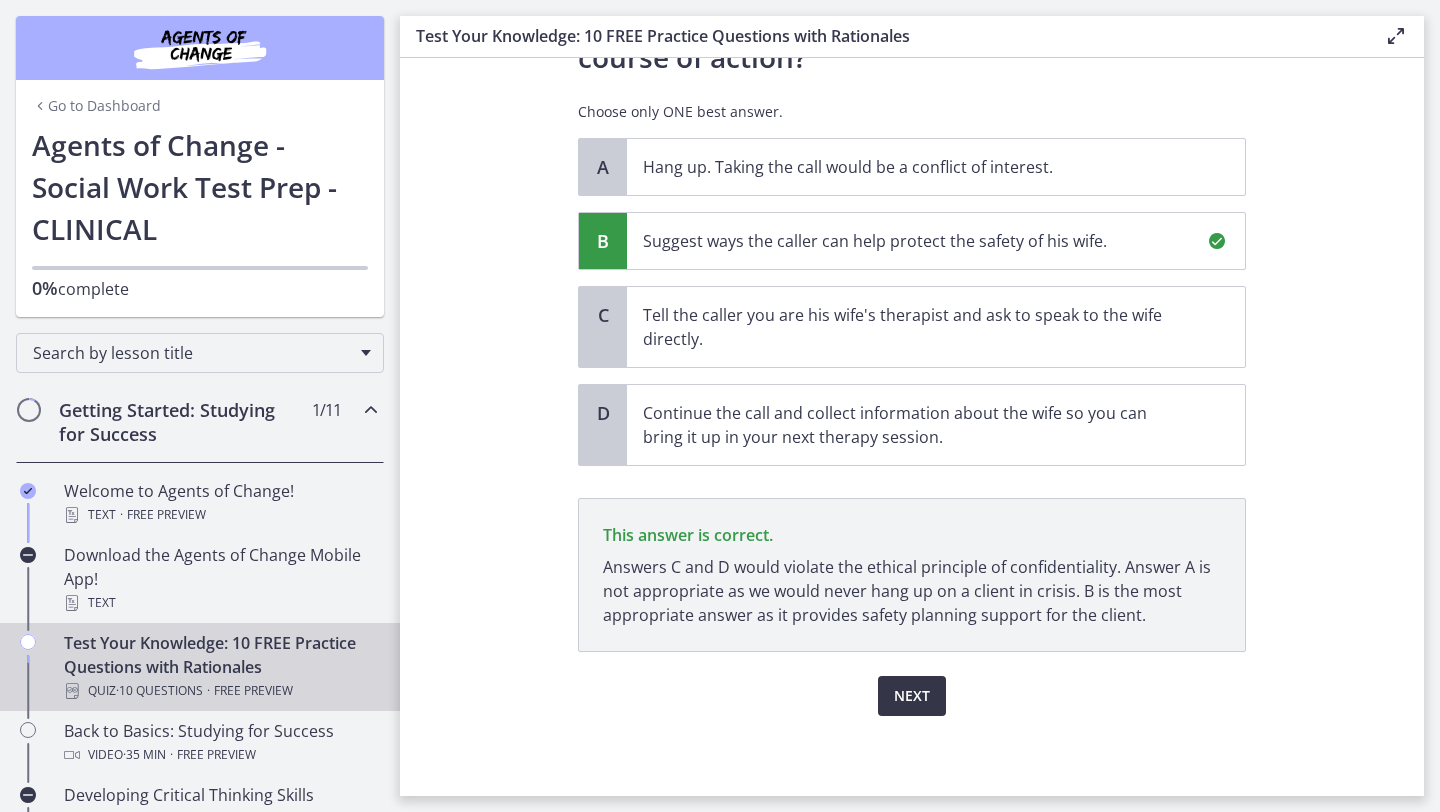 click on "Next" at bounding box center [912, 696] 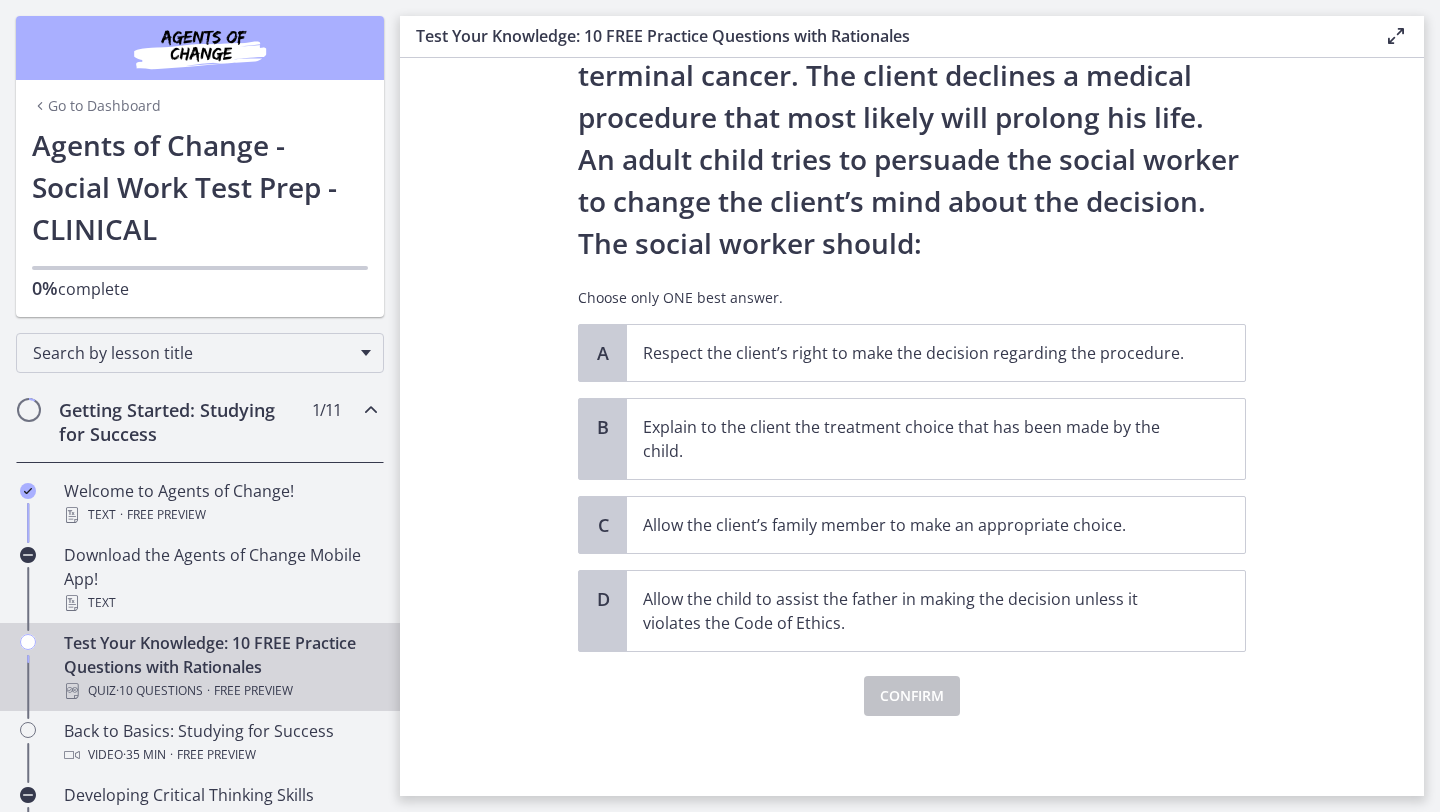 scroll, scrollTop: 0, scrollLeft: 0, axis: both 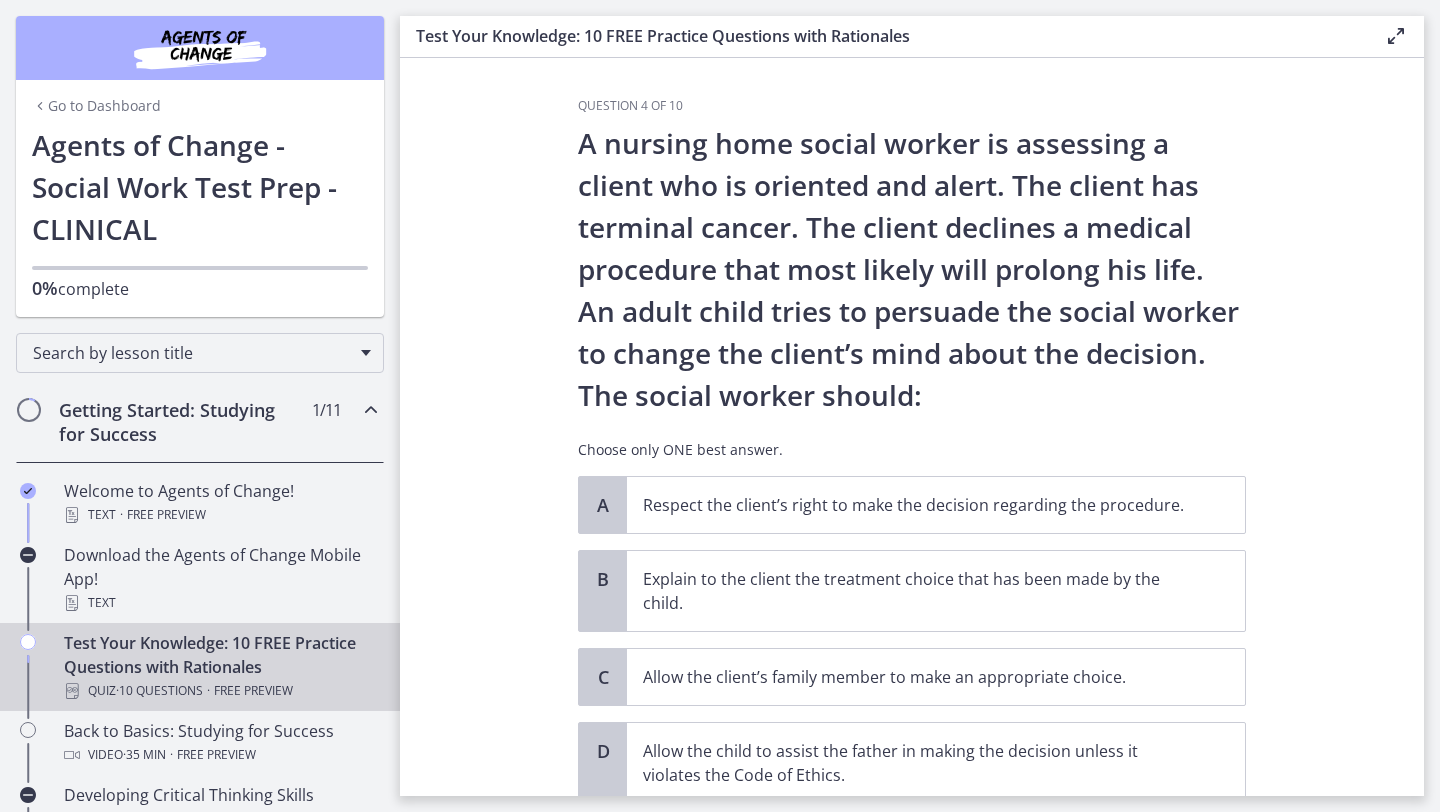 click on "Question   4   of   10
A nursing home social worker is assessing a client who is oriented and alert. The client has terminal cancer. The client declines a medical procedure that most likely will prolong his life. An adult child tries to persuade the social worker to change the client’s mind about the decision. The social worker should:
Choose only ONE best answer.
A
Respect the client’s right to make the decision regarding the procedure.
B
Explain to the client the treatment choice that has been made by the child.
C
Allow the client’s family member to make an appropriate choice.
D
Confirm" 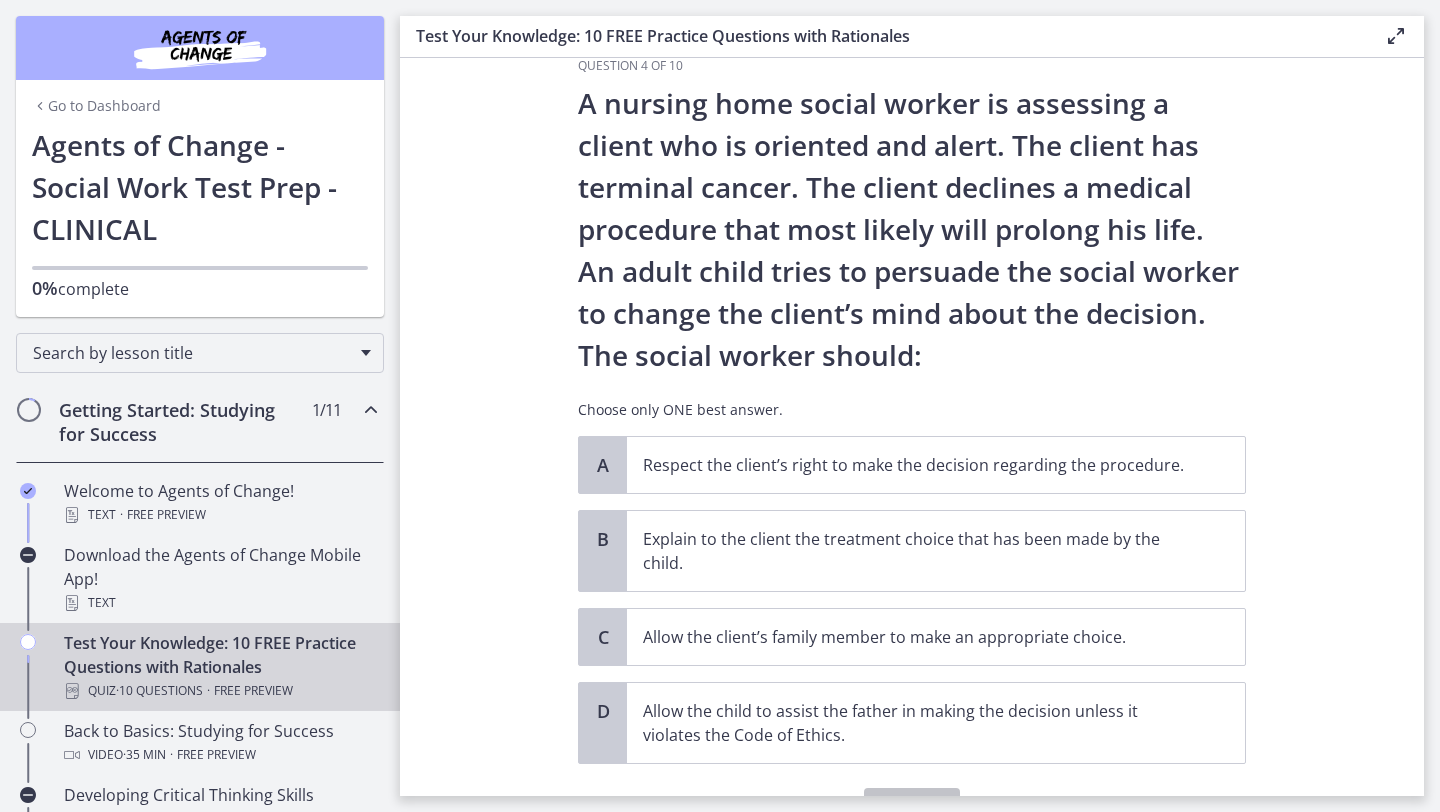 scroll, scrollTop: 80, scrollLeft: 0, axis: vertical 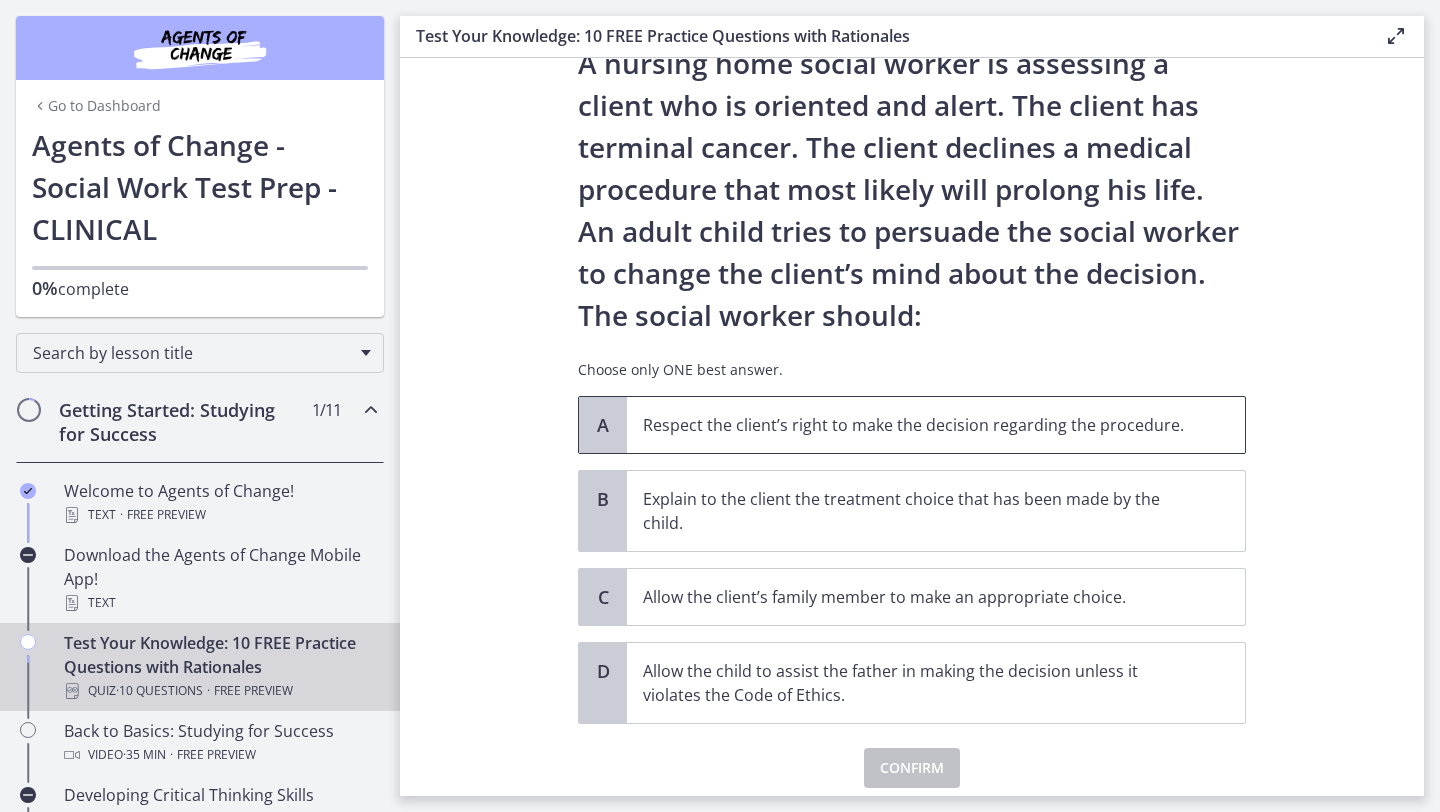 click on "Respect the client’s right to make the decision regarding the procedure." at bounding box center (916, 425) 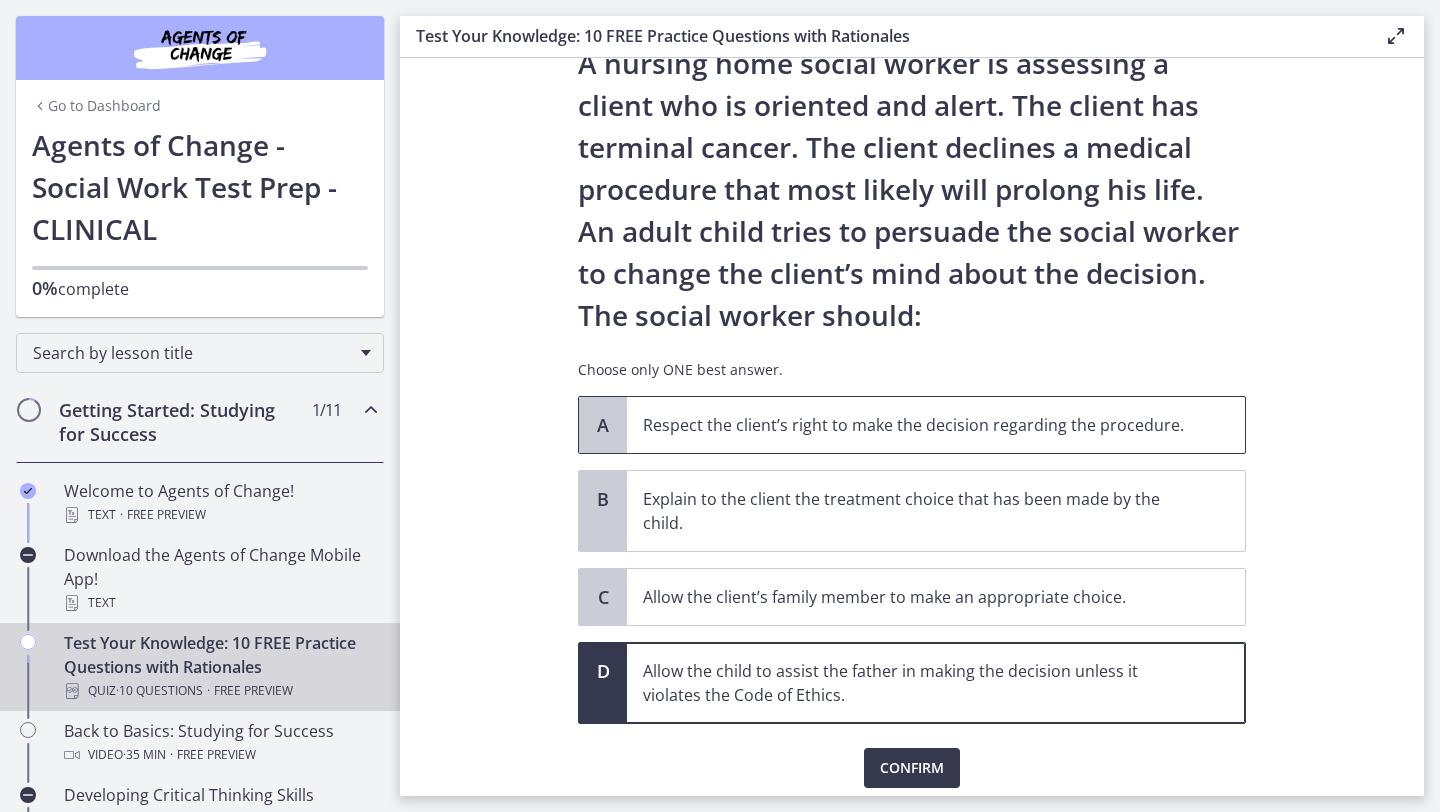 click on "Respect the client’s right to make the decision regarding the procedure." at bounding box center [916, 425] 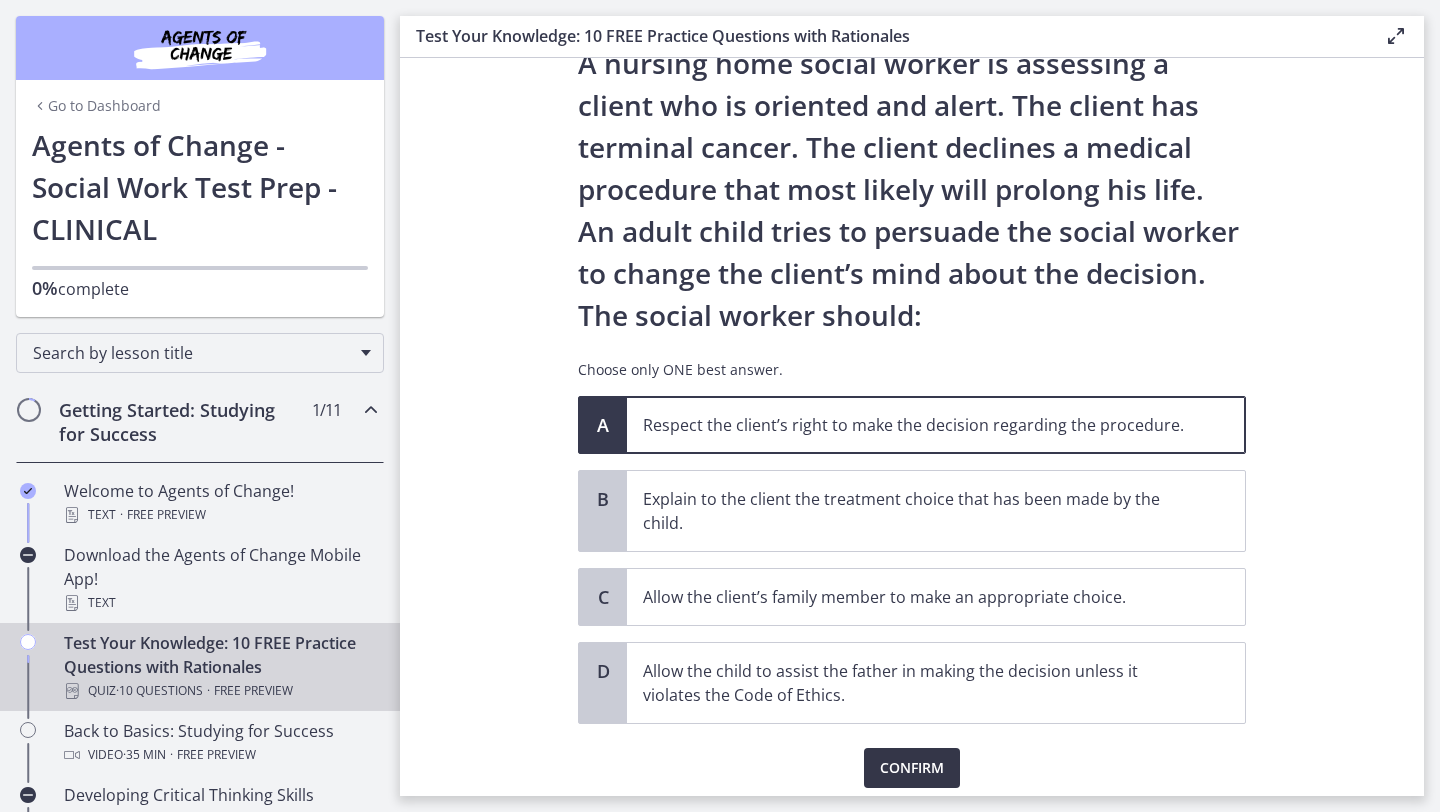 click on "Confirm" at bounding box center [912, 768] 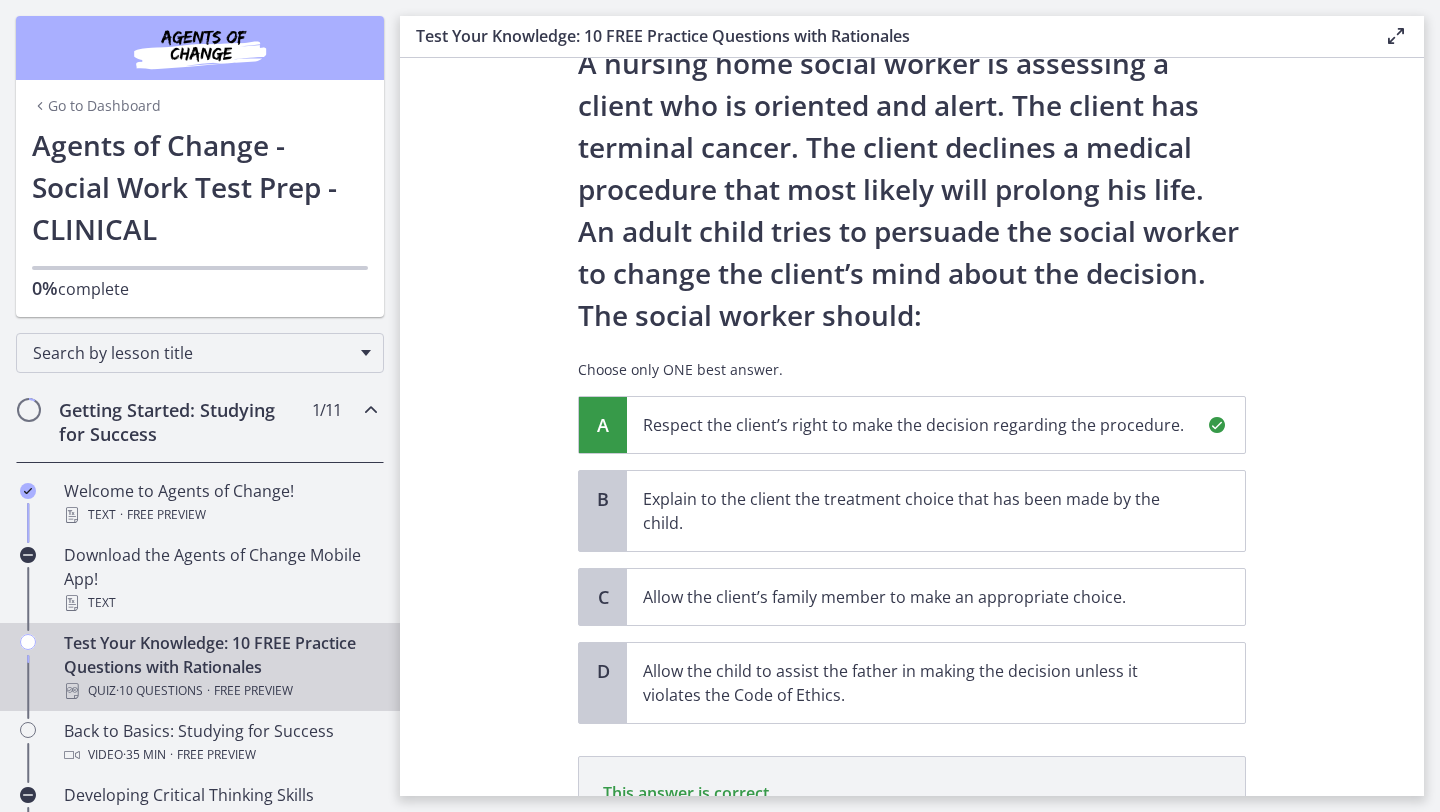 scroll, scrollTop: 362, scrollLeft: 0, axis: vertical 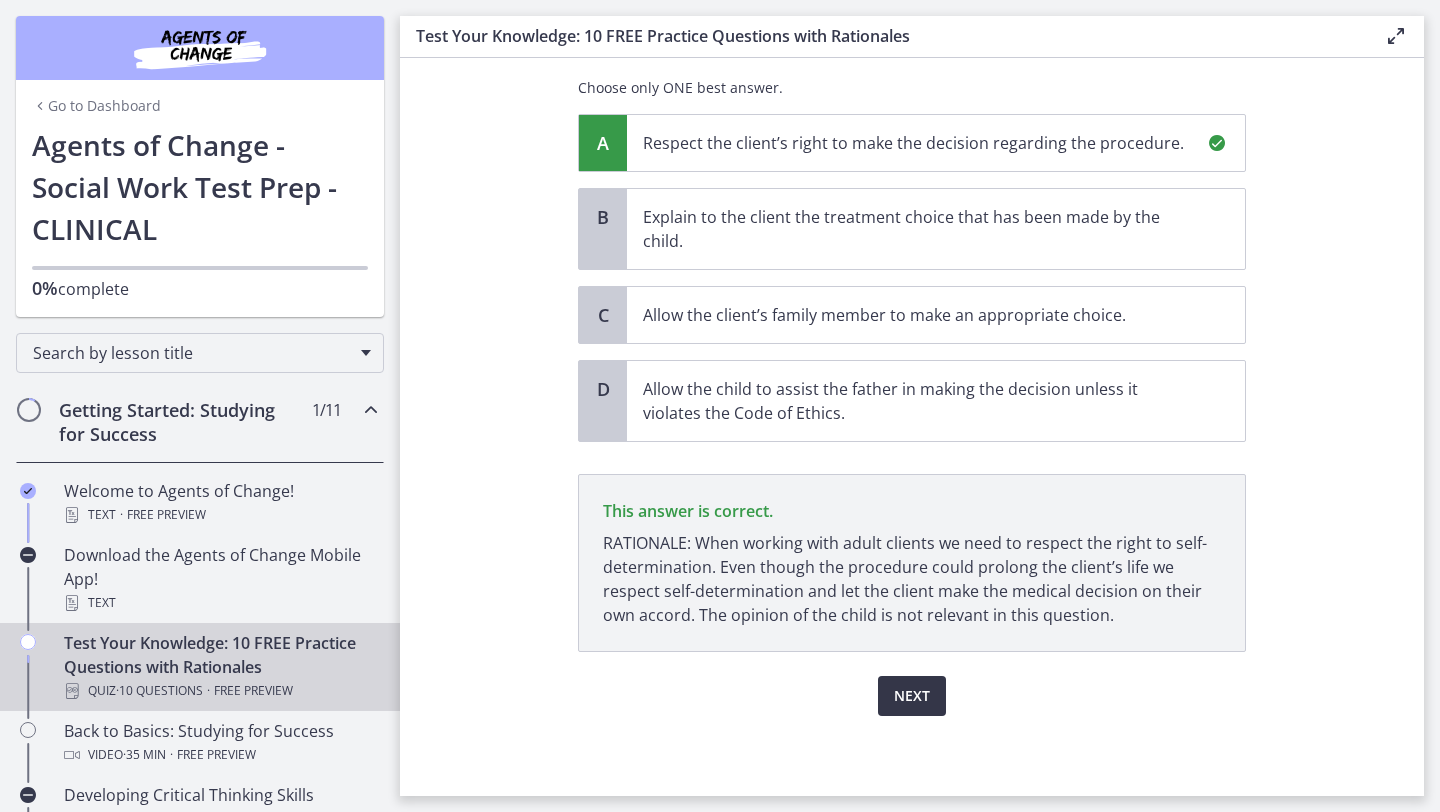 click on "Next" at bounding box center [912, 696] 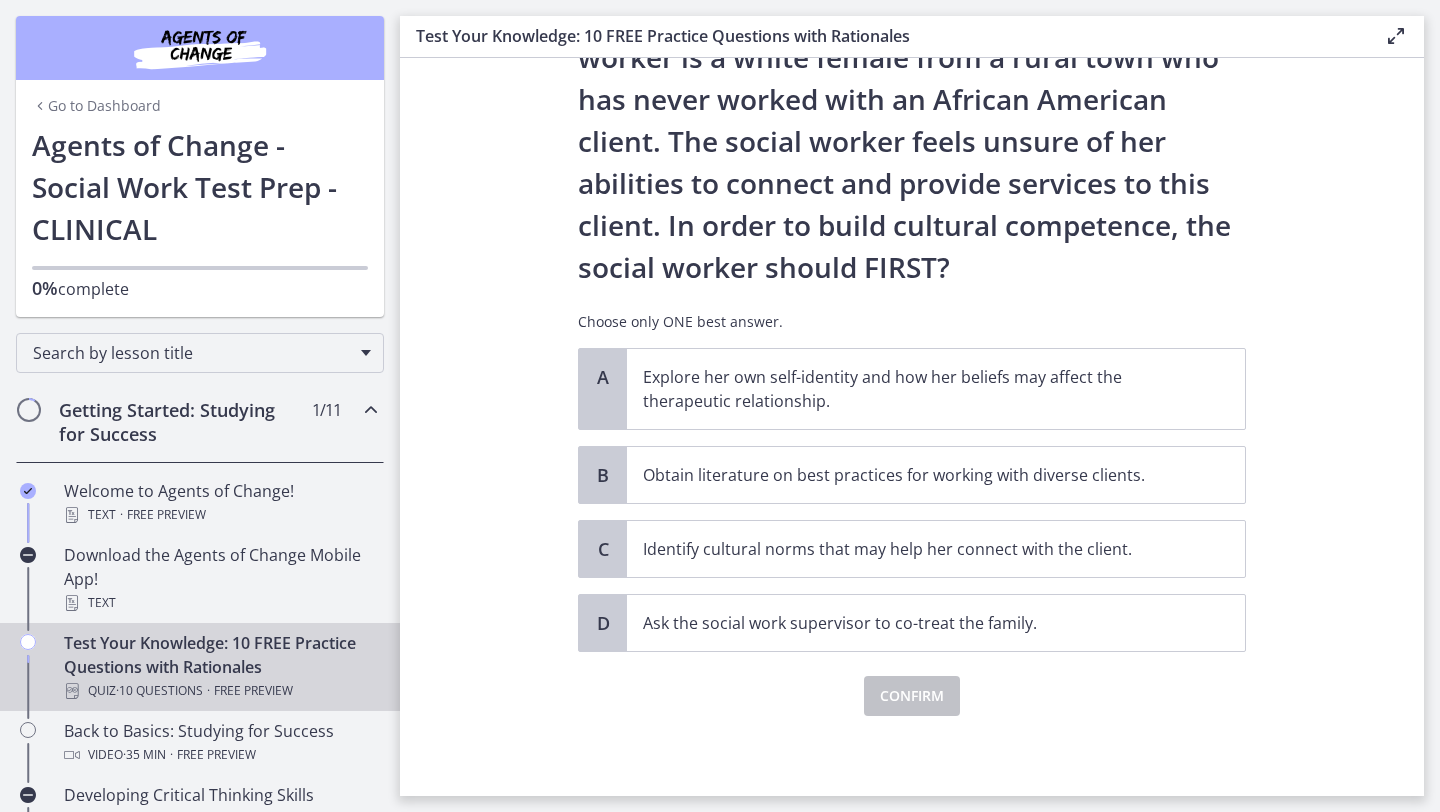 scroll, scrollTop: 0, scrollLeft: 0, axis: both 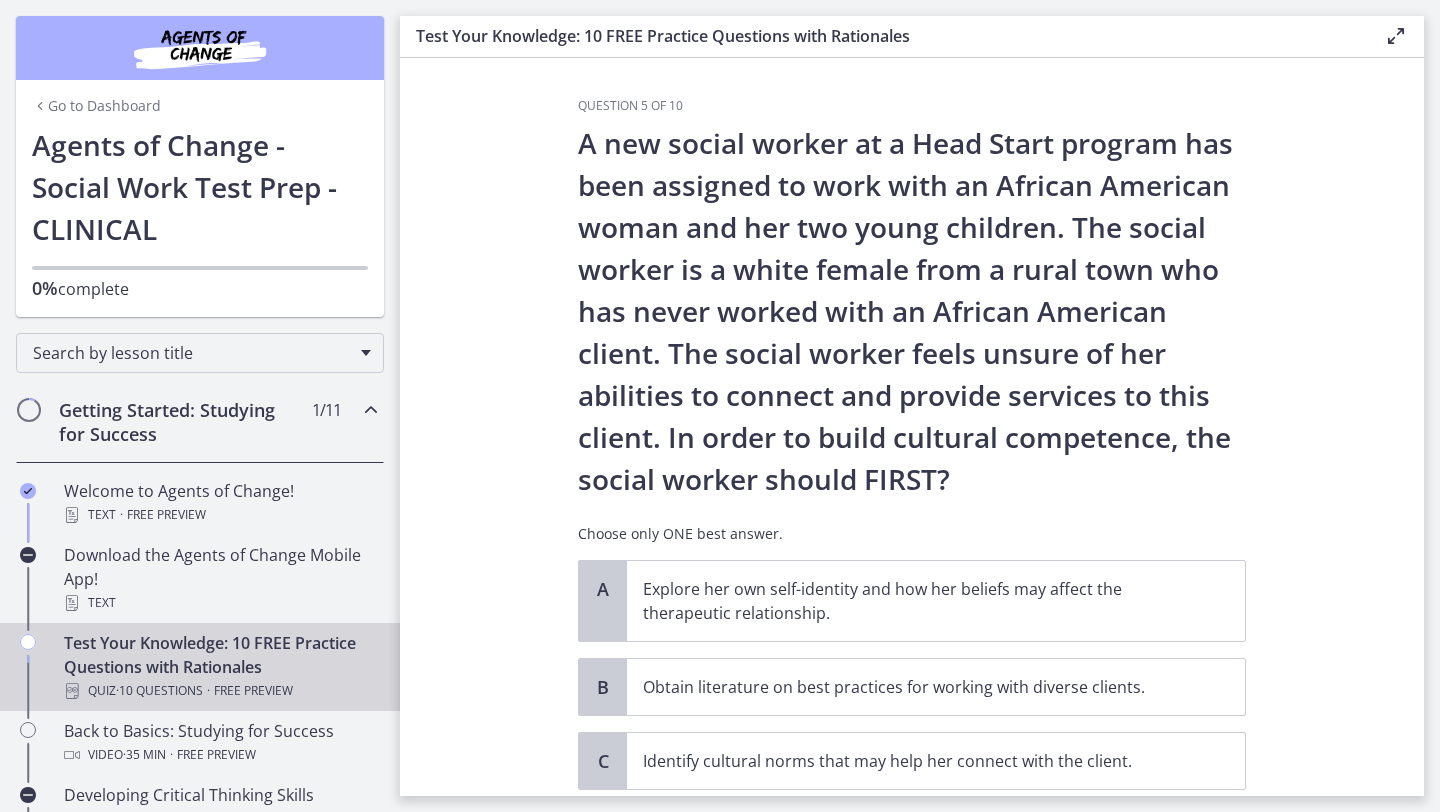 click on "Question   5   of   10
A new social worker at a Head Start program has been assigned to work with an African American woman and her two young children. The social worker is a white female from a rural town who has never worked with an African American client. The social worker feels unsure of her abilities to connect and provide services to this client. In order to build cultural competence, the social worker should FIRST?
Choose only ONE best answer.
A
Explore her own self-identity and how her beliefs may affect the therapeutic relationship.
B
Obtain literature on best practices for working with diverse clients.
C
Identify cultural norms that may help her connect with the client.
D" 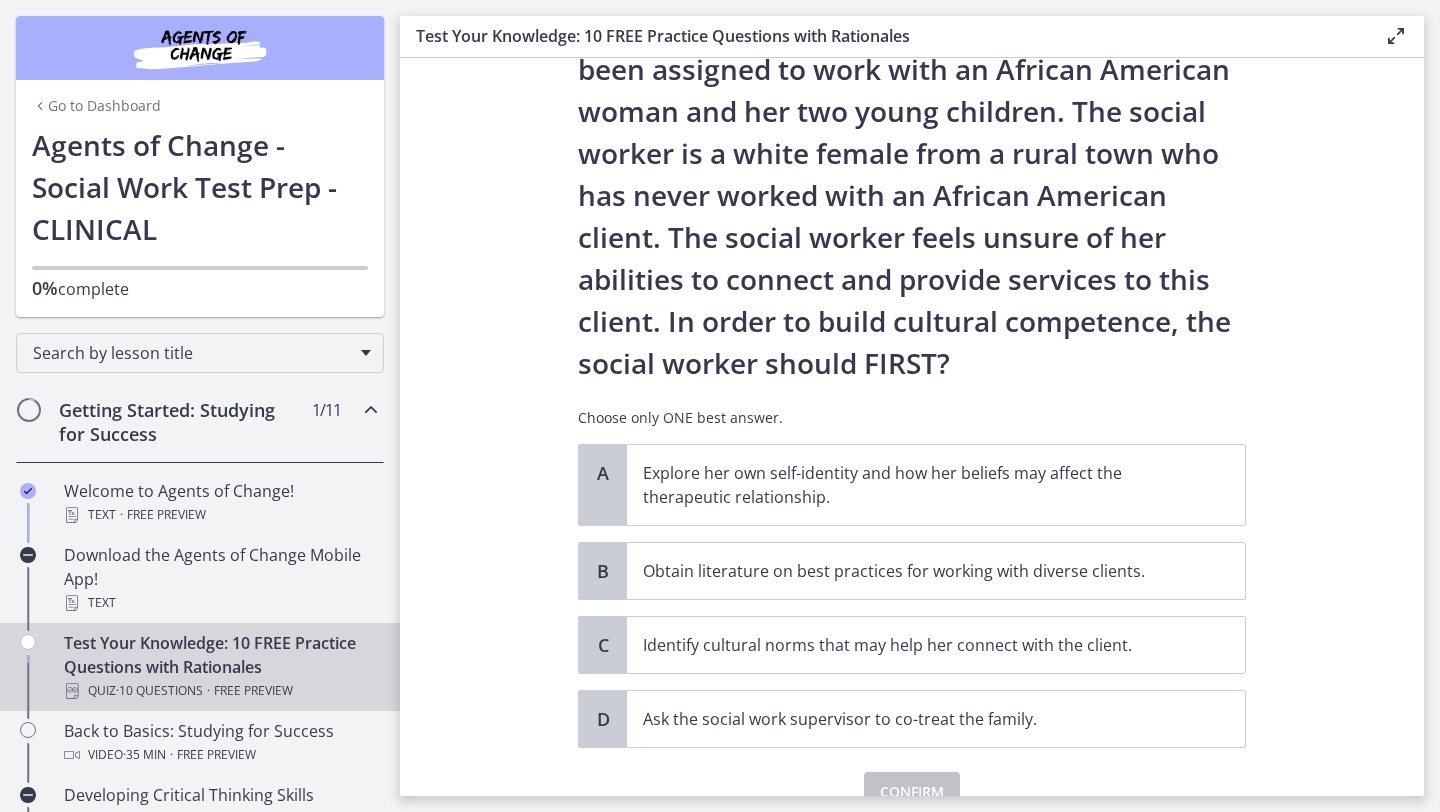 scroll, scrollTop: 120, scrollLeft: 0, axis: vertical 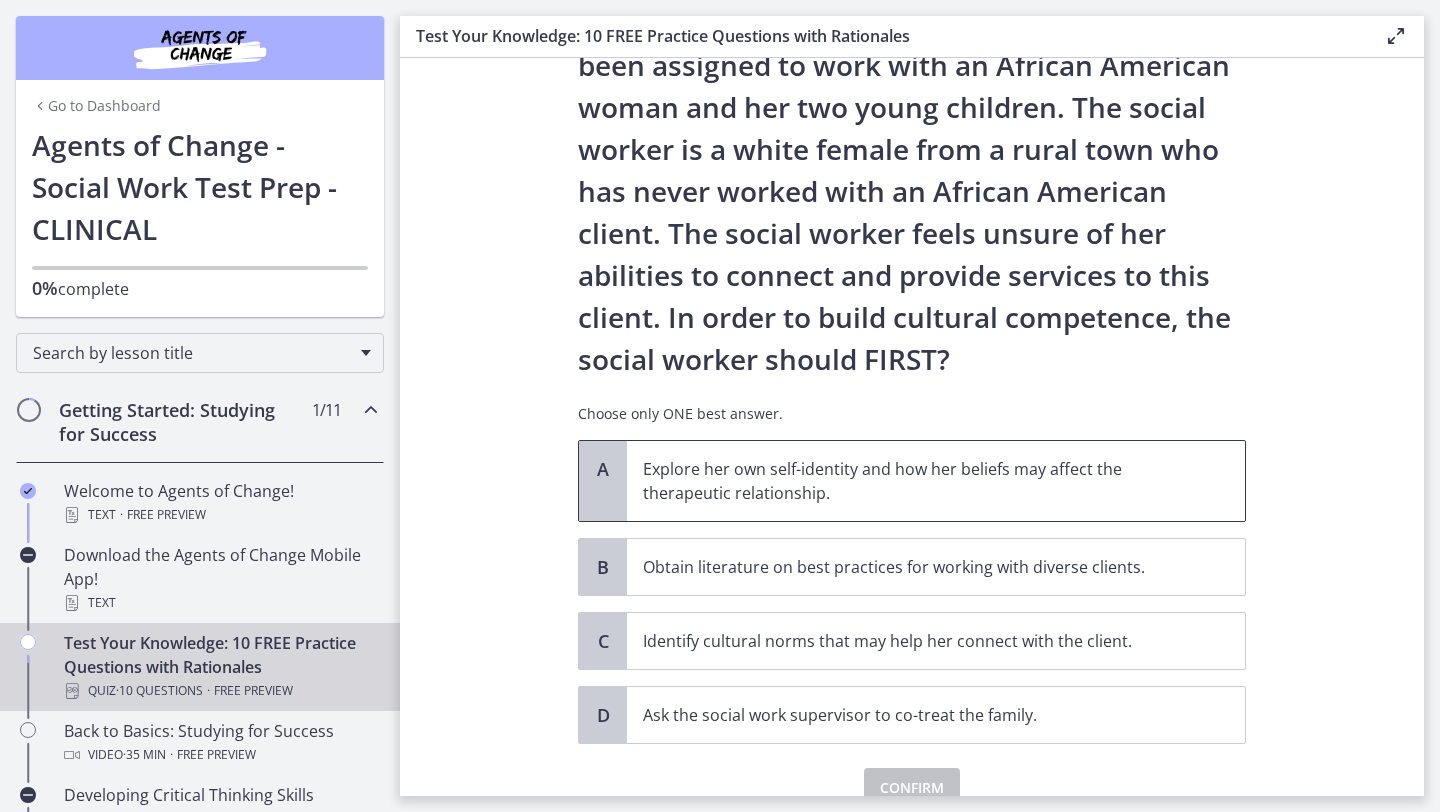 click on "Explore her own self-identity and how her beliefs may affect the therapeutic relationship." at bounding box center (916, 481) 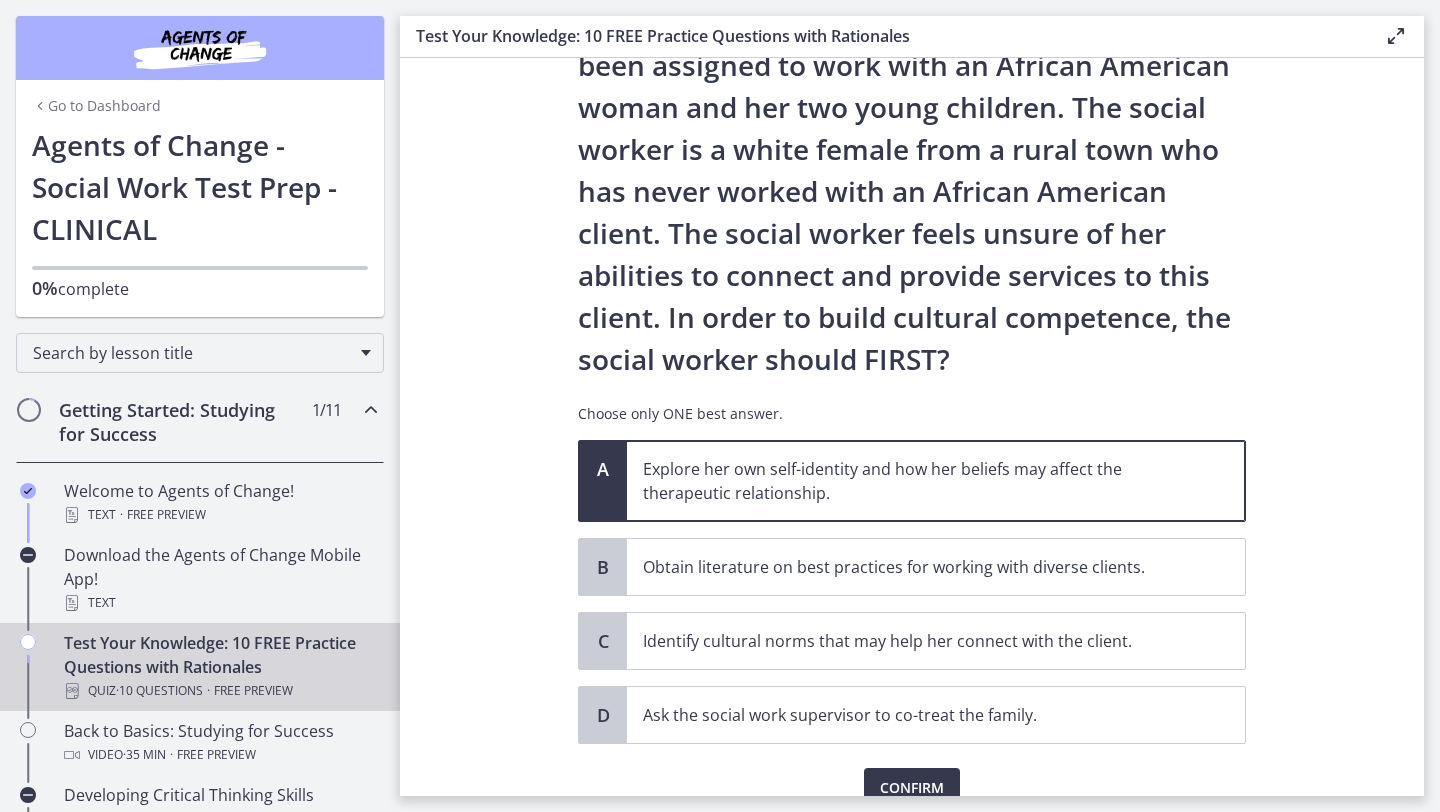 click on "Question   5   of   10
A new social worker at a Head Start program has been assigned to work with an African American woman and her two young children. The social worker is a white female from a rural town who has never worked with an African American client. The social worker feels unsure of her abilities to connect and provide services to this client. In order to build cultural competence, the social worker should FIRST?
Choose only ONE best answer.
A
Explore her own self-identity and how her beliefs may affect the therapeutic relationship.
B
Obtain literature on best practices for working with diverse clients.
C
Identify cultural norms that may help her connect with the client." at bounding box center [912, 427] 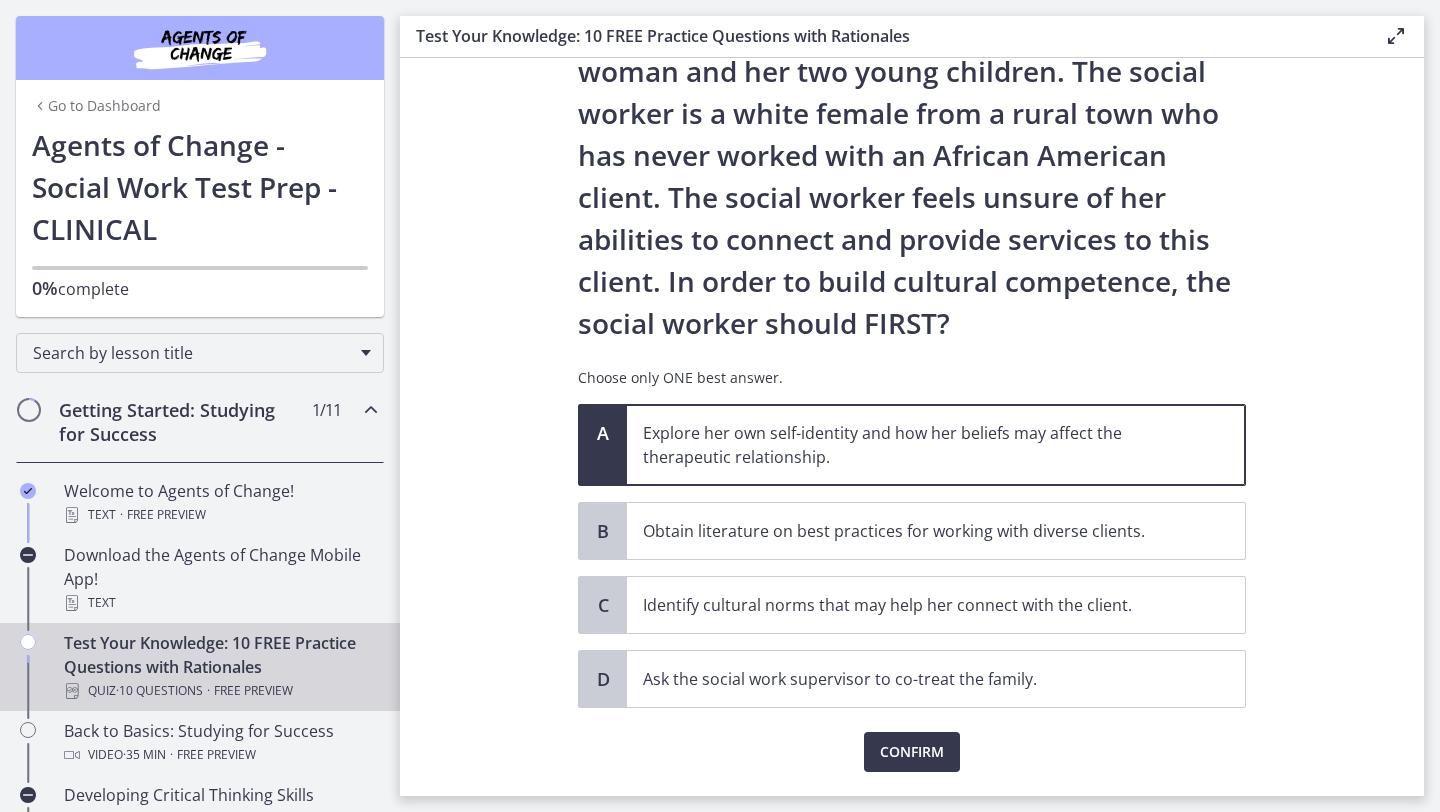 scroll, scrollTop: 160, scrollLeft: 0, axis: vertical 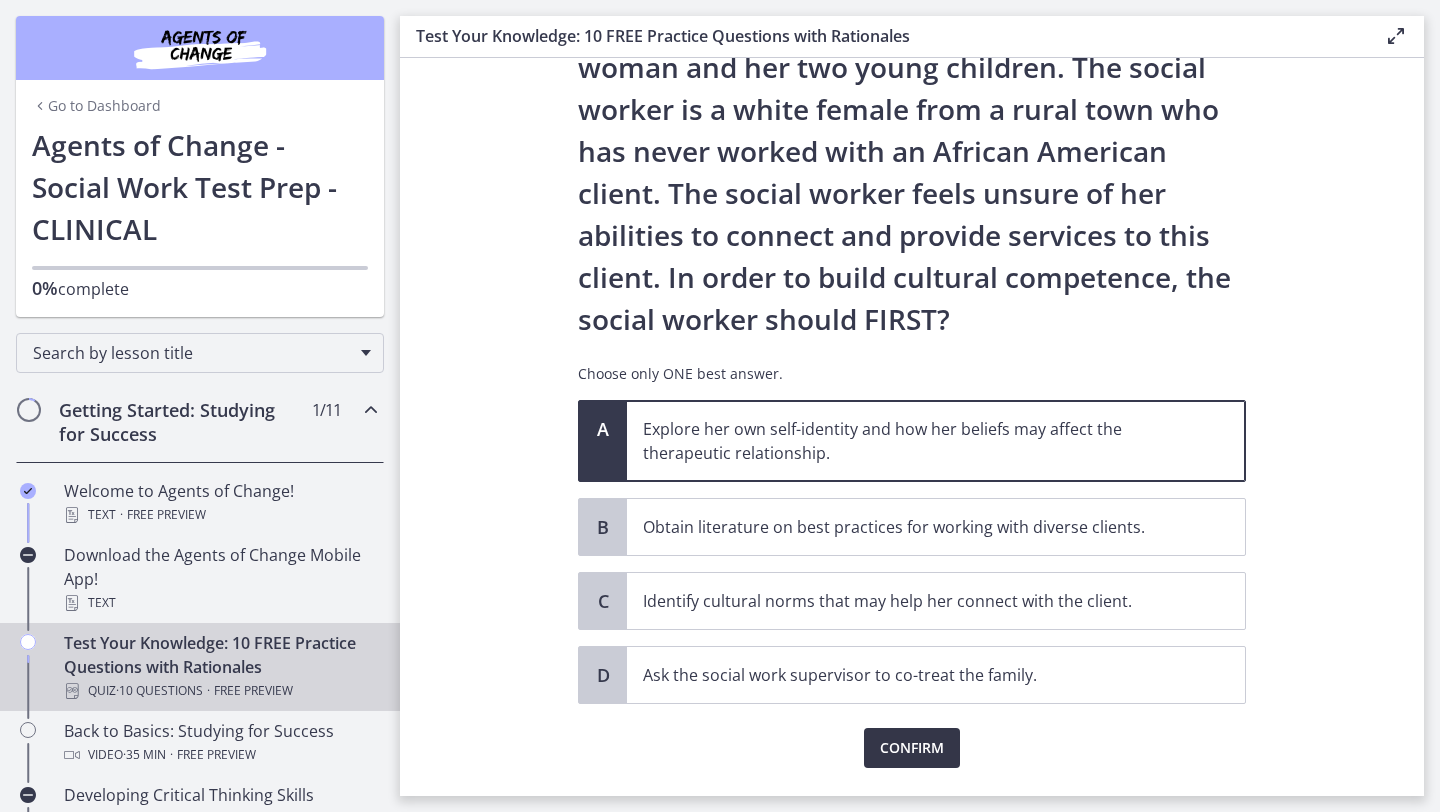 click on "Confirm" at bounding box center (912, 748) 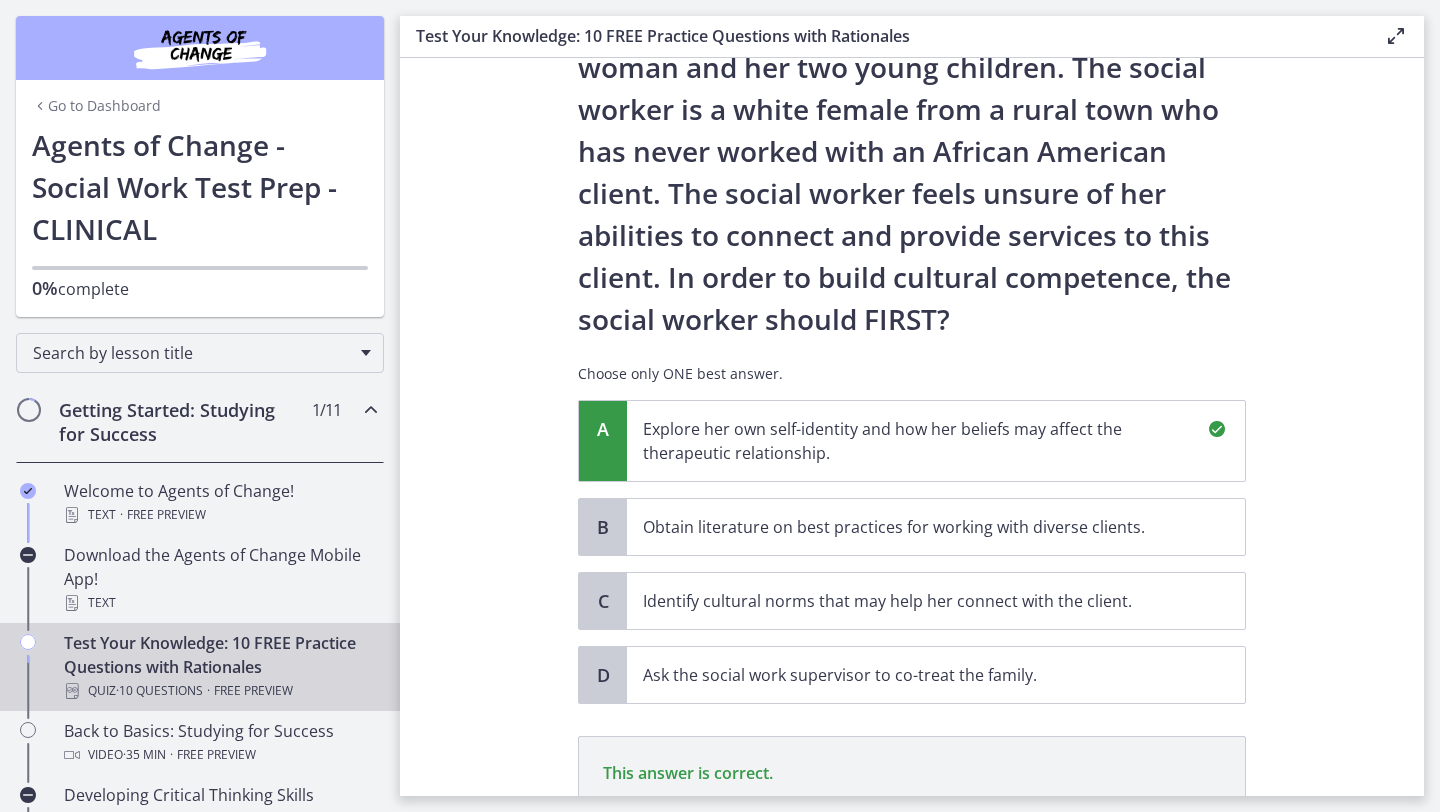 scroll, scrollTop: 446, scrollLeft: 0, axis: vertical 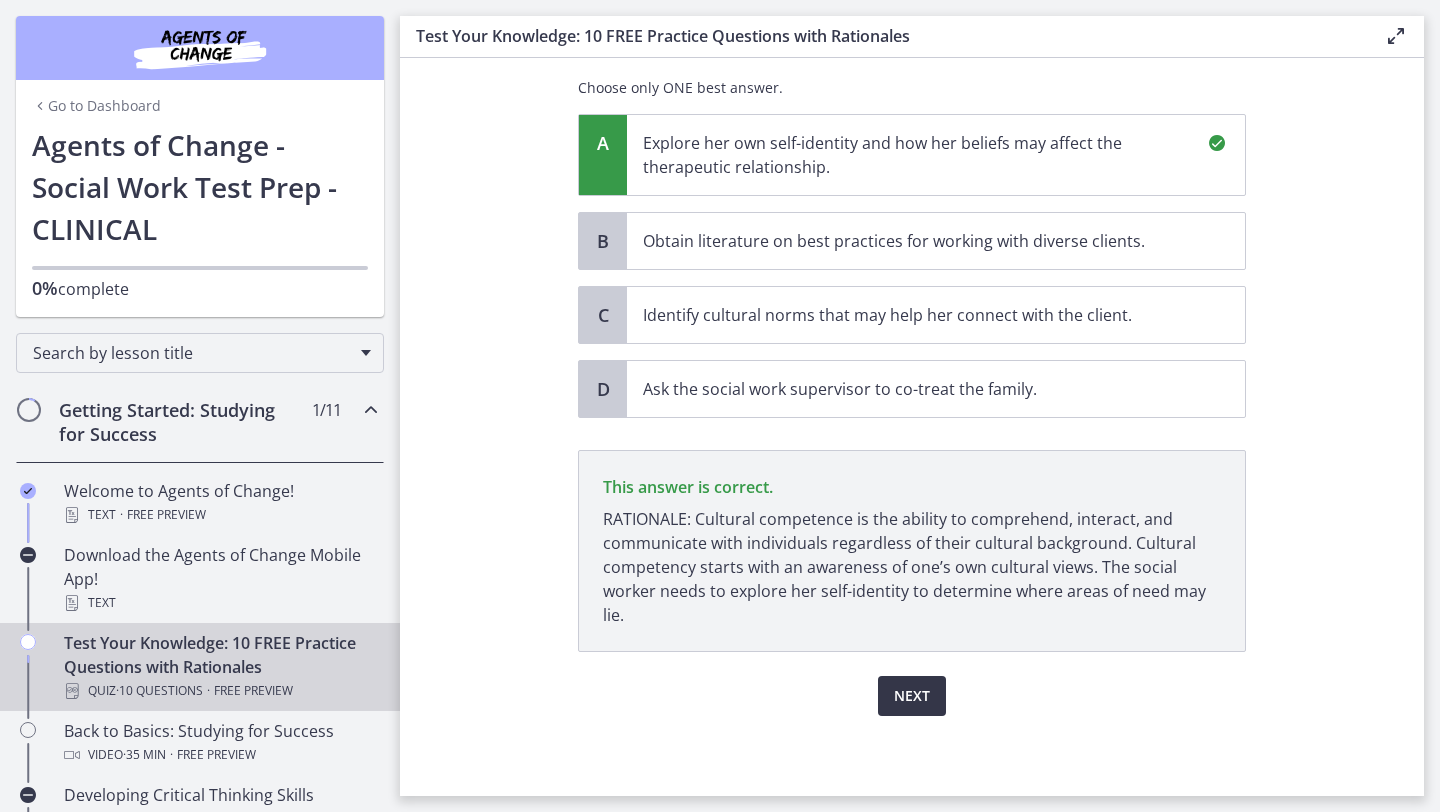 click on "Next" at bounding box center (912, 696) 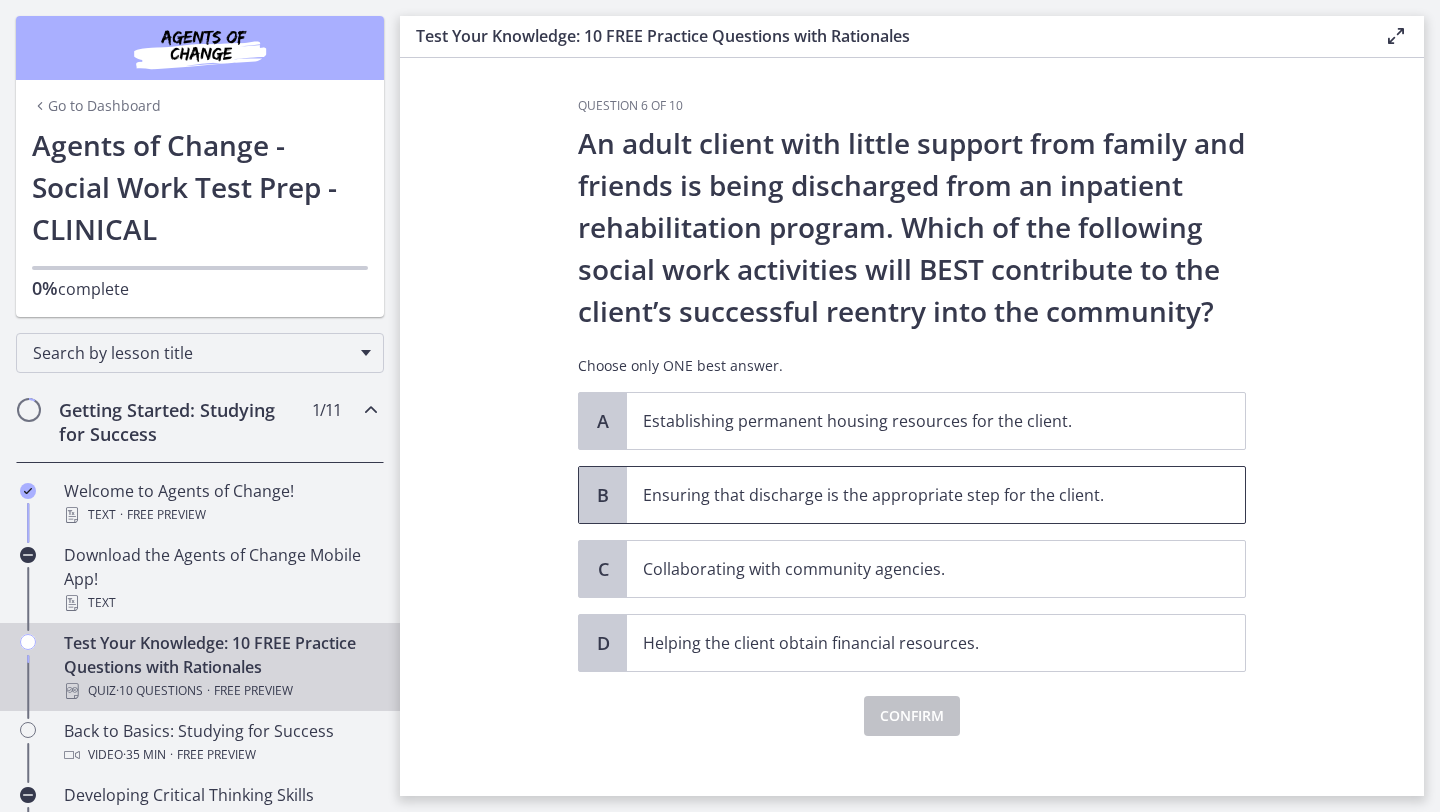 click on "Ensuring that discharge is the appropriate step for the client." at bounding box center (916, 495) 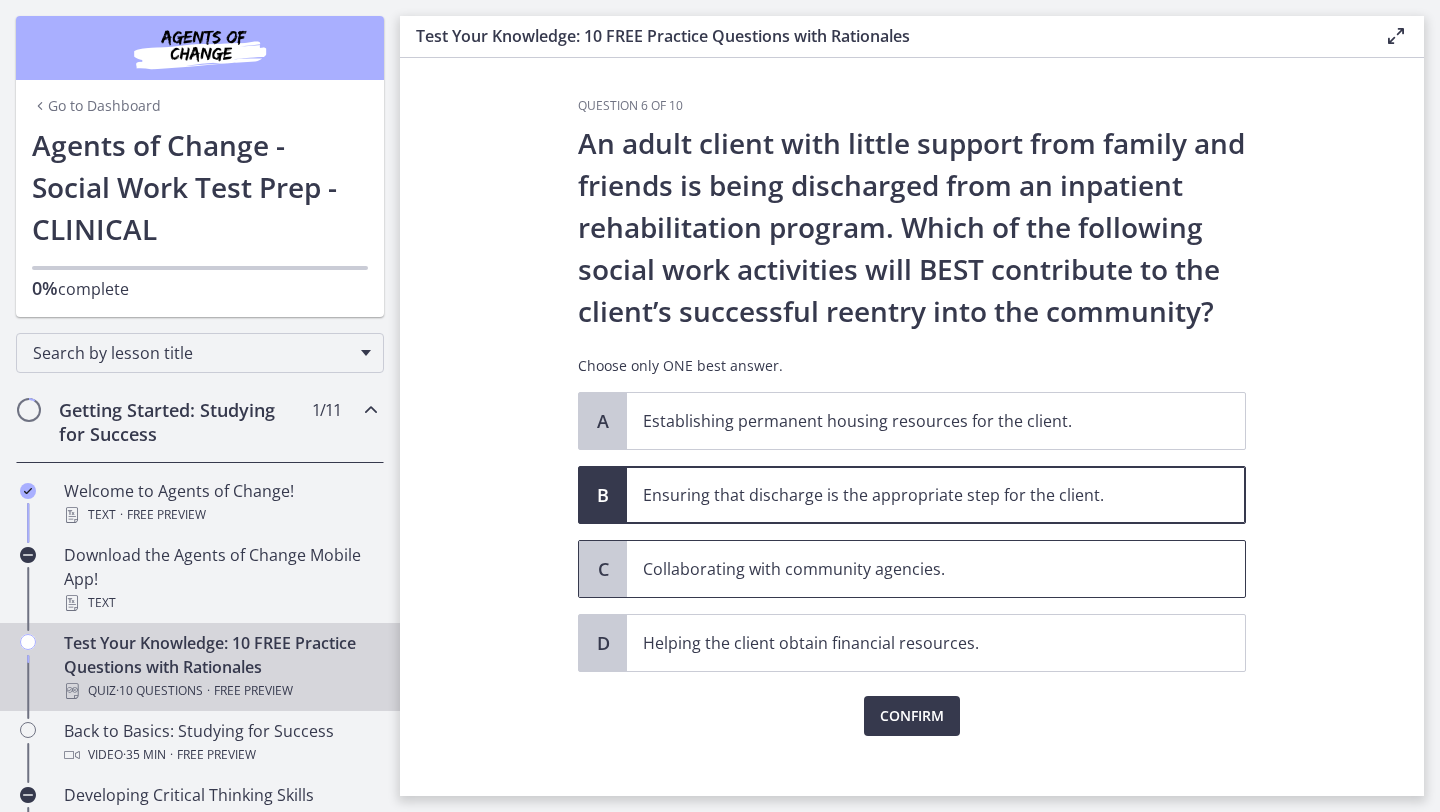 click on "Collaborating with community agencies." at bounding box center (916, 569) 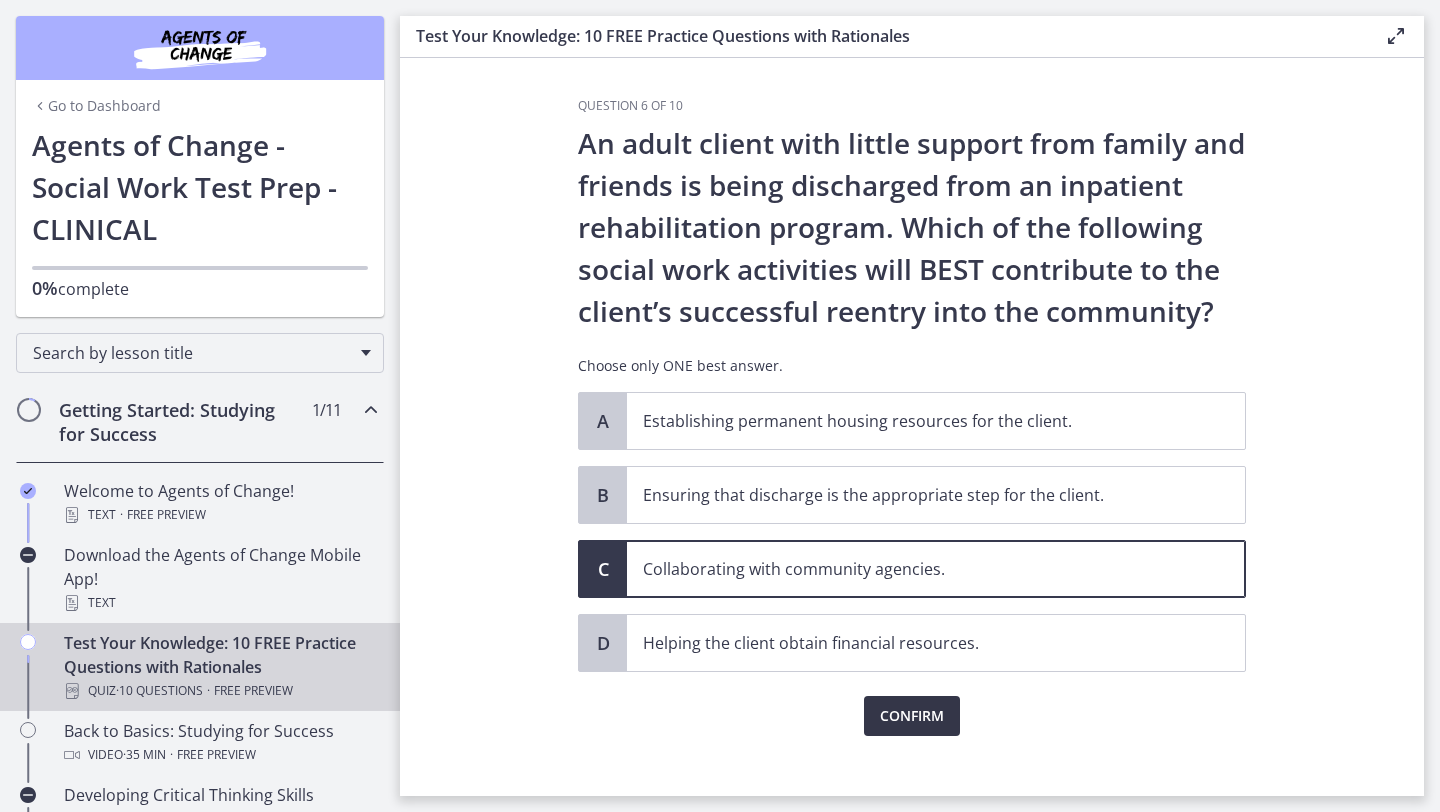 click on "Confirm" at bounding box center [912, 716] 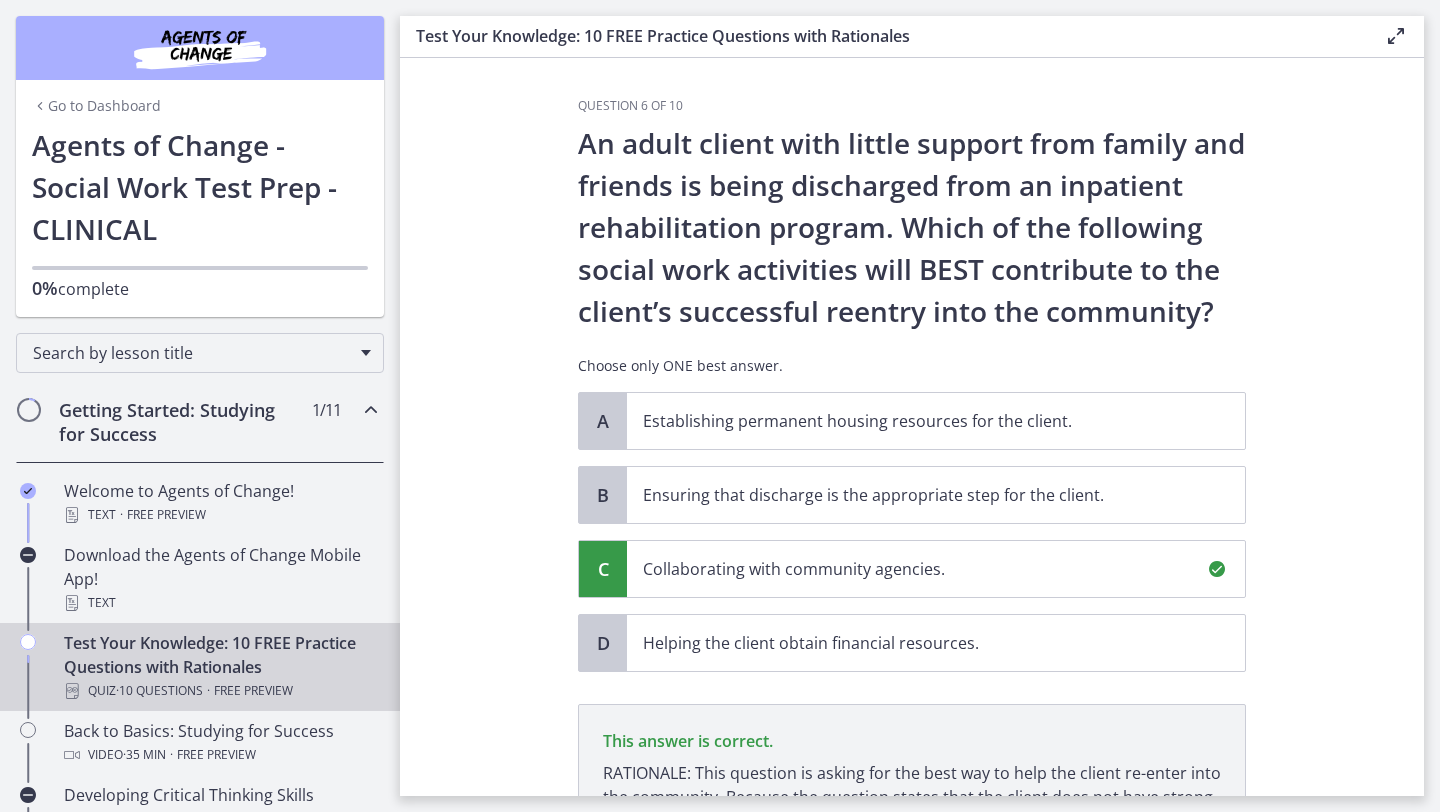 scroll, scrollTop: 254, scrollLeft: 0, axis: vertical 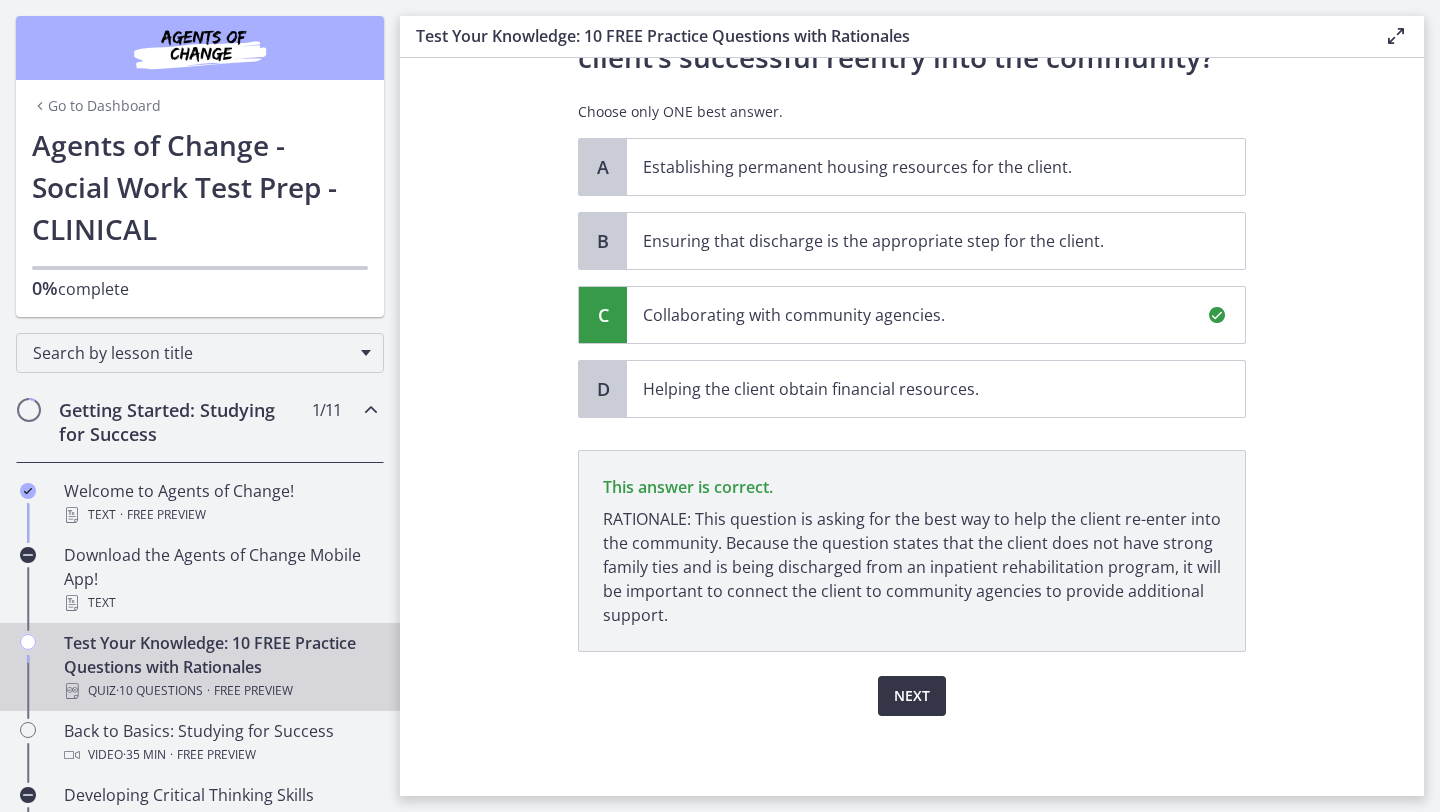 click on "Next" at bounding box center [912, 696] 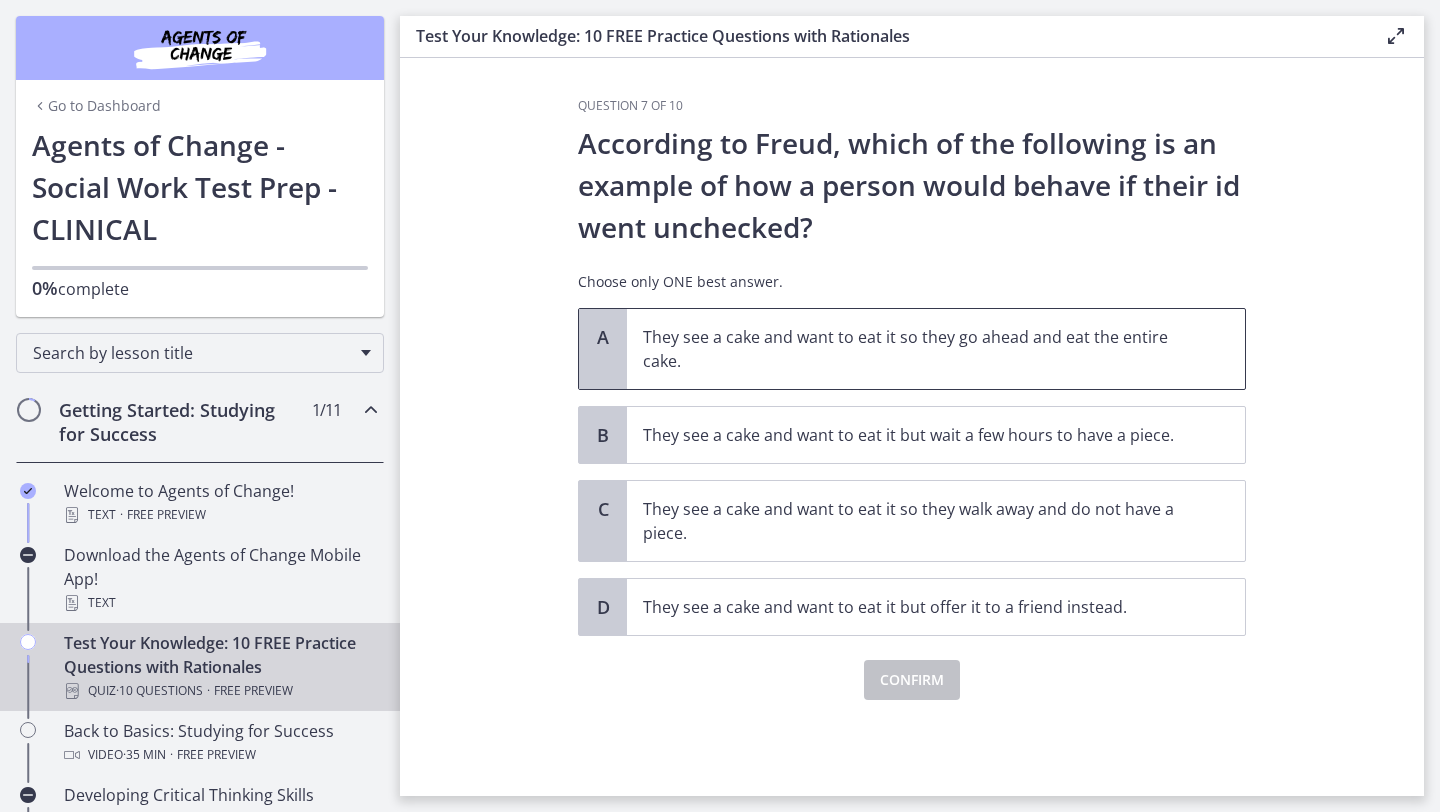 click on "They see a cake and want to eat it so they go ahead and eat the entire cake." at bounding box center [916, 349] 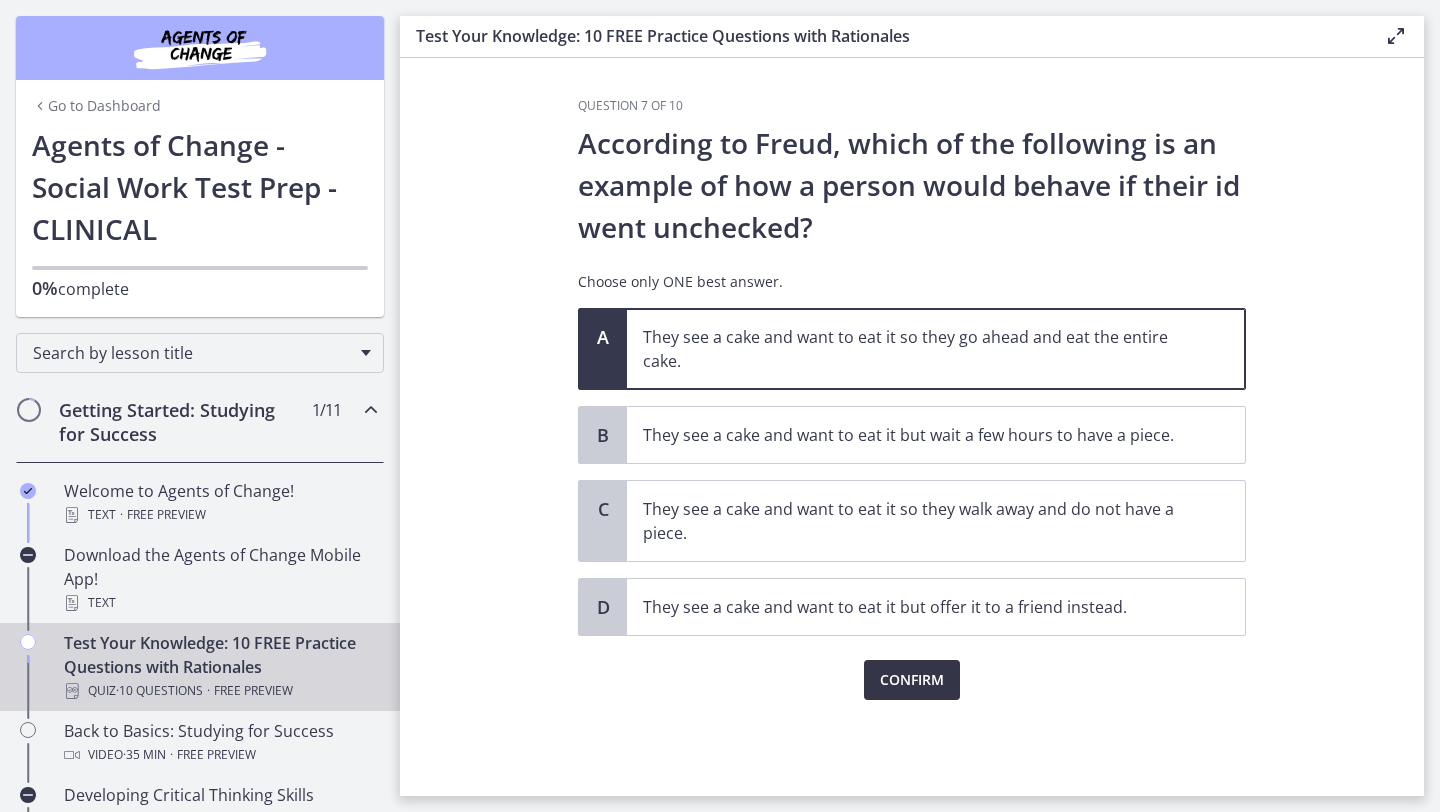 click on "Confirm" at bounding box center [912, 680] 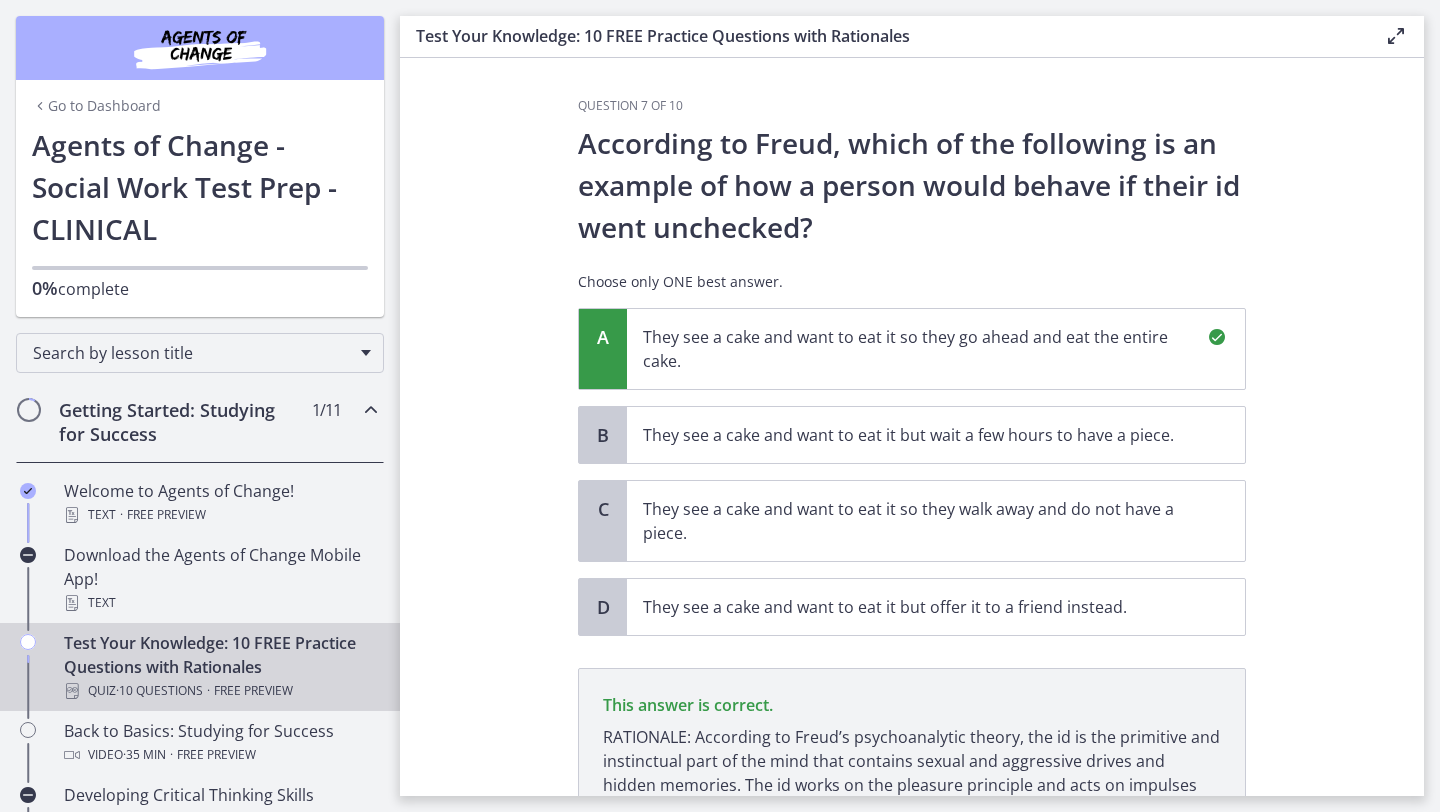 scroll, scrollTop: 194, scrollLeft: 0, axis: vertical 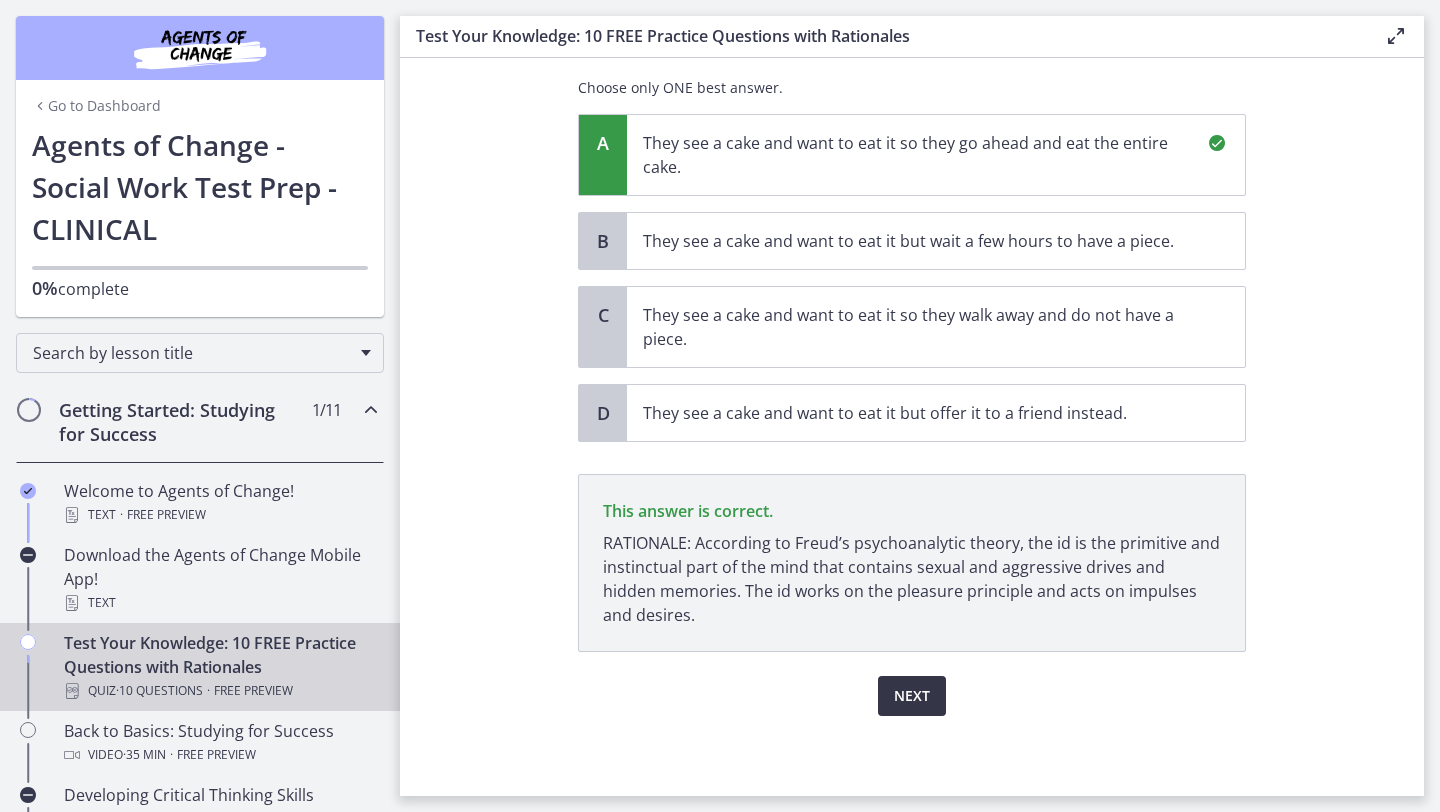 click on "Next" at bounding box center (912, 696) 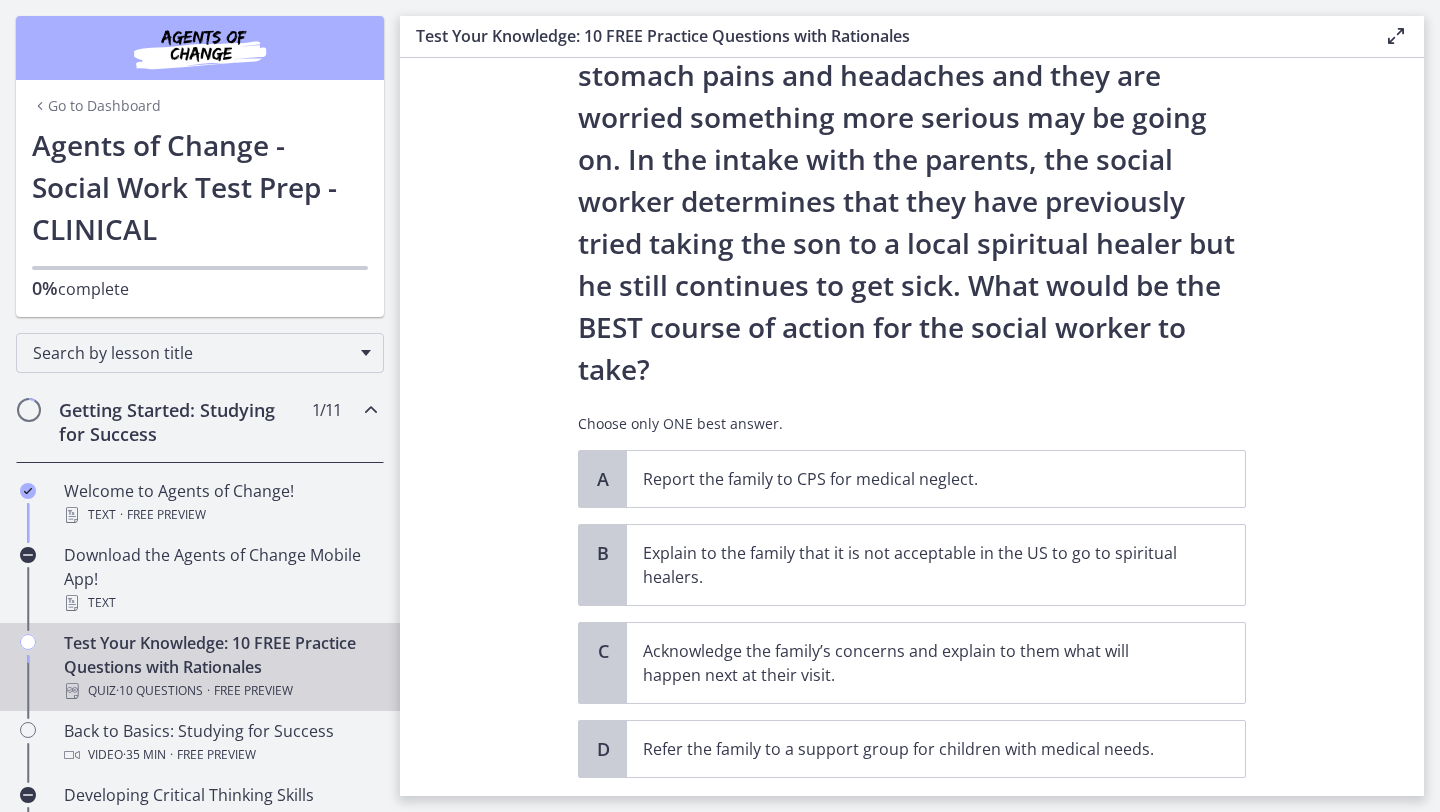 scroll, scrollTop: 0, scrollLeft: 0, axis: both 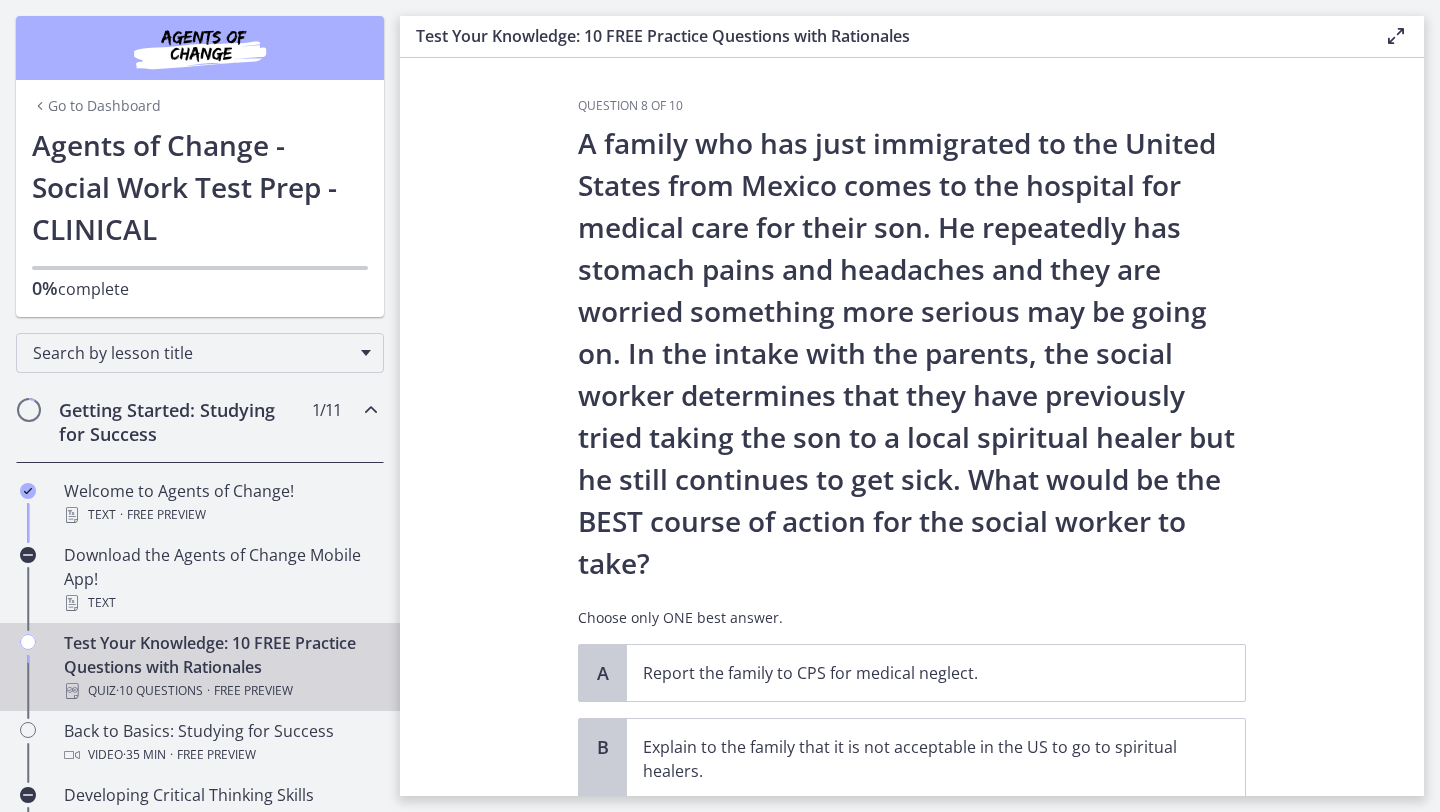 click on "Question   8   of   10
A family who has just immigrated to the United States from Mexico comes to the hospital for medical care for their son. He repeatedly has stomach pains and headaches and they are worried something more serious may be going on. In the intake with the parents, the social worker determines that they have previously tried taking the son to a local spiritual healer but he still continues to get sick. What would be the BEST course of action for the social worker to take?
Choose only ONE best answer.
A
Report the family to CPS for medical neglect.
B
Explain to the family that it is not acceptable in the US to go to spiritual healers.
C
D" at bounding box center [912, 427] 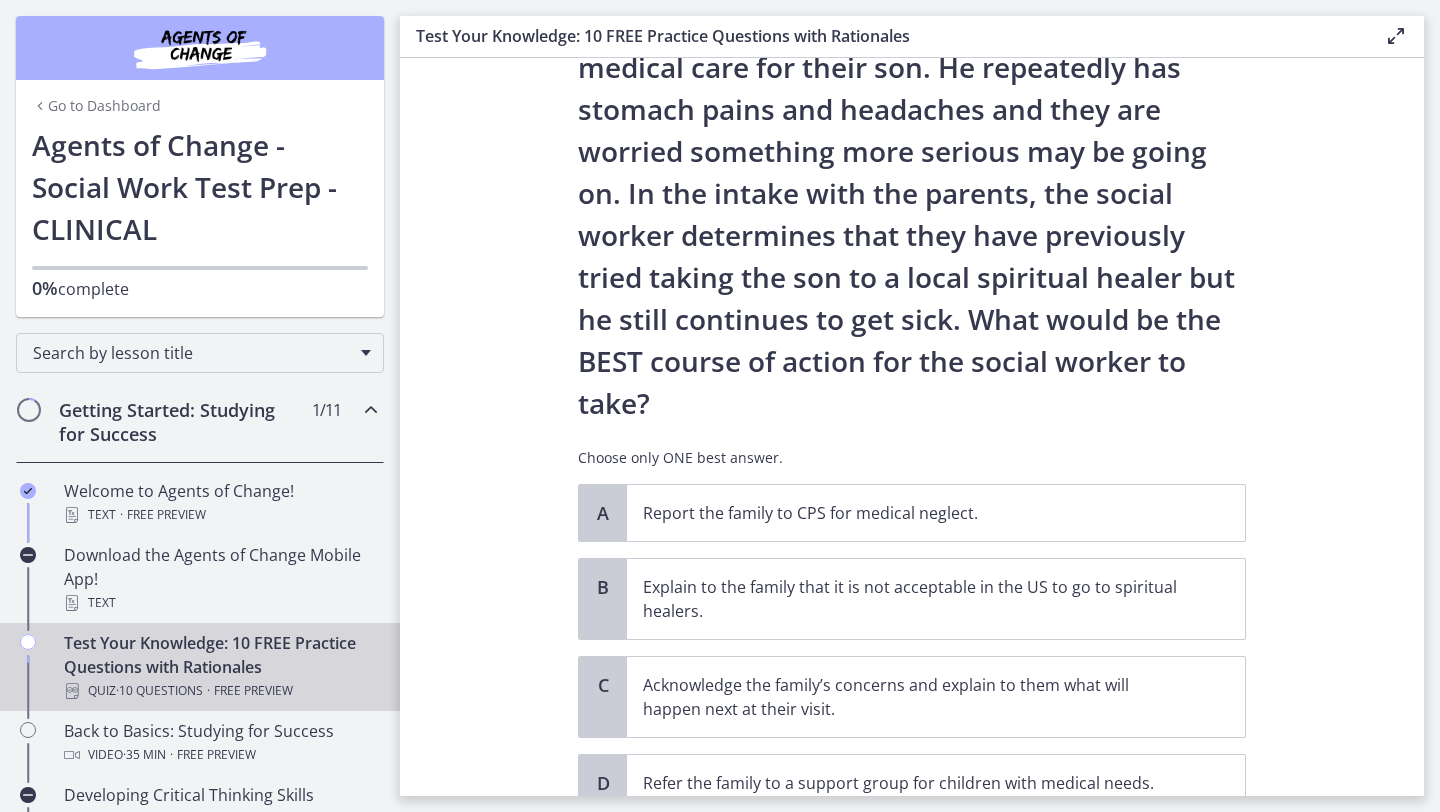 scroll, scrollTop: 200, scrollLeft: 0, axis: vertical 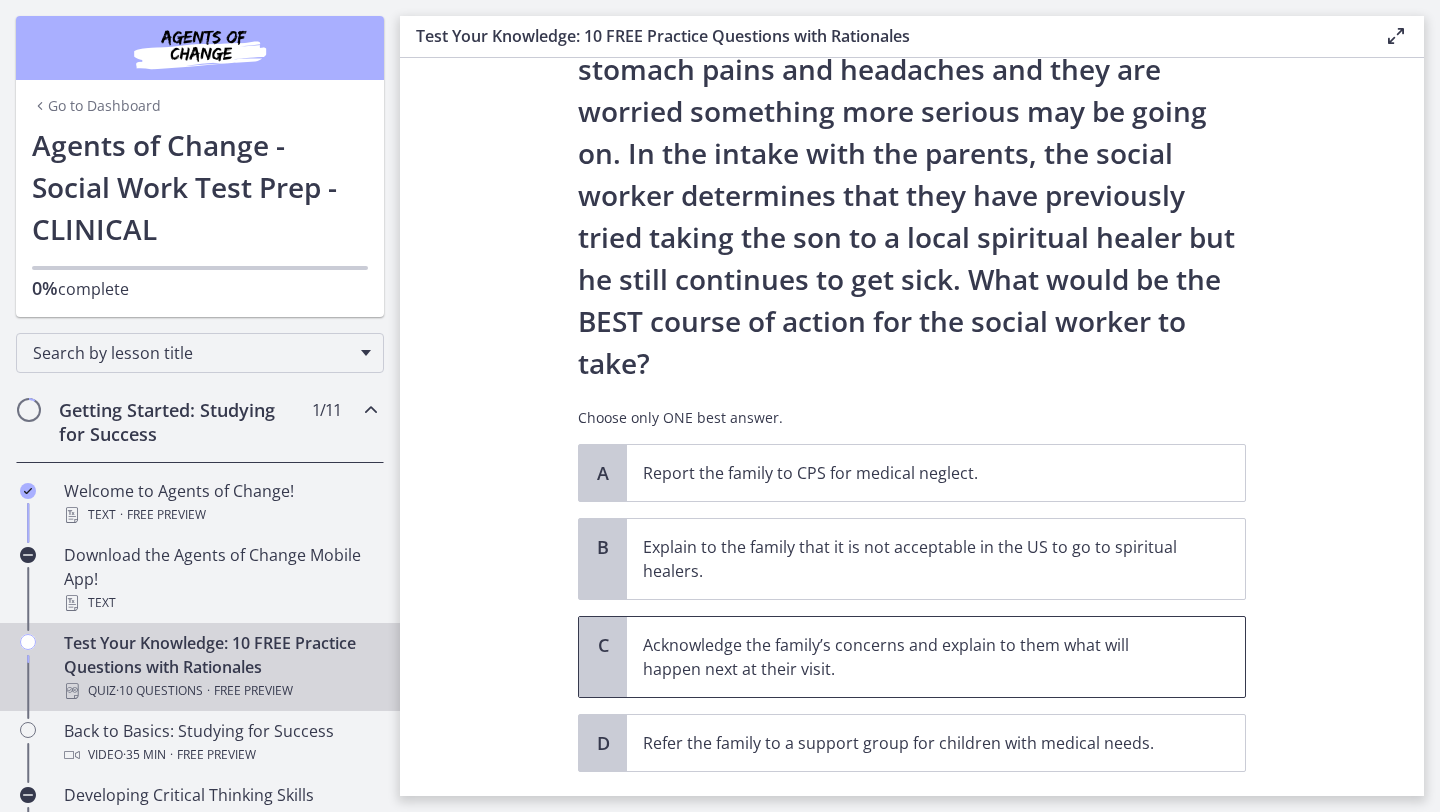 click on "Acknowledge the family’s concerns and explain to them what will happen next at their visit." at bounding box center [916, 657] 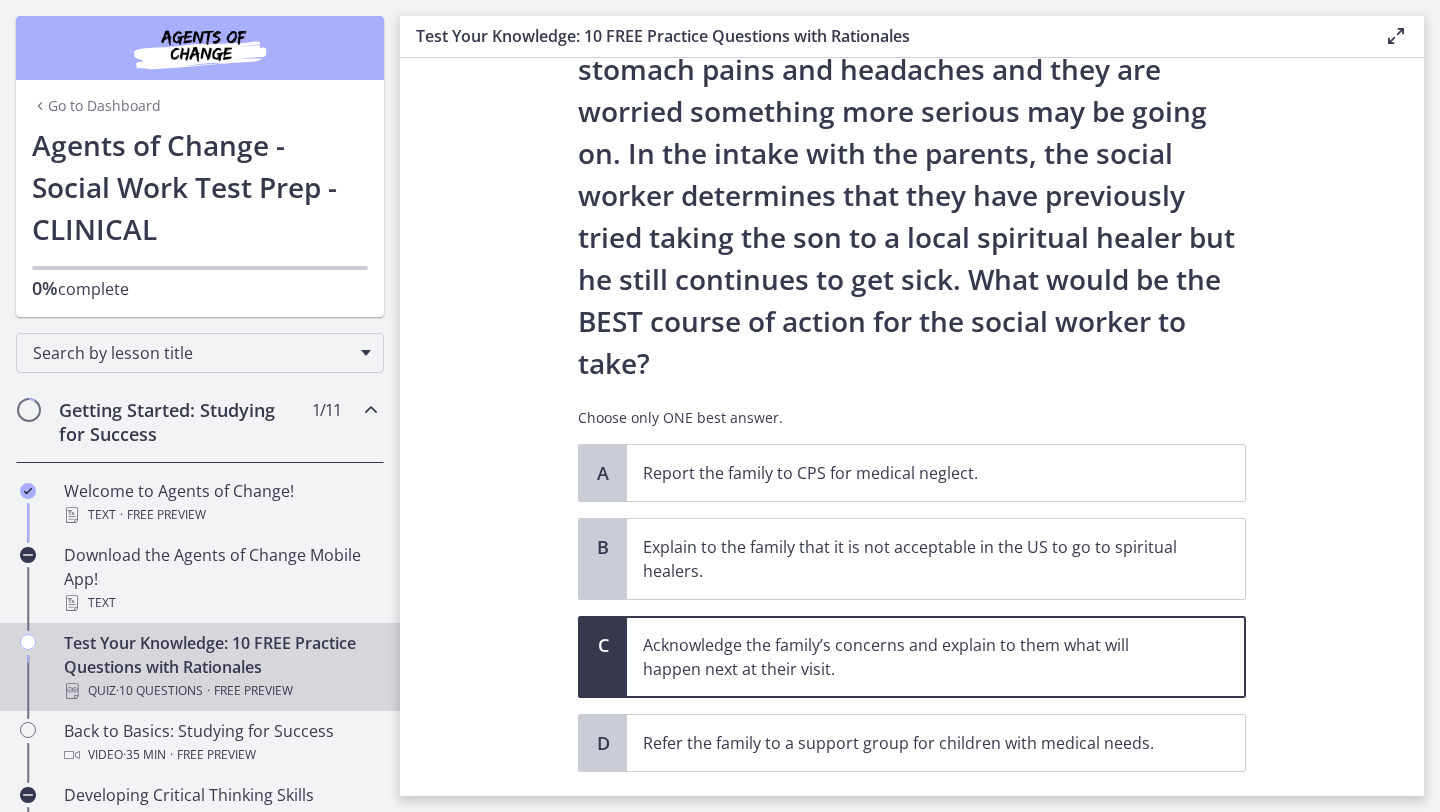 click on "Question   8   of   10
A family who has just immigrated to the United States from Mexico comes to the hospital for medical care for their son. He repeatedly has stomach pains and headaches and they are worried something more serious may be going on. In the intake with the parents, the social worker determines that they have previously tried taking the son to a local spiritual healer but he still continues to get sick. What would be the BEST course of action for the social worker to take?
Choose only ONE best answer.
A
Report the family to CPS for medical neglect.
B
Explain to the family that it is not acceptable in the US to go to spiritual healers.
C
D" at bounding box center (912, 427) 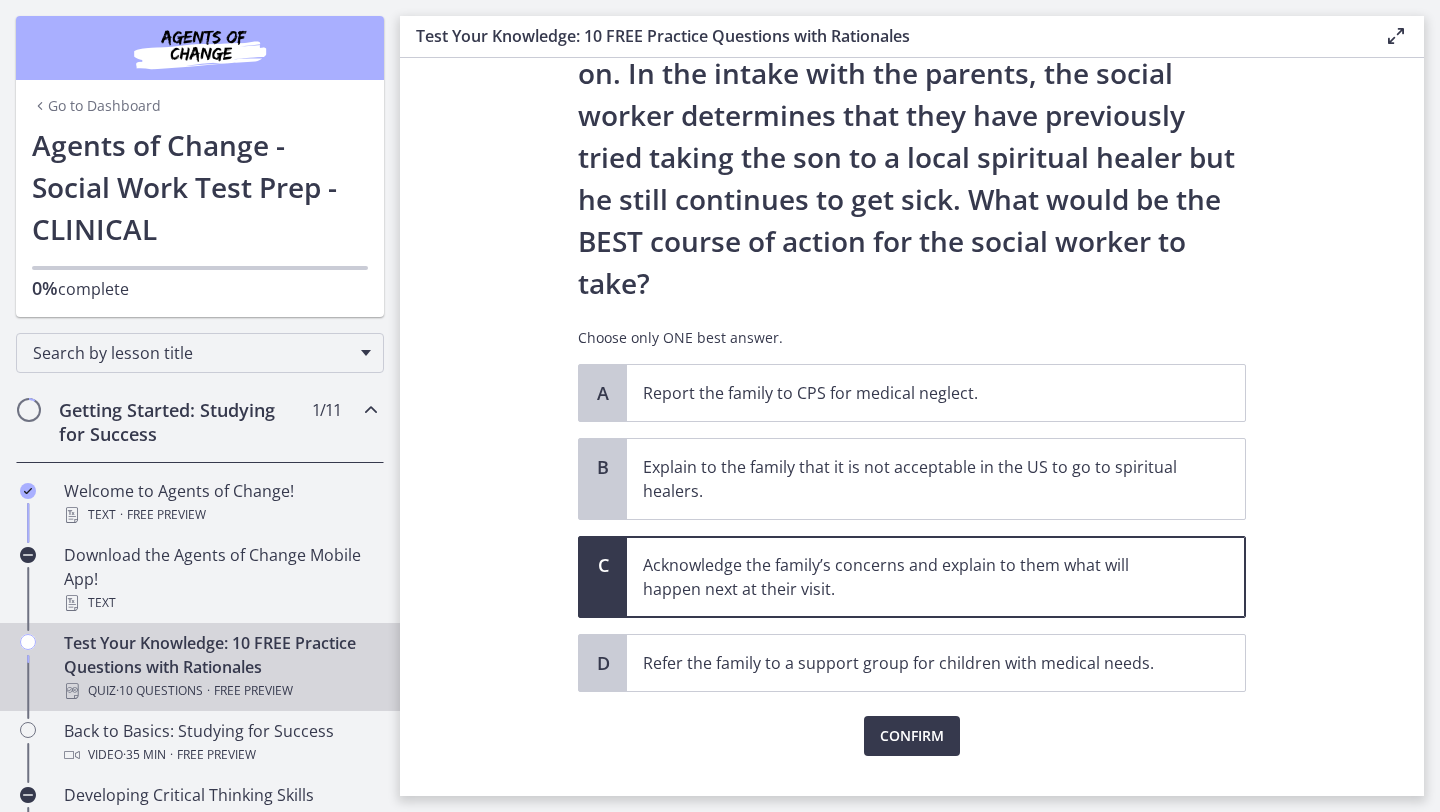 scroll, scrollTop: 320, scrollLeft: 0, axis: vertical 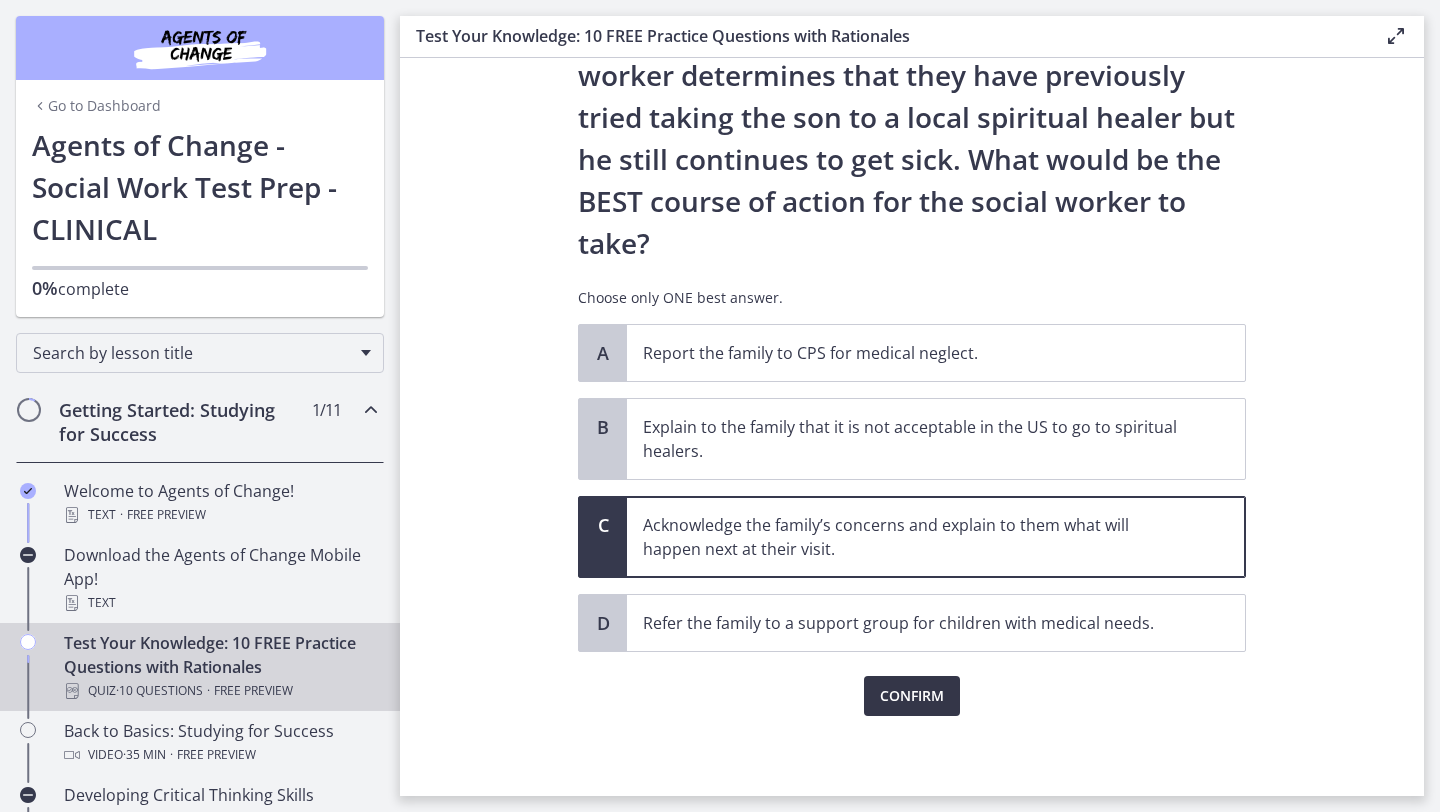 click on "Confirm" at bounding box center [912, 696] 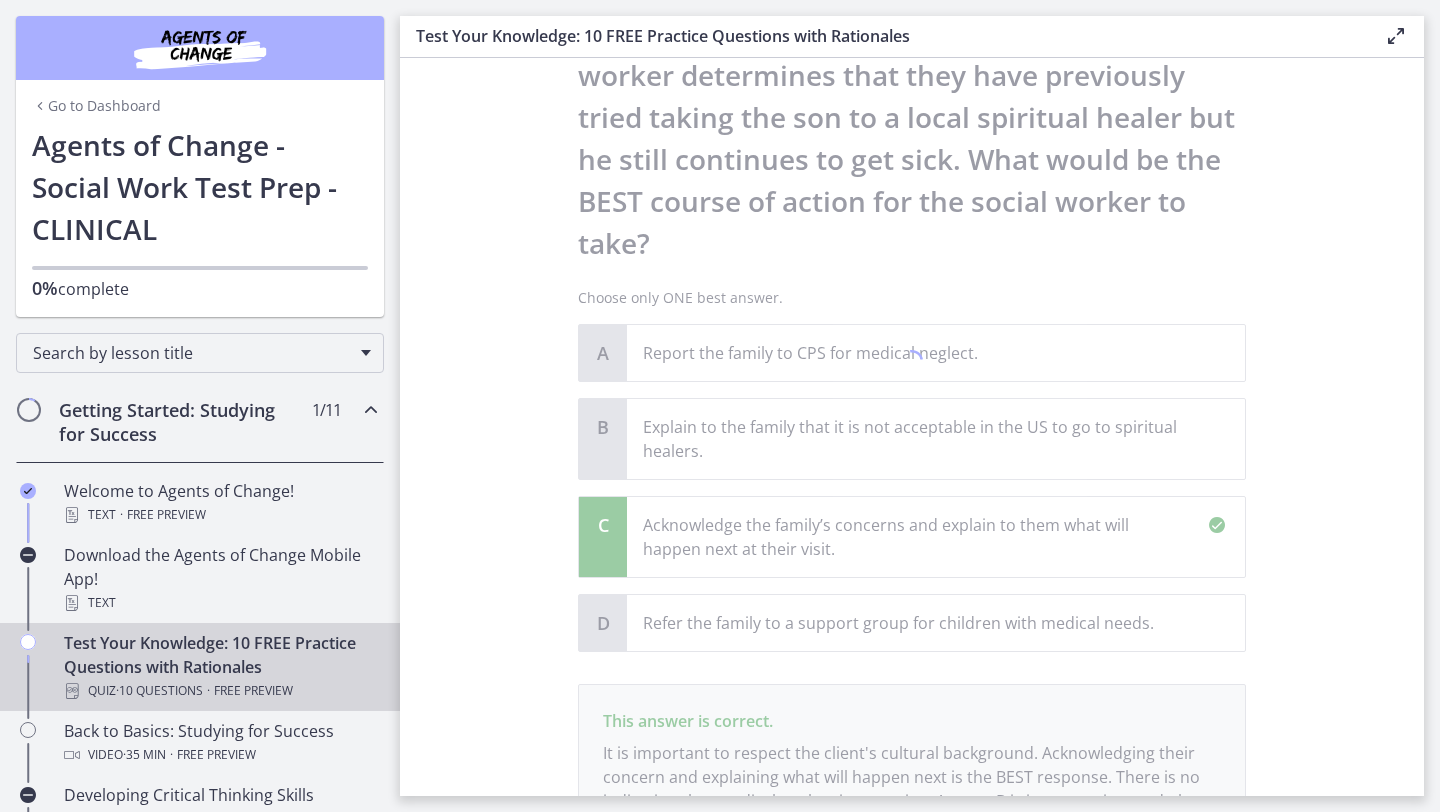 scroll, scrollTop: 554, scrollLeft: 0, axis: vertical 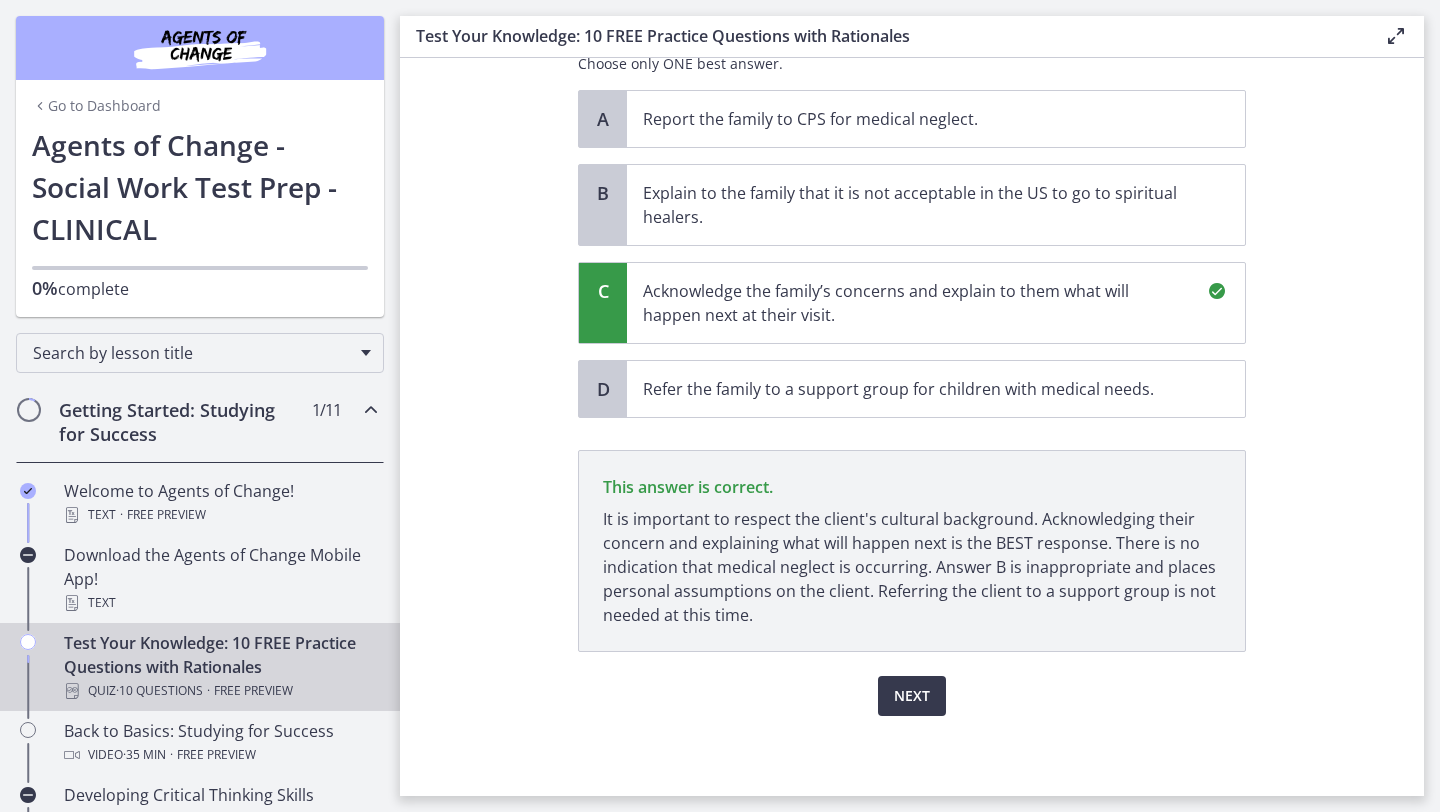 click on "Question   8   of   10
A family who has just immigrated to the United States from Mexico comes to the hospital for medical care for their son. He repeatedly has stomach pains and headaches and they are worried something more serious may be going on. In the intake with the parents, the social worker determines that they have previously tried taking the son to a local spiritual healer but he still continues to get sick. What would be the BEST course of action for the social worker to take?
Choose only ONE best answer.
A
Report the family to CPS for medical neglect.
B
Explain to the family that it is not acceptable in the US to go to spiritual healers.
C" at bounding box center [912, 427] 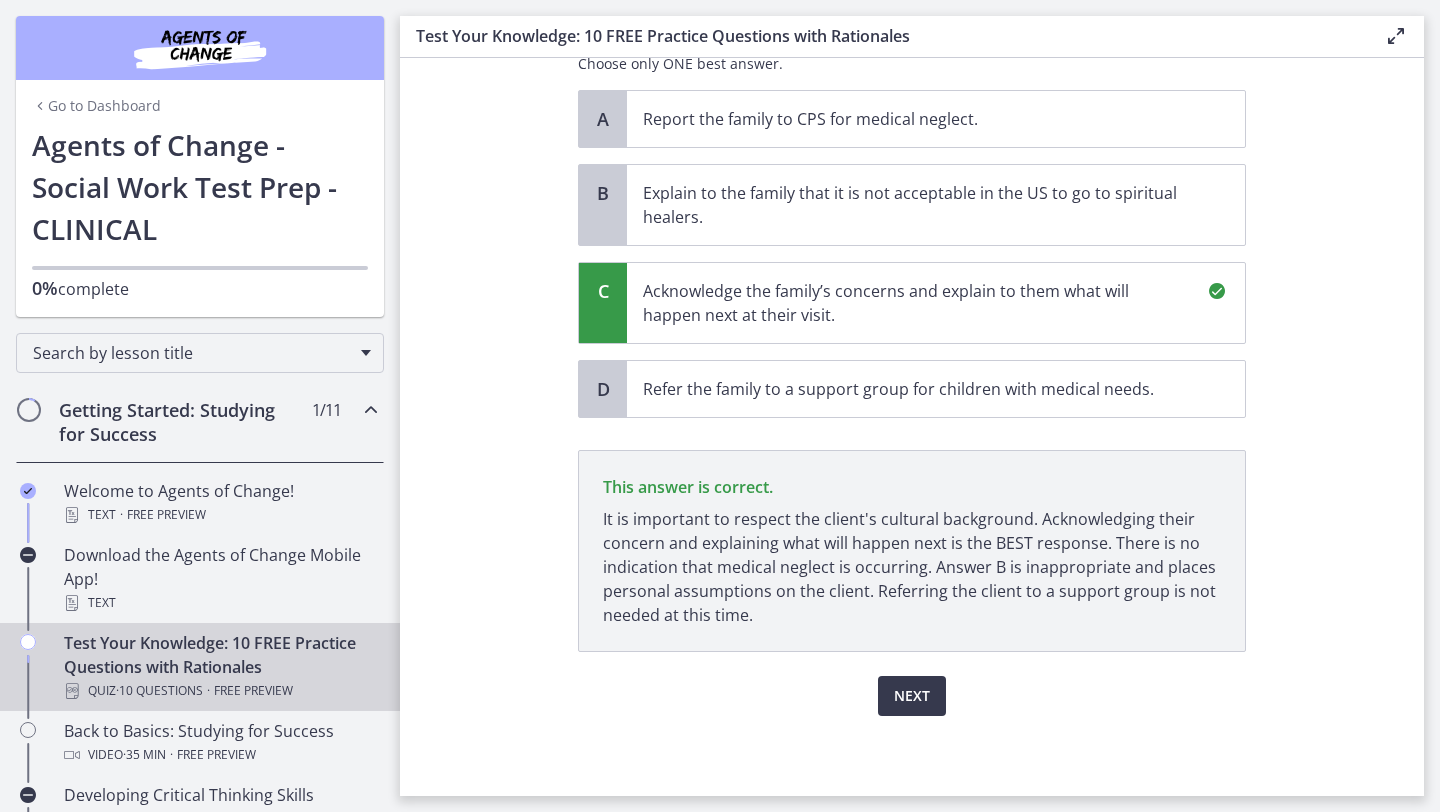 click on "Next" at bounding box center [912, 684] 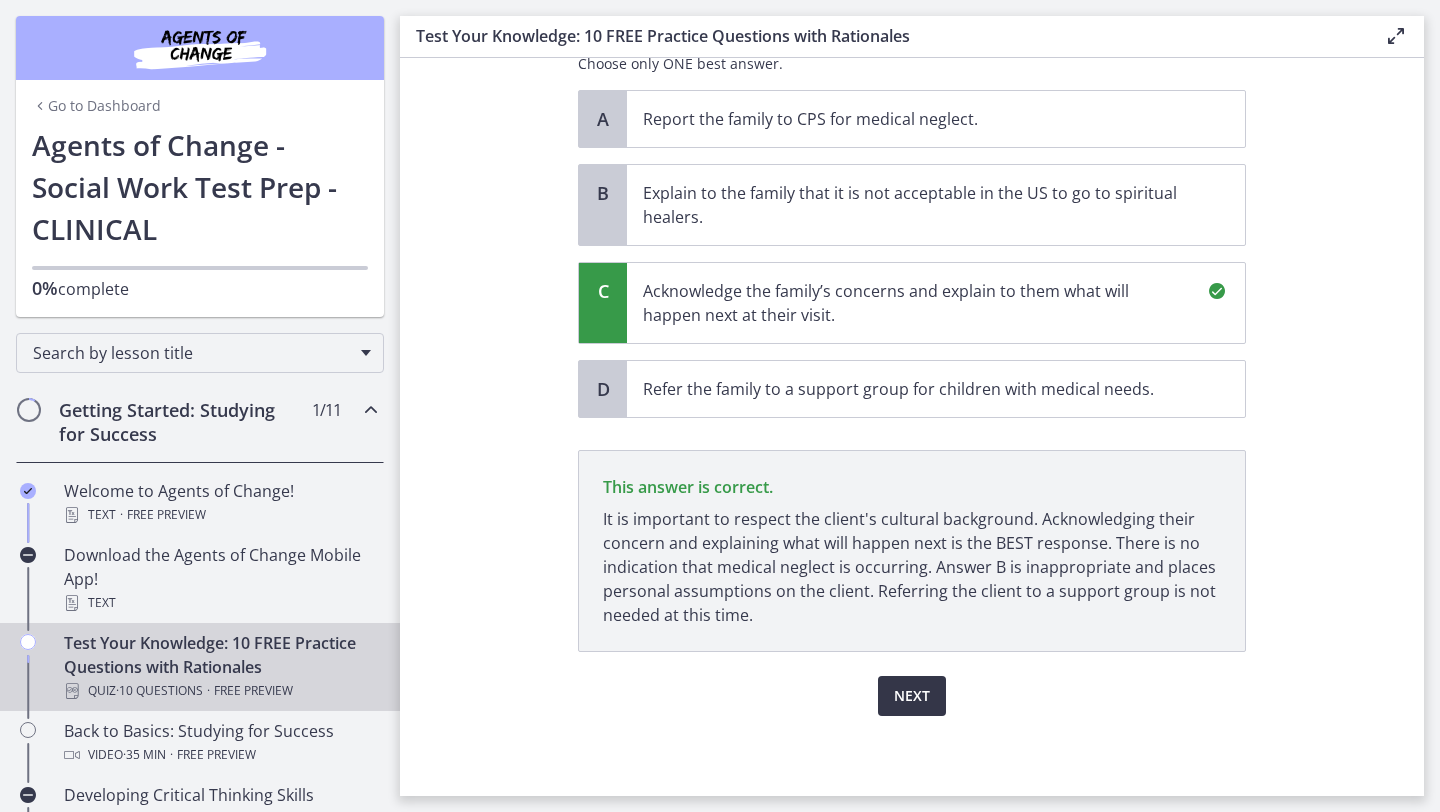 click on "Next" at bounding box center (912, 696) 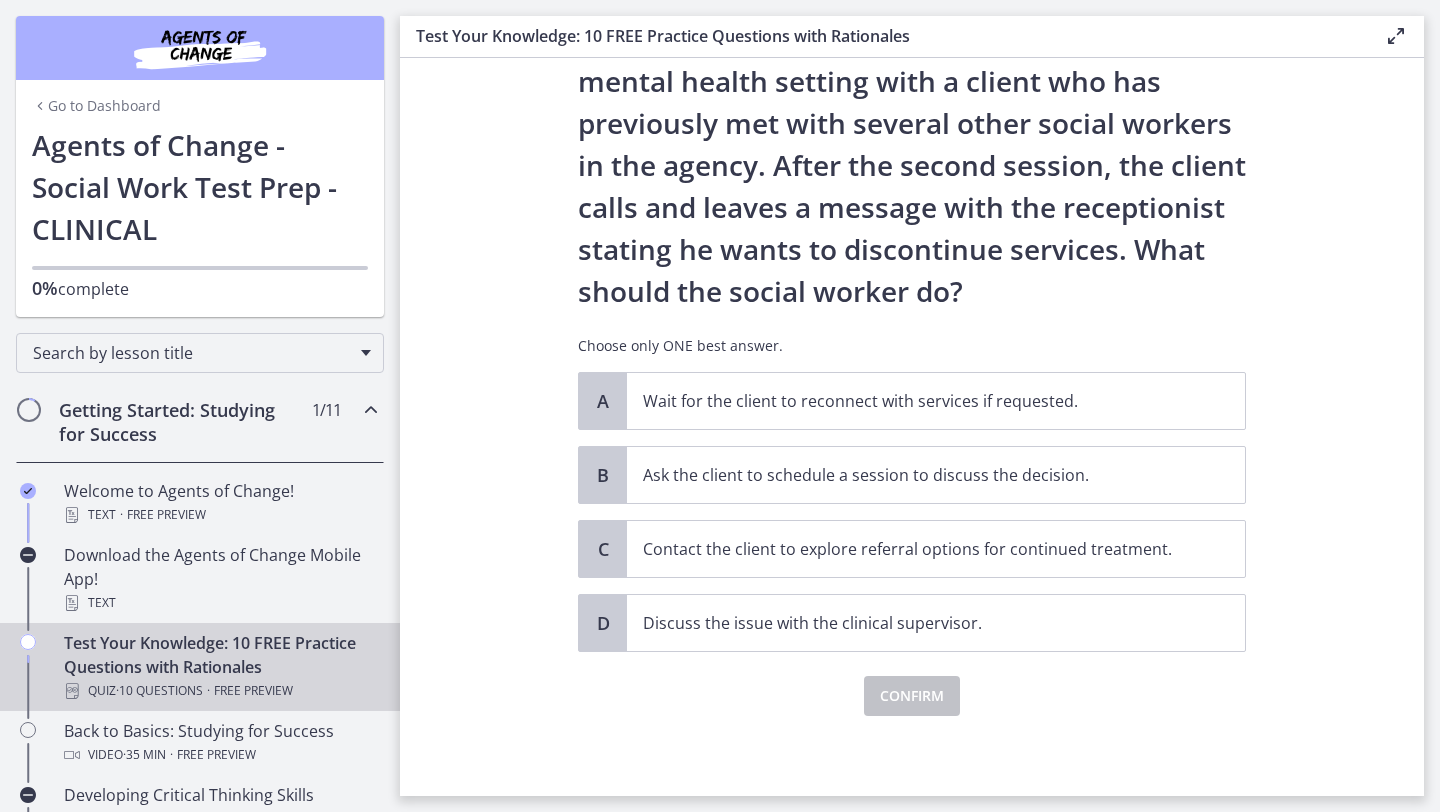 scroll, scrollTop: 0, scrollLeft: 0, axis: both 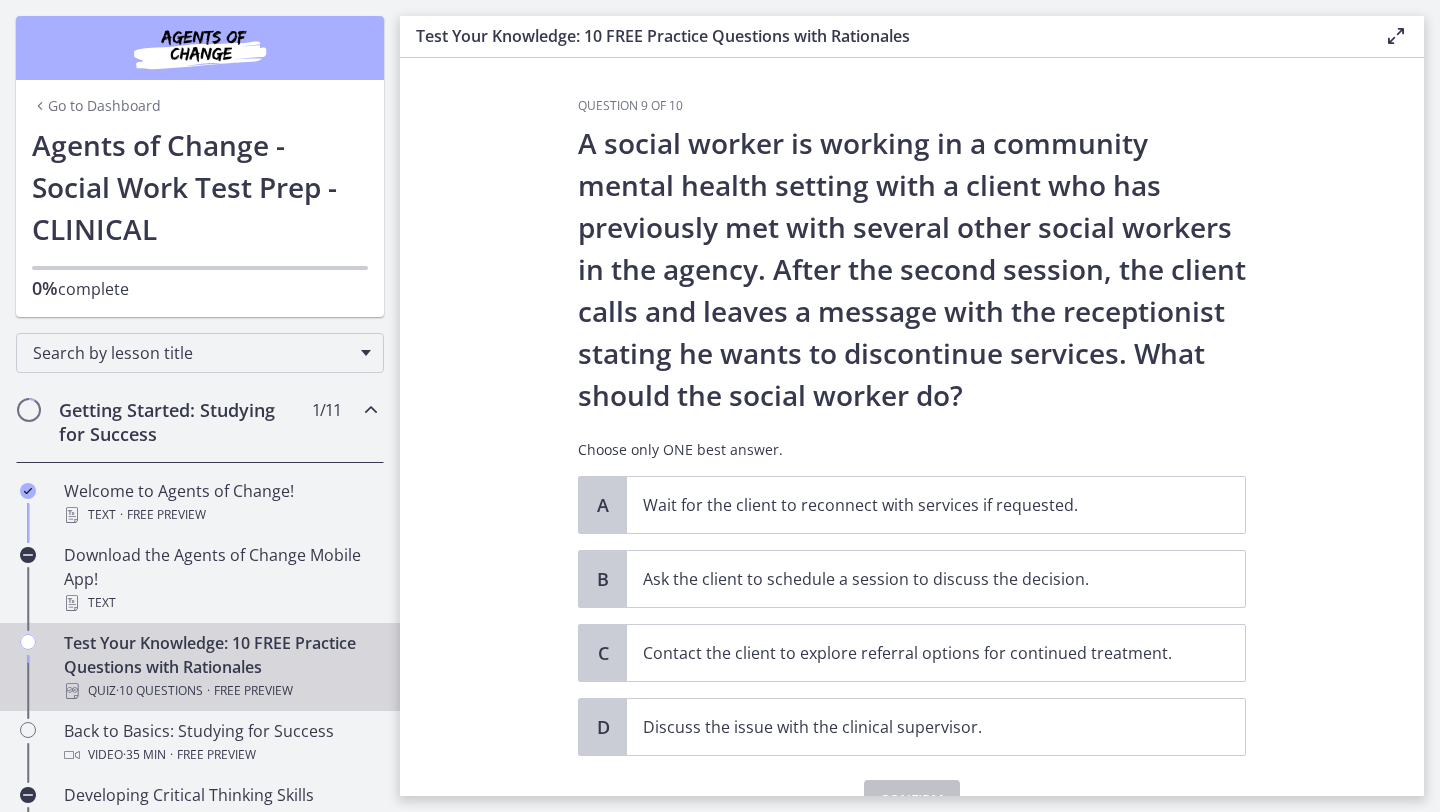 click on "A social worker is working in a community mental health setting with a client who has previously met with several other social workers in the agency. After the second session, the client calls and leaves a message with the receptionist stating he wants to discontinue services. What should the social worker do?" at bounding box center [912, 269] 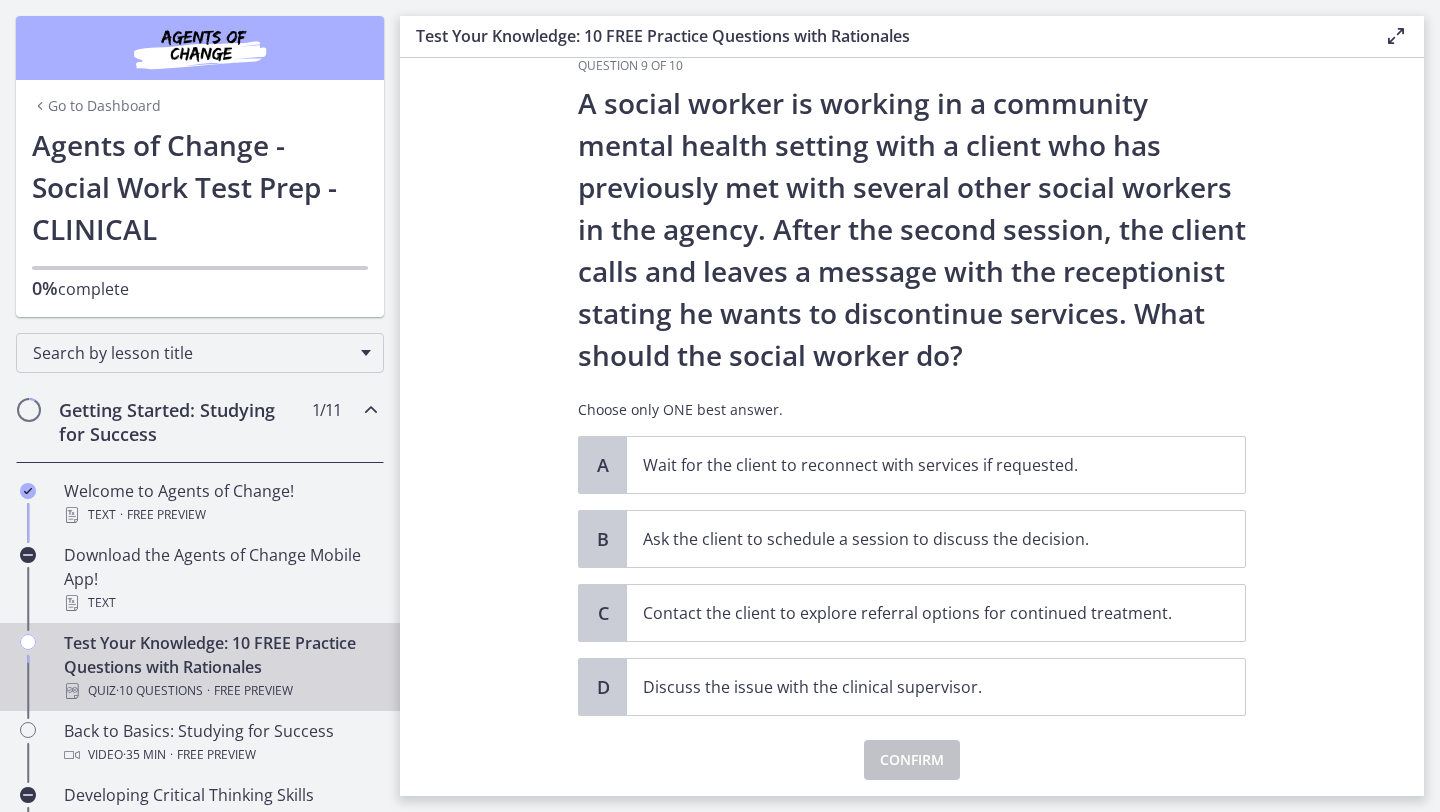 scroll, scrollTop: 80, scrollLeft: 0, axis: vertical 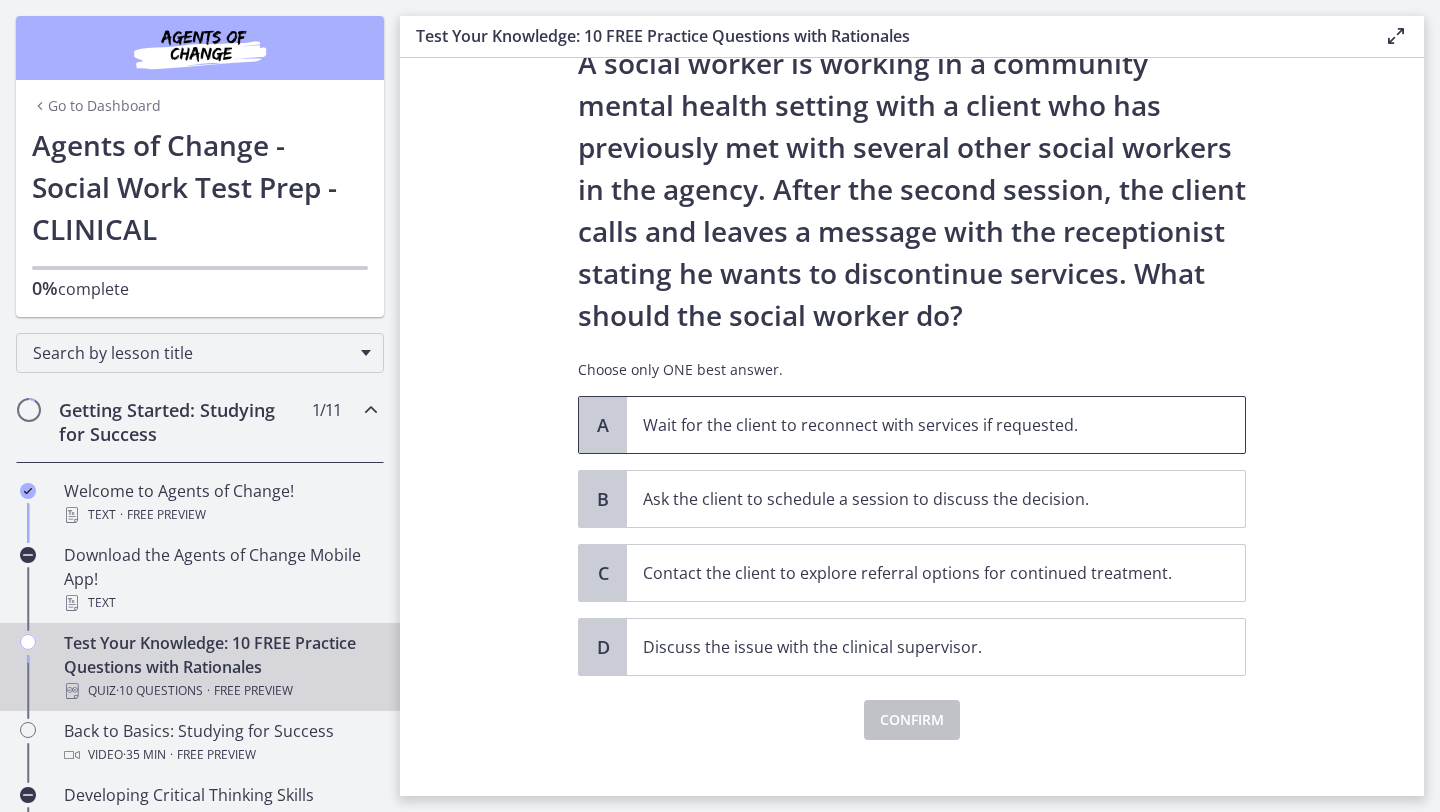 click on "Wait for the client to reconnect with services if requested." at bounding box center [936, 425] 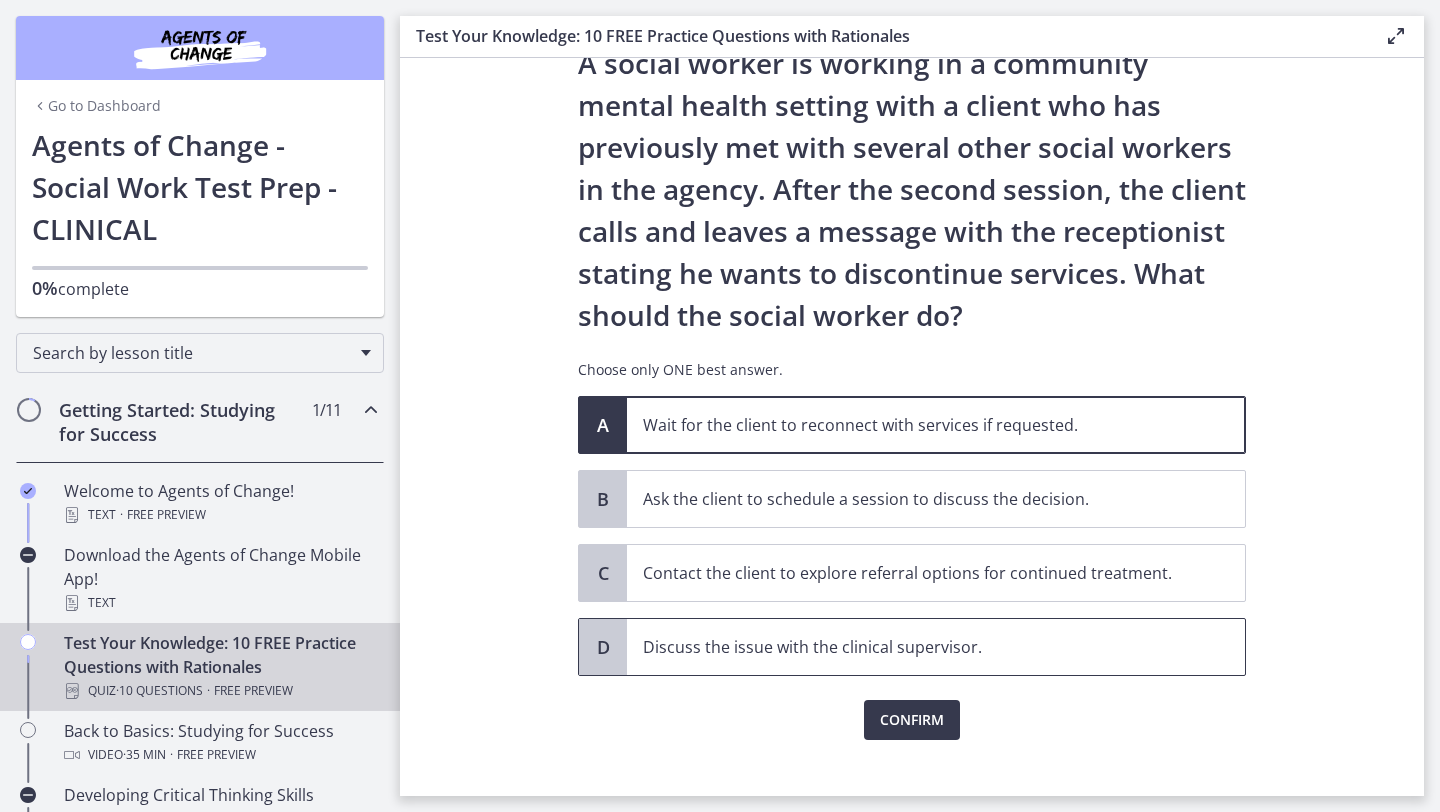 click on "Discuss the issue with the clinical supervisor." at bounding box center (936, 647) 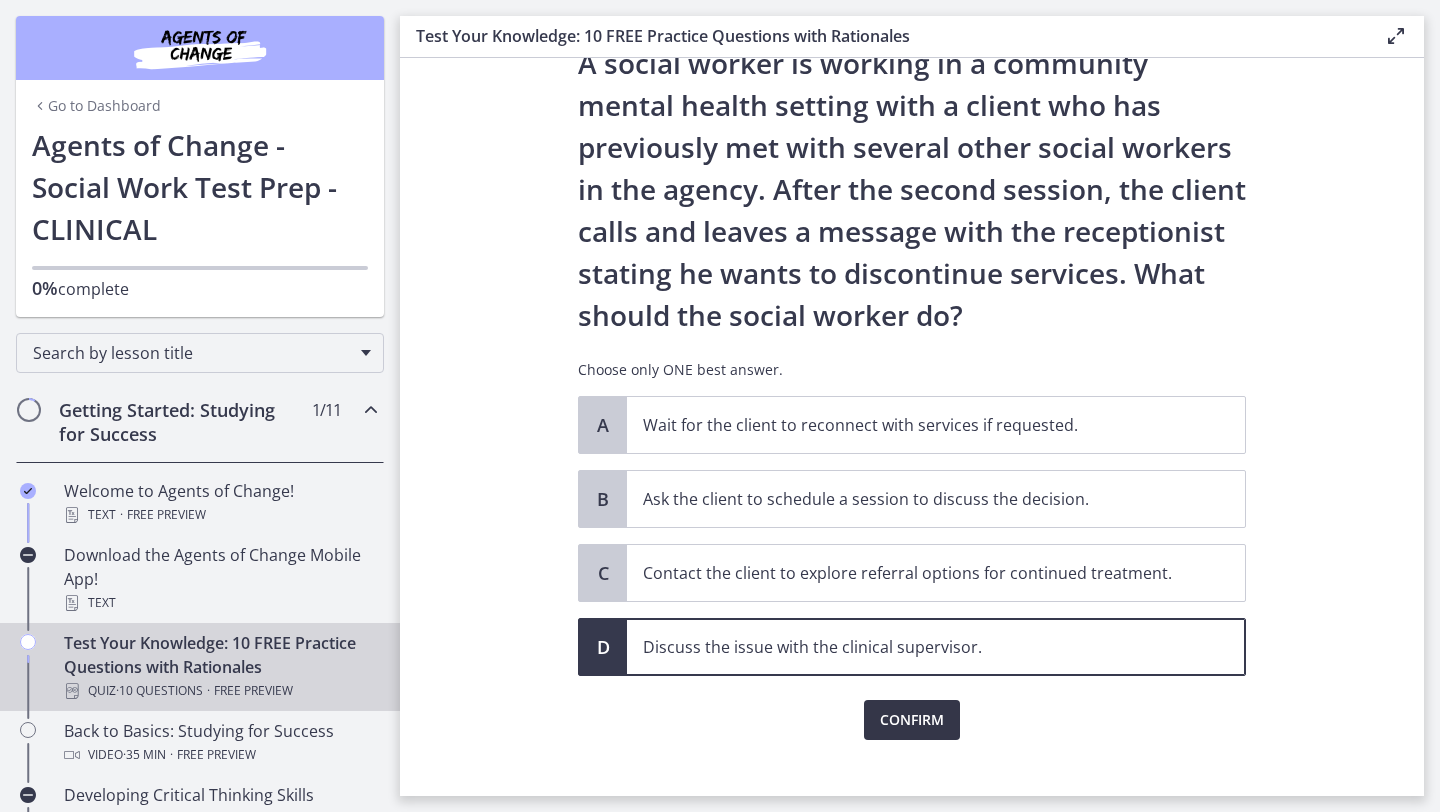 click on "Confirm" at bounding box center (912, 720) 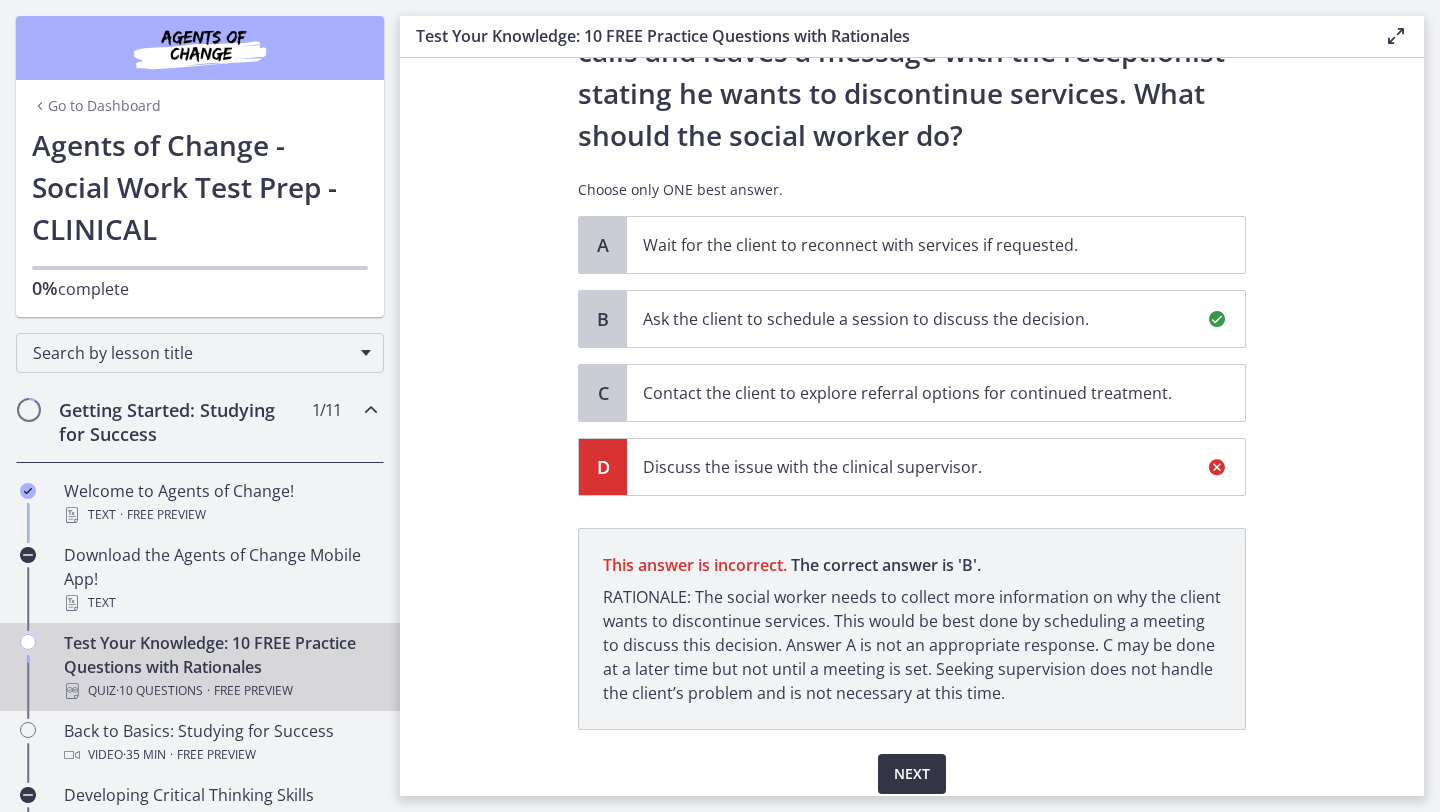 scroll, scrollTop: 338, scrollLeft: 0, axis: vertical 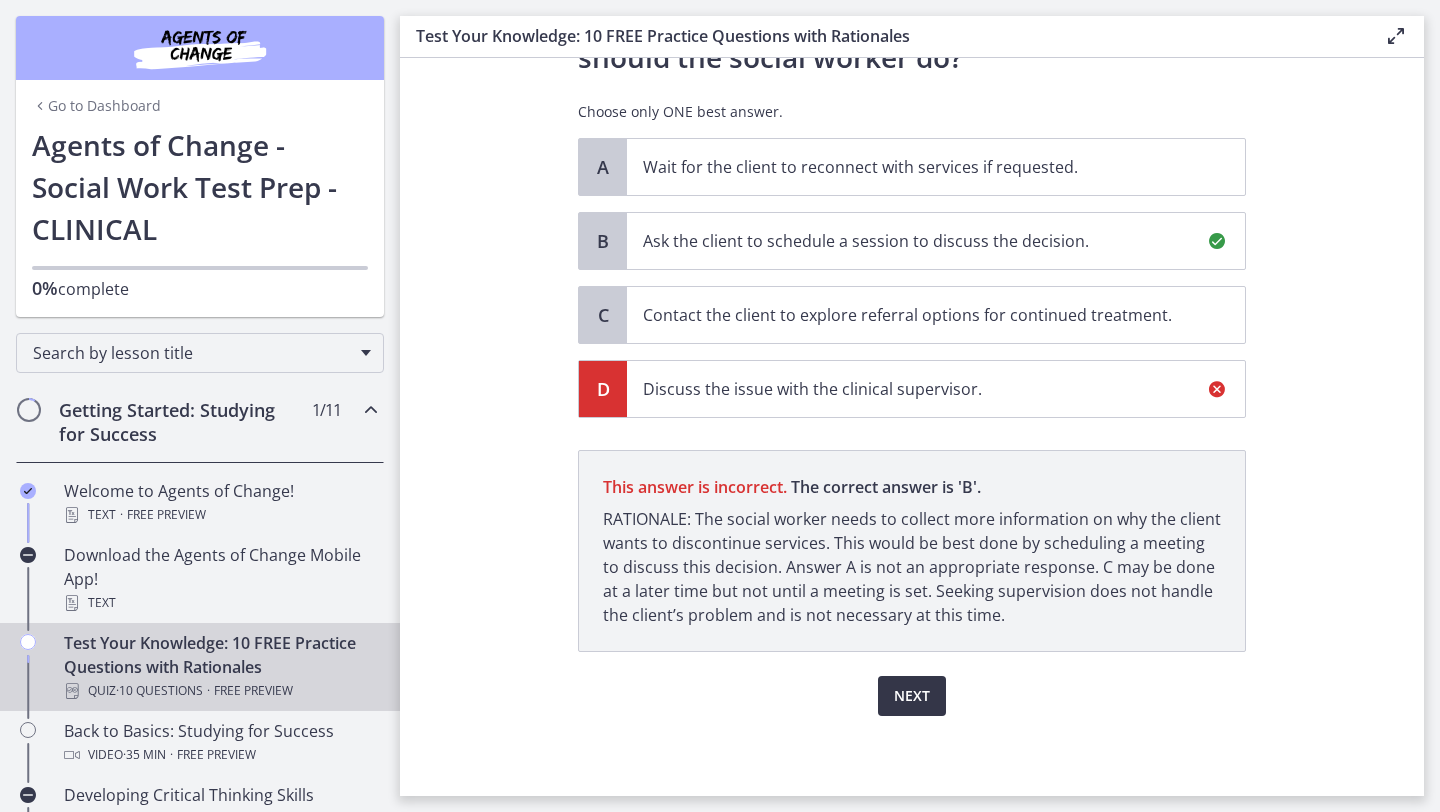 click on "Next" at bounding box center (912, 696) 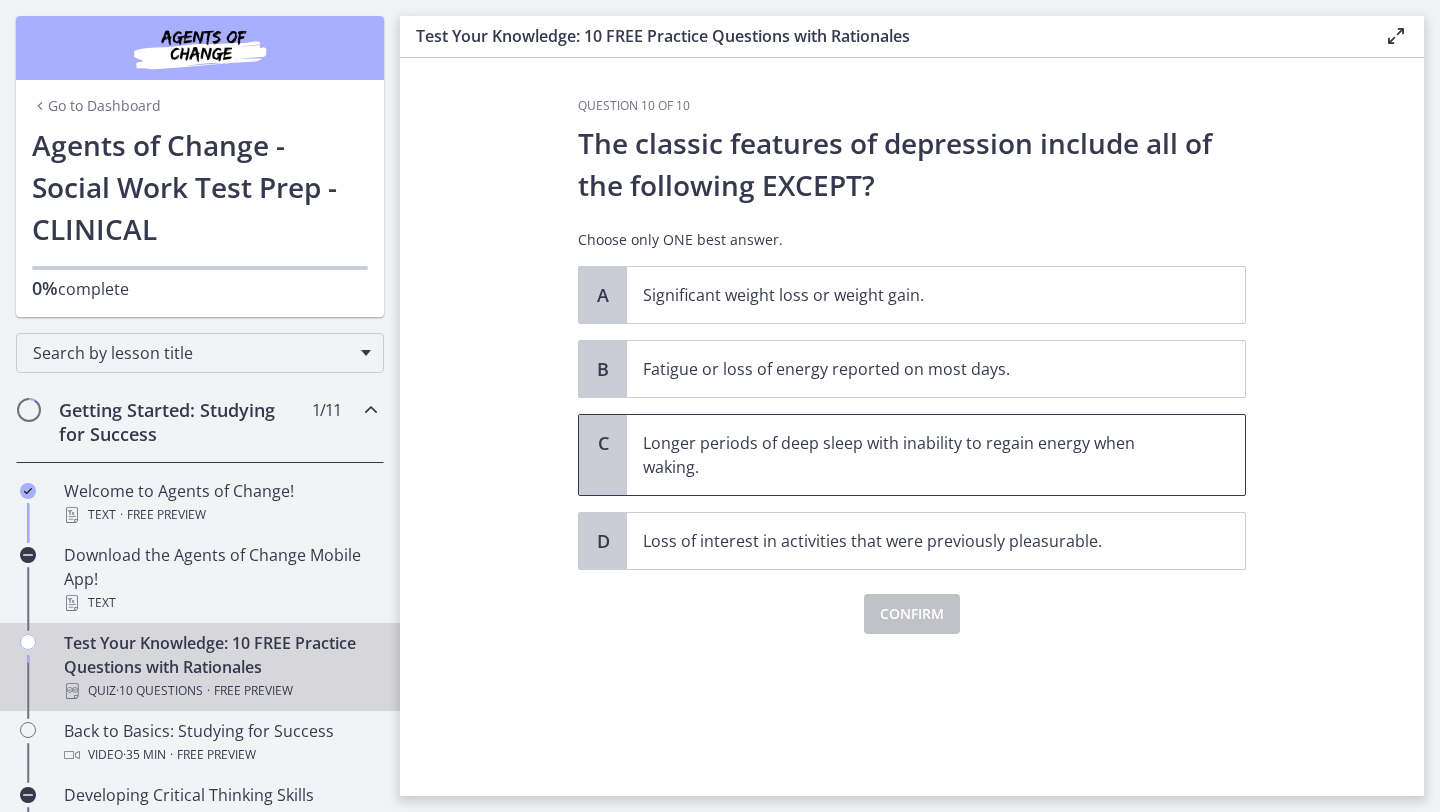 click on "Longer periods of deep sleep with inability to regain energy when waking." at bounding box center (916, 455) 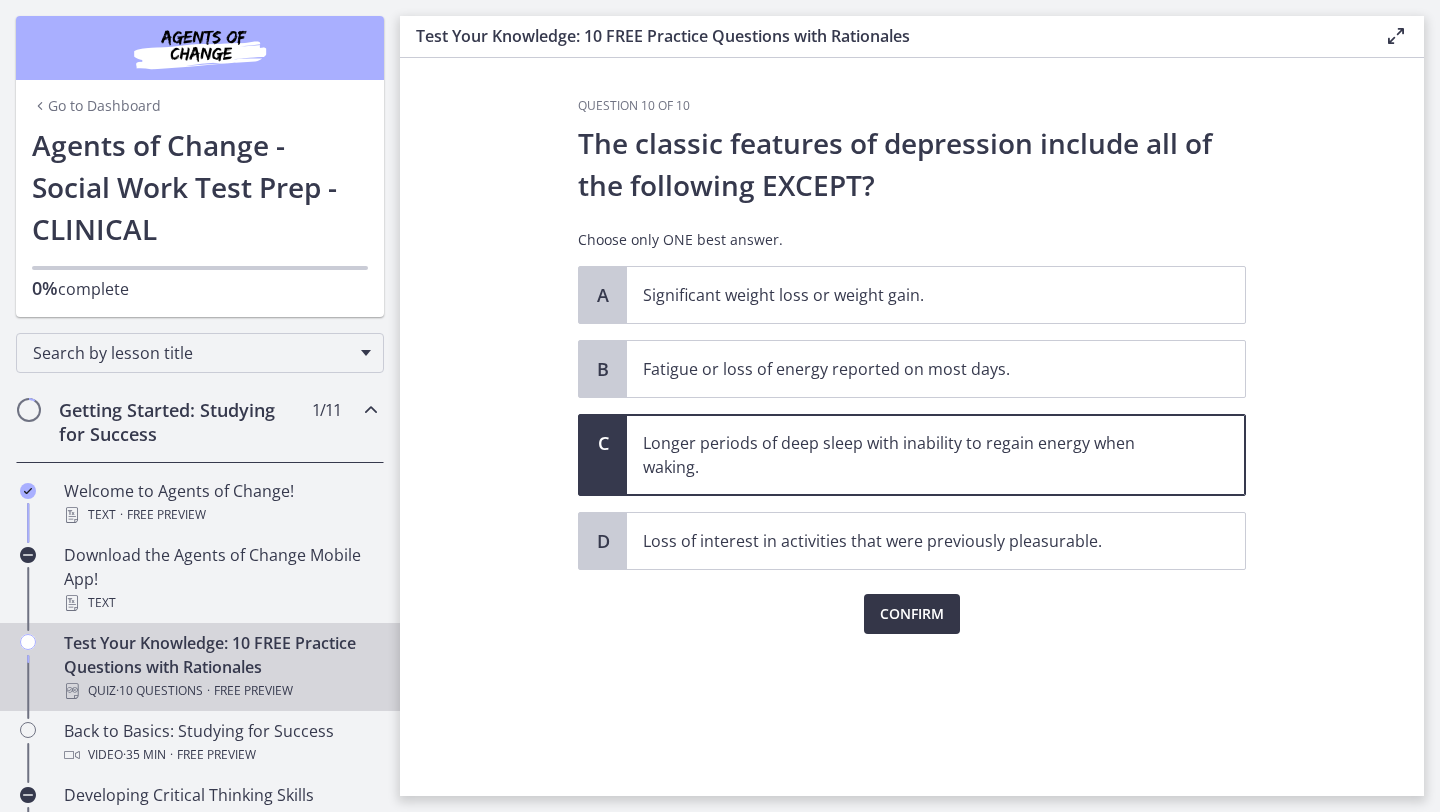 click on "Confirm" at bounding box center (912, 614) 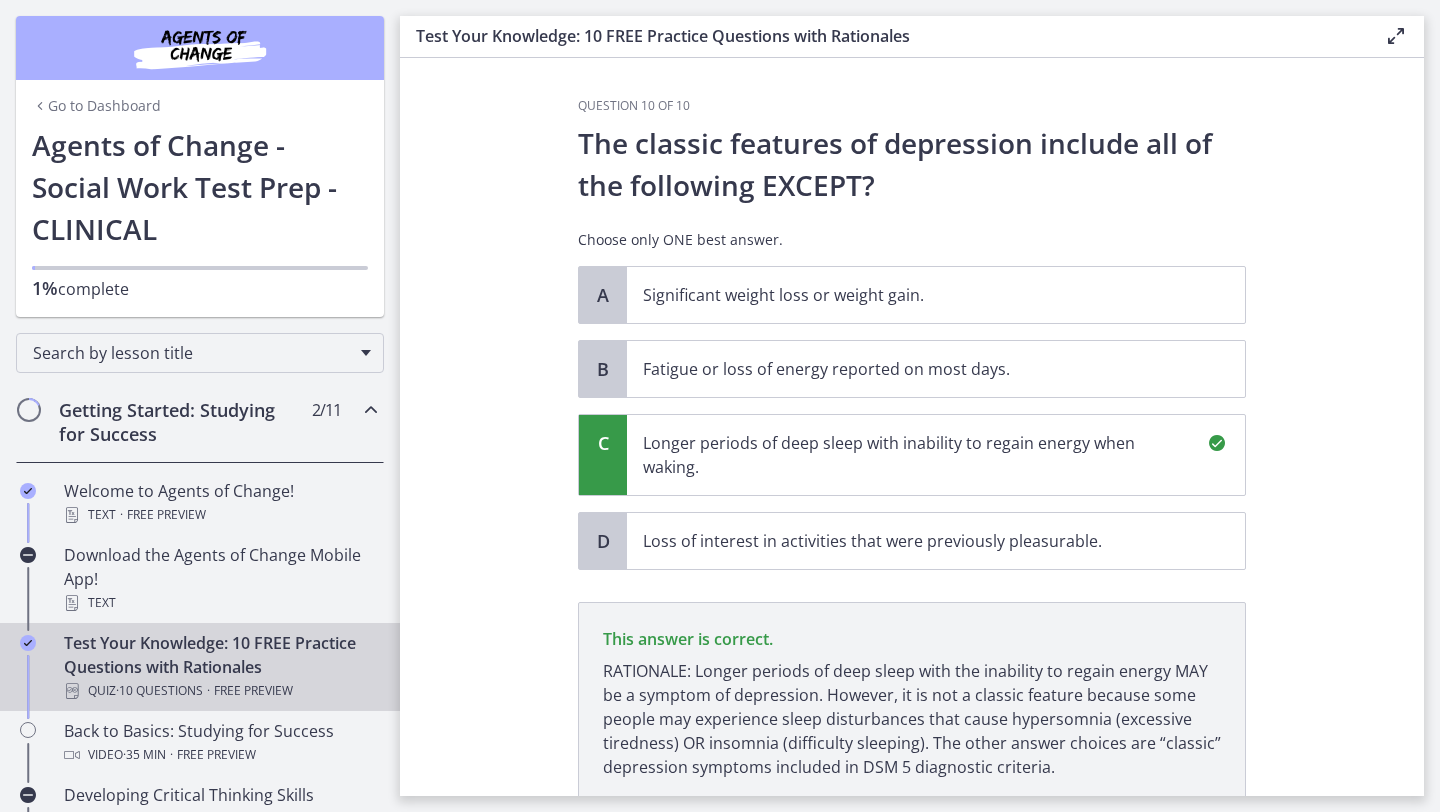scroll, scrollTop: 152, scrollLeft: 0, axis: vertical 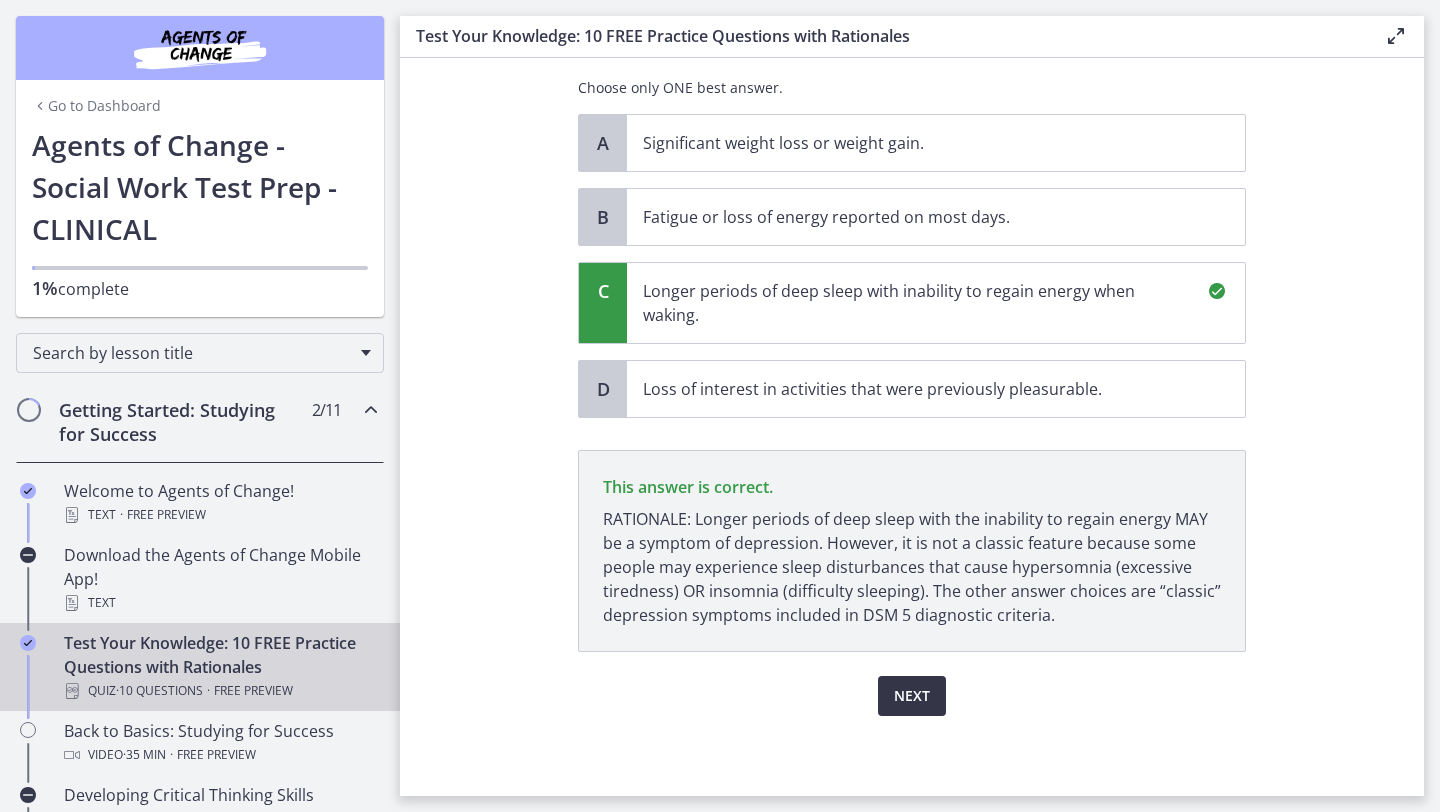 click on "Next" at bounding box center [912, 696] 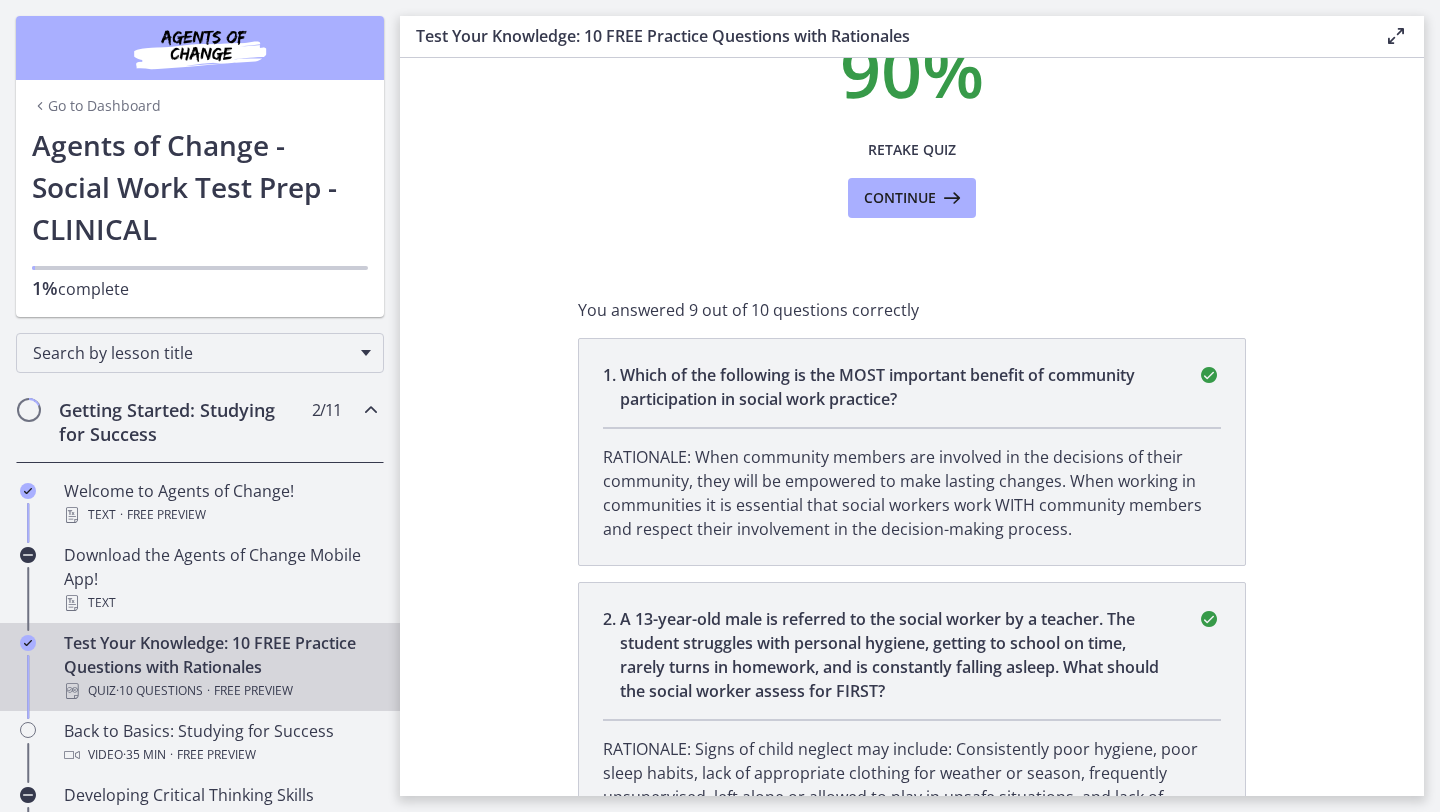 scroll, scrollTop: 0, scrollLeft: 0, axis: both 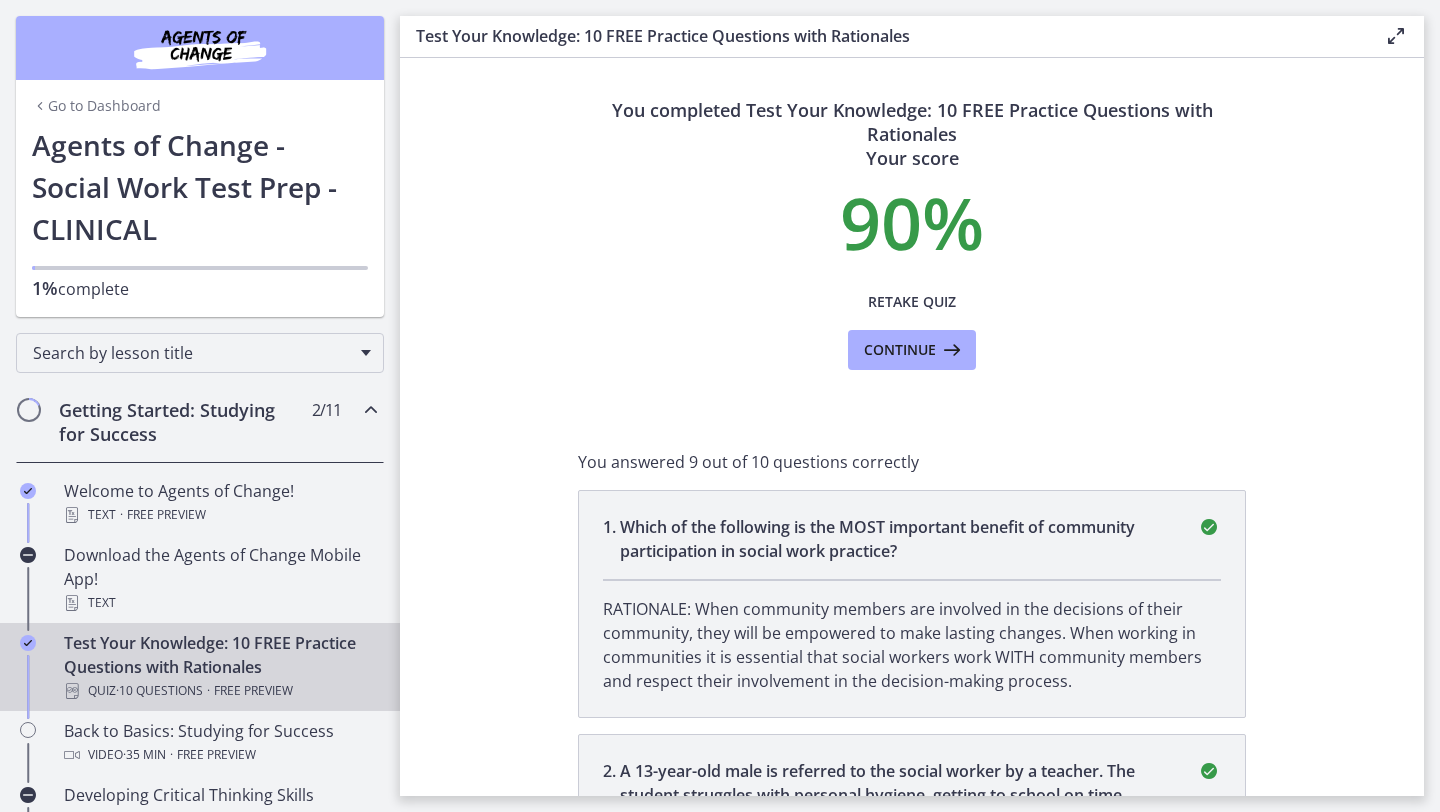 click on "You completed Test Your Knowledge: 10 FREE Practice Questions with Rationales
Your score
90 %
Retake Quiz
Continue
You answered 9 out of 10 questions correctly
1 .
Which of the following is the MOST important benefit of community participation in social work practice?
RATIONALE: When community members are involved in the decisions of their community, they will be empowered to make lasting changes. When working in communities it is essential that social workers work WITH community members and respect their involvement in the decision-making process.
2 ." at bounding box center (912, 427) 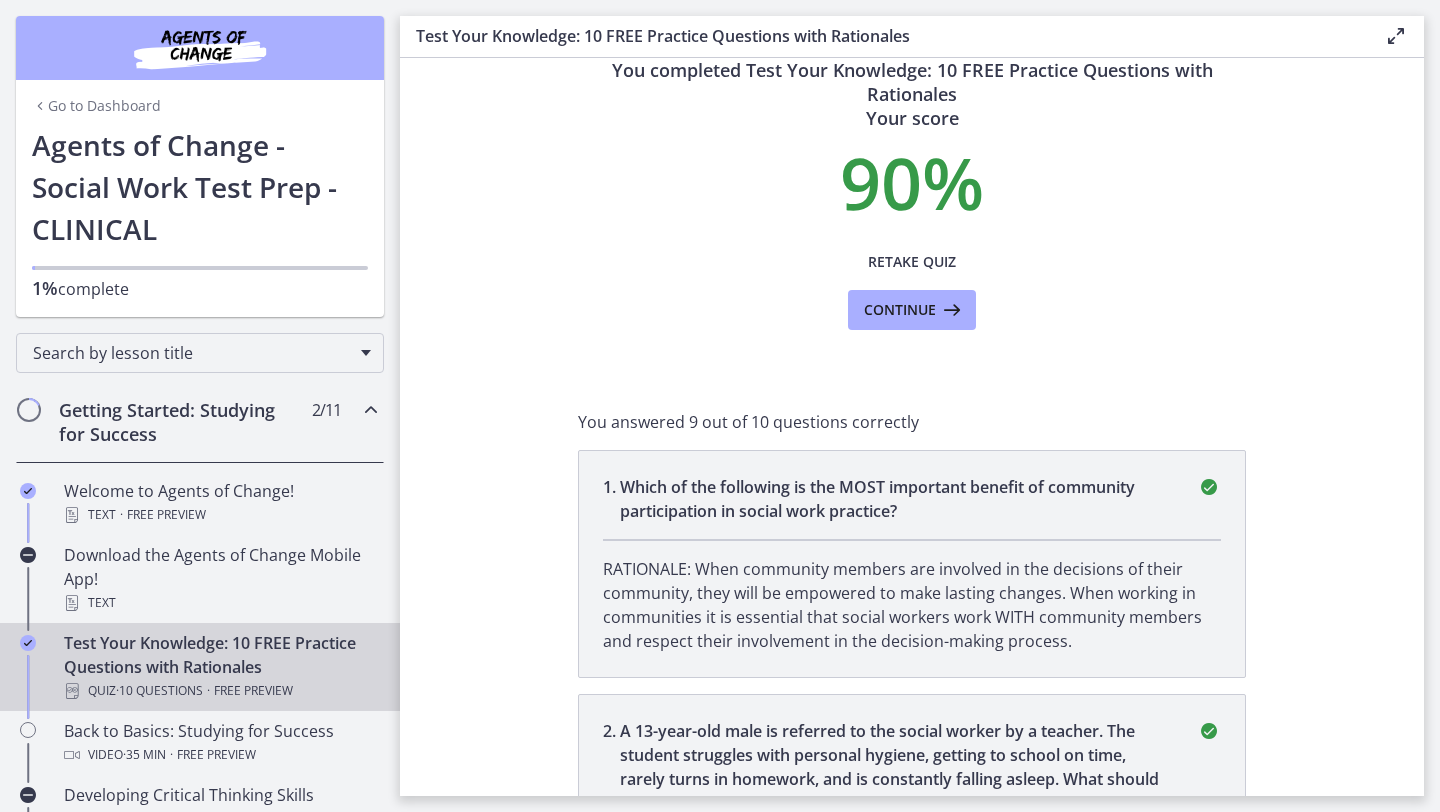 scroll, scrollTop: 0, scrollLeft: 0, axis: both 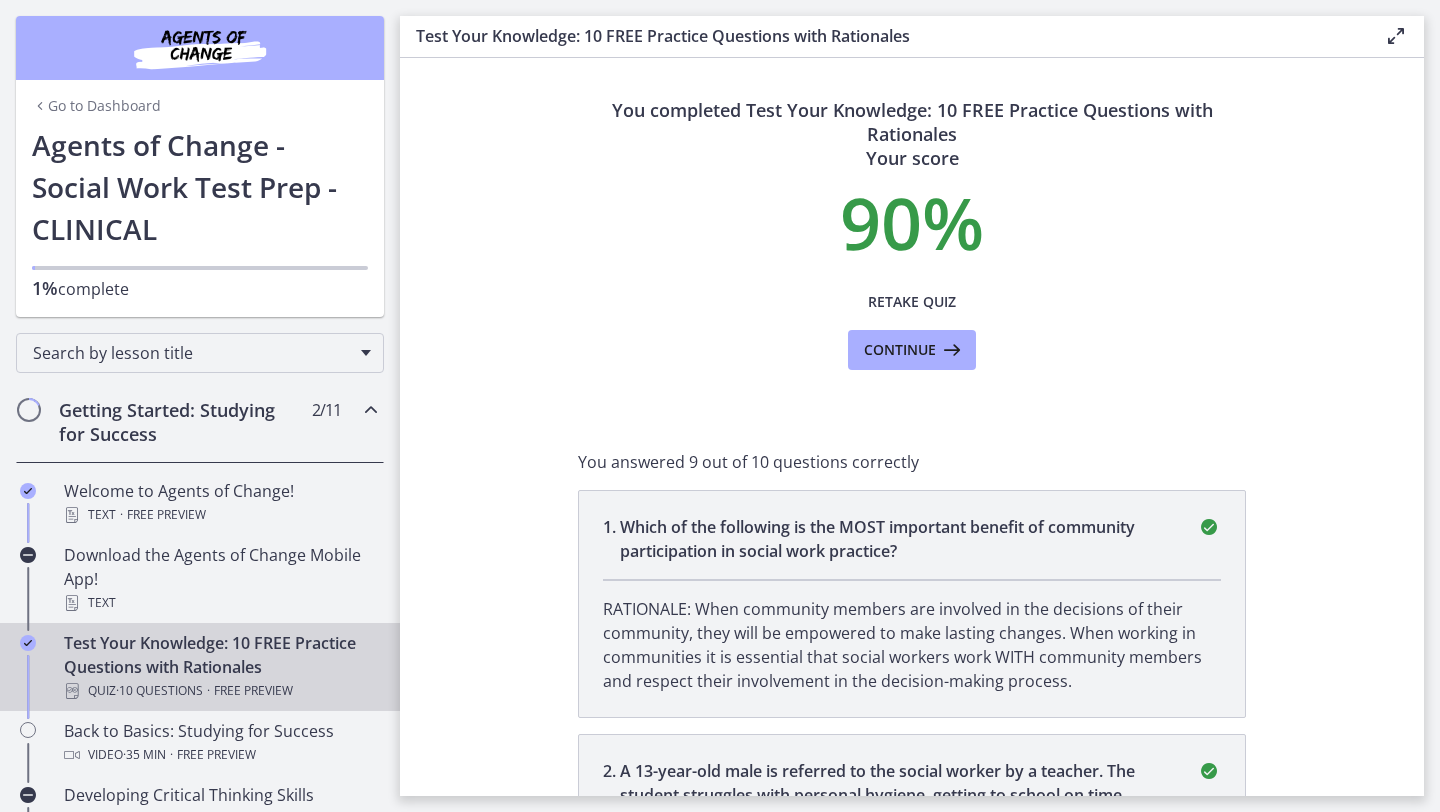 click on "You answered 9 out of 10 questions correctly
1 .
Which of the following is the MOST important benefit of community participation in social work practice?
RATIONALE: When community members are involved in the decisions of their community, they will be empowered to make lasting changes. When working in communities it is essential that social workers work WITH community members and respect their involvement in the decision-making process.
2 .
A 13-year-old male is referred to the social worker by a teacher. The student struggles with personal hygiene, getting to school on time, rarely turns in homework, and is constantly falling asleep. What should the social worker assess for FIRST?
3" at bounding box center [912, 1954] 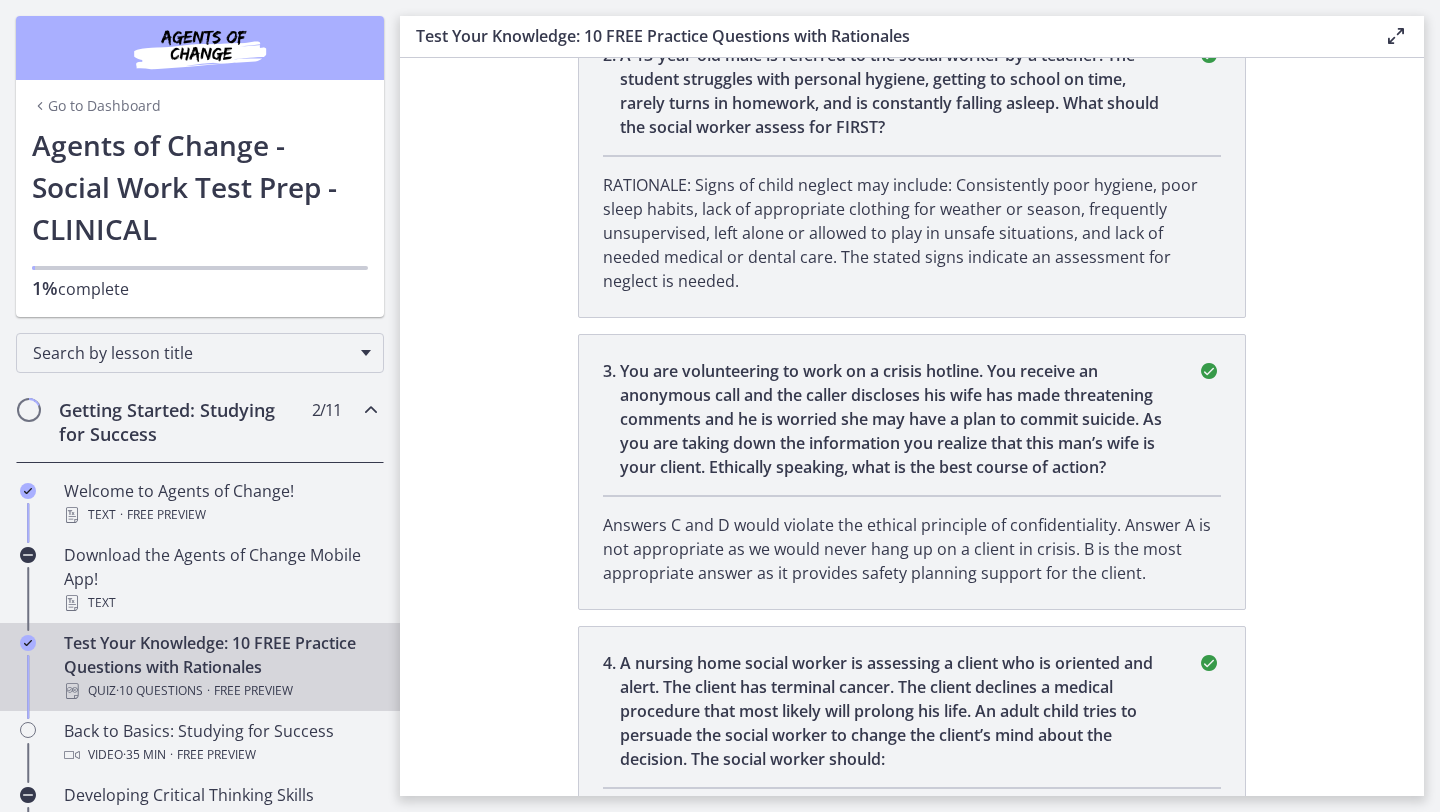 scroll, scrollTop: 720, scrollLeft: 0, axis: vertical 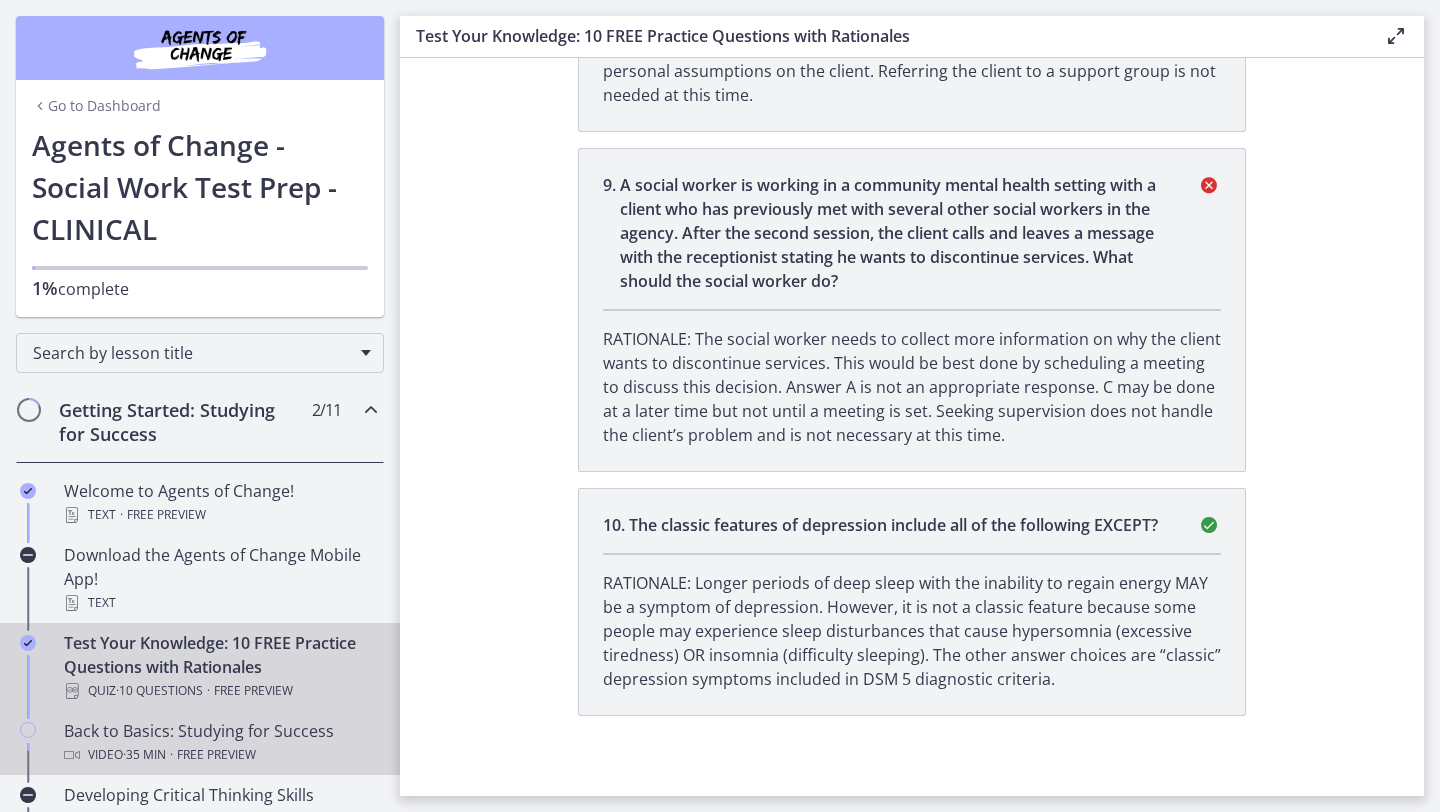 click on "Back to Basics: Studying for Success
Video
·  35 min
·
Free preview" at bounding box center (220, 743) 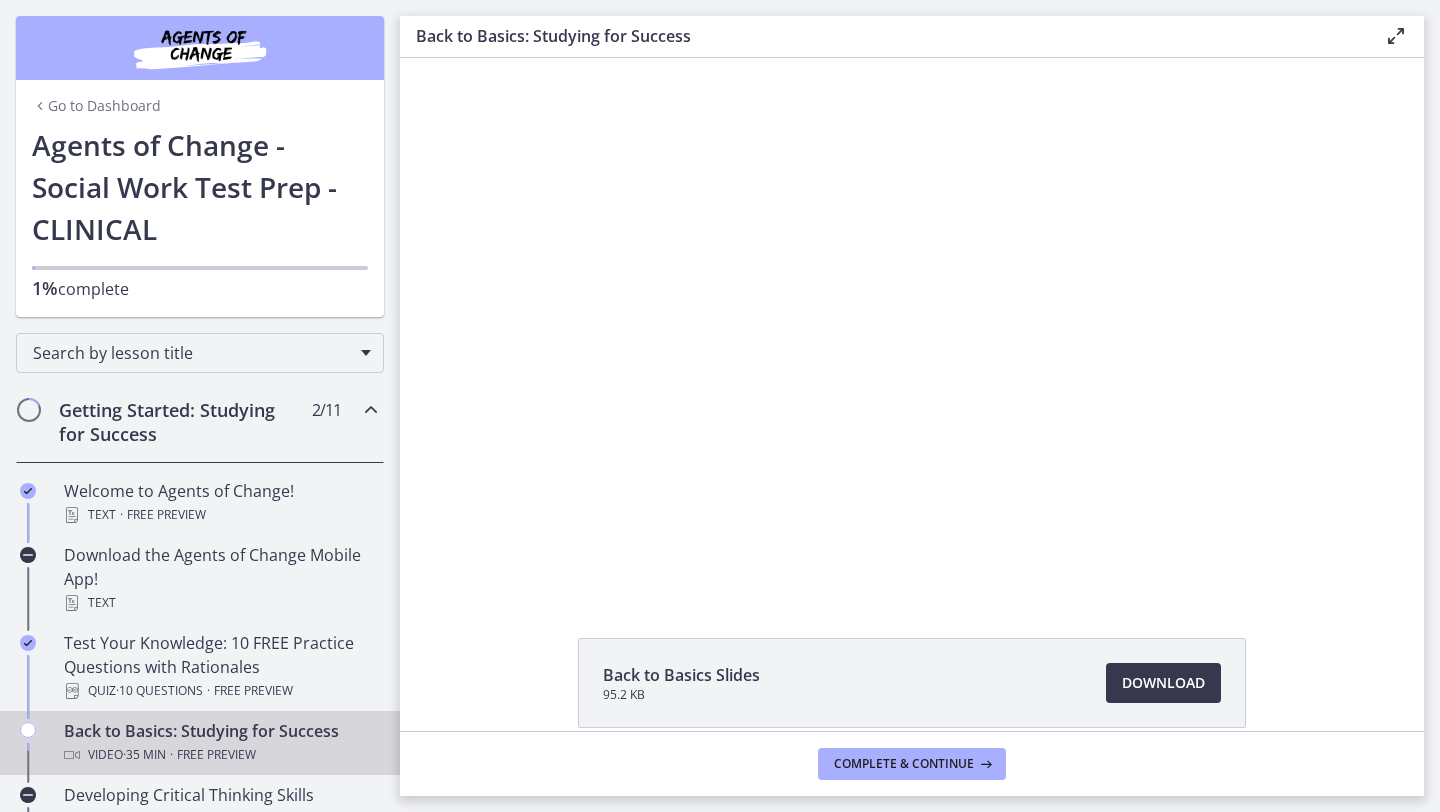 scroll, scrollTop: 0, scrollLeft: 0, axis: both 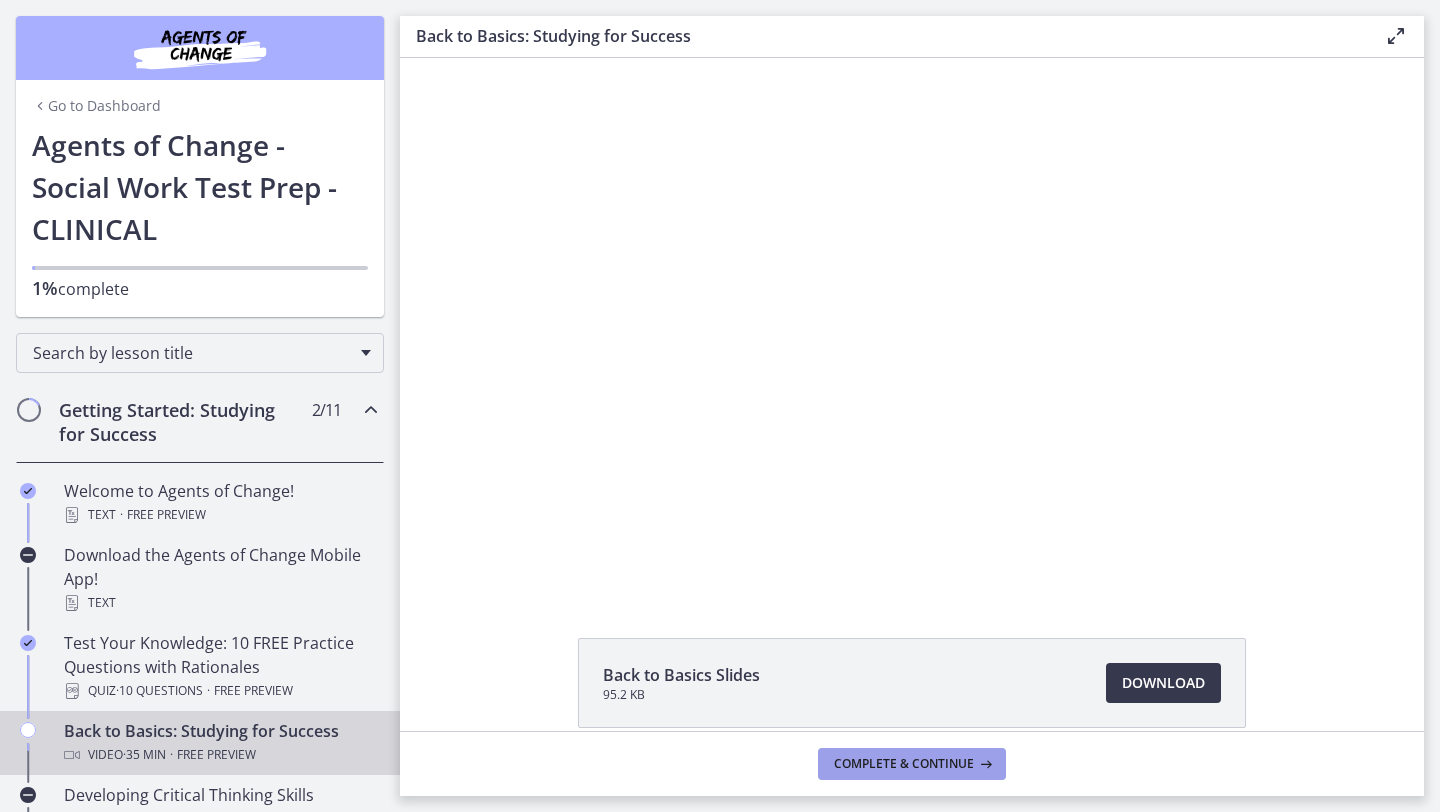 click on "Complete & continue" at bounding box center [904, 764] 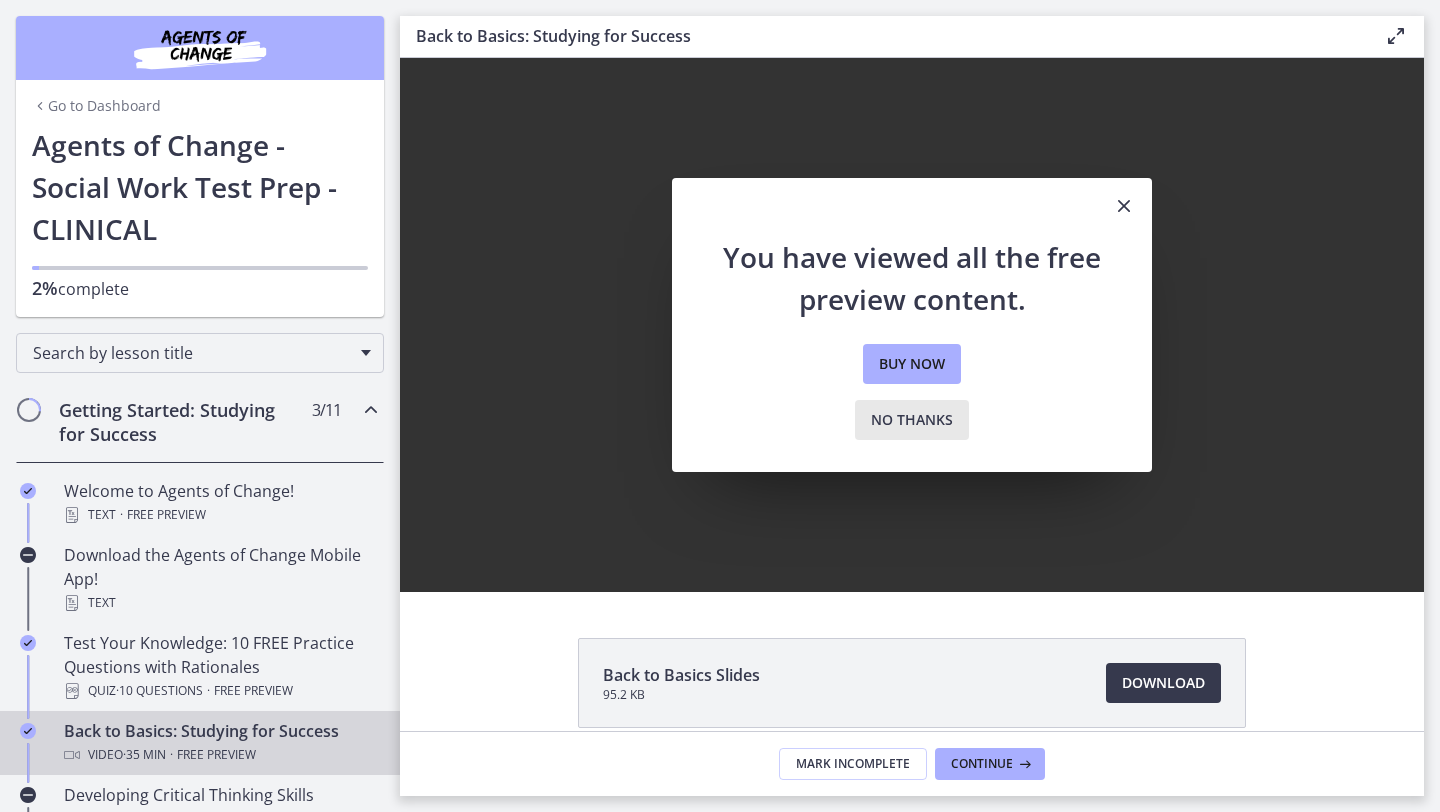 click on "No thanks" at bounding box center [912, 420] 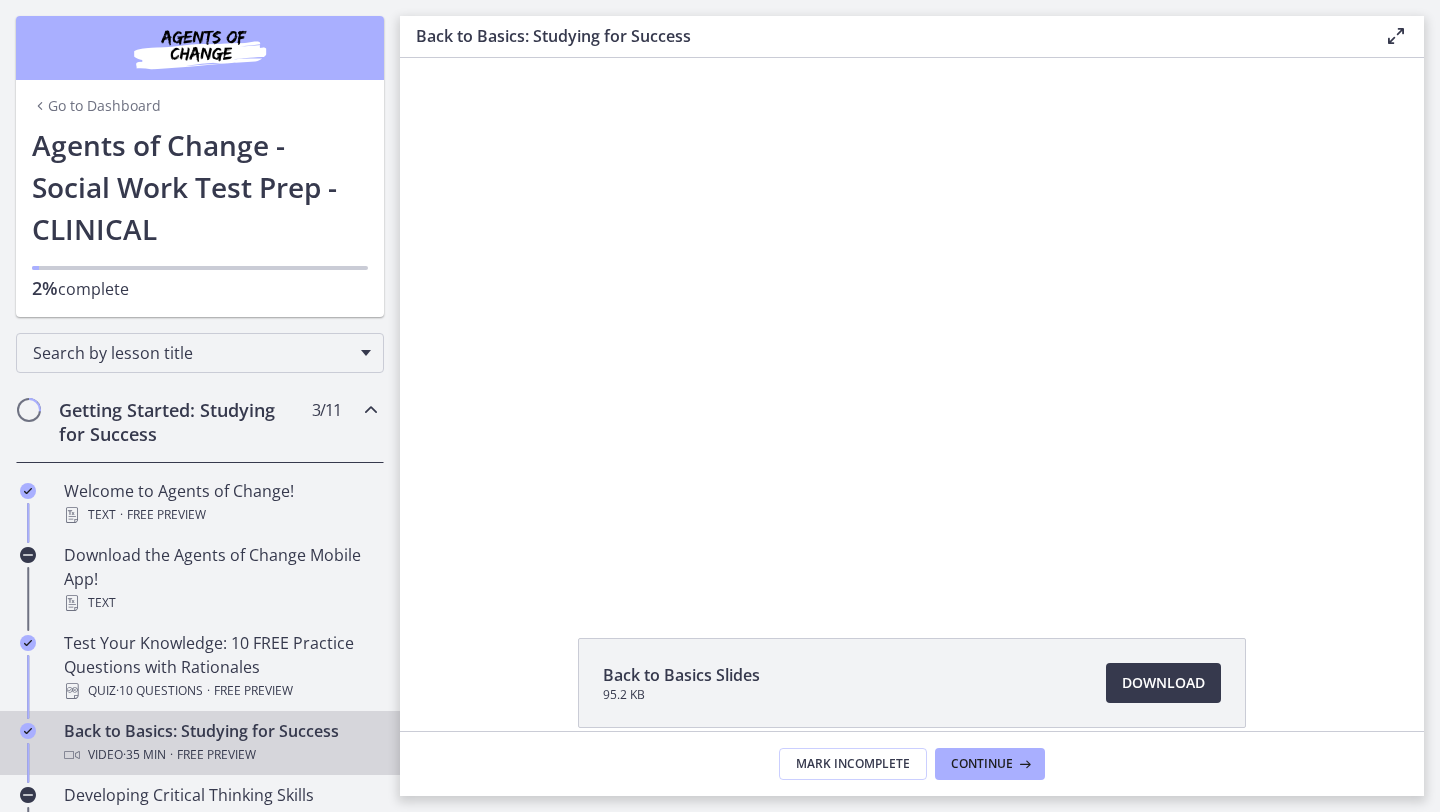 click at bounding box center (371, 410) 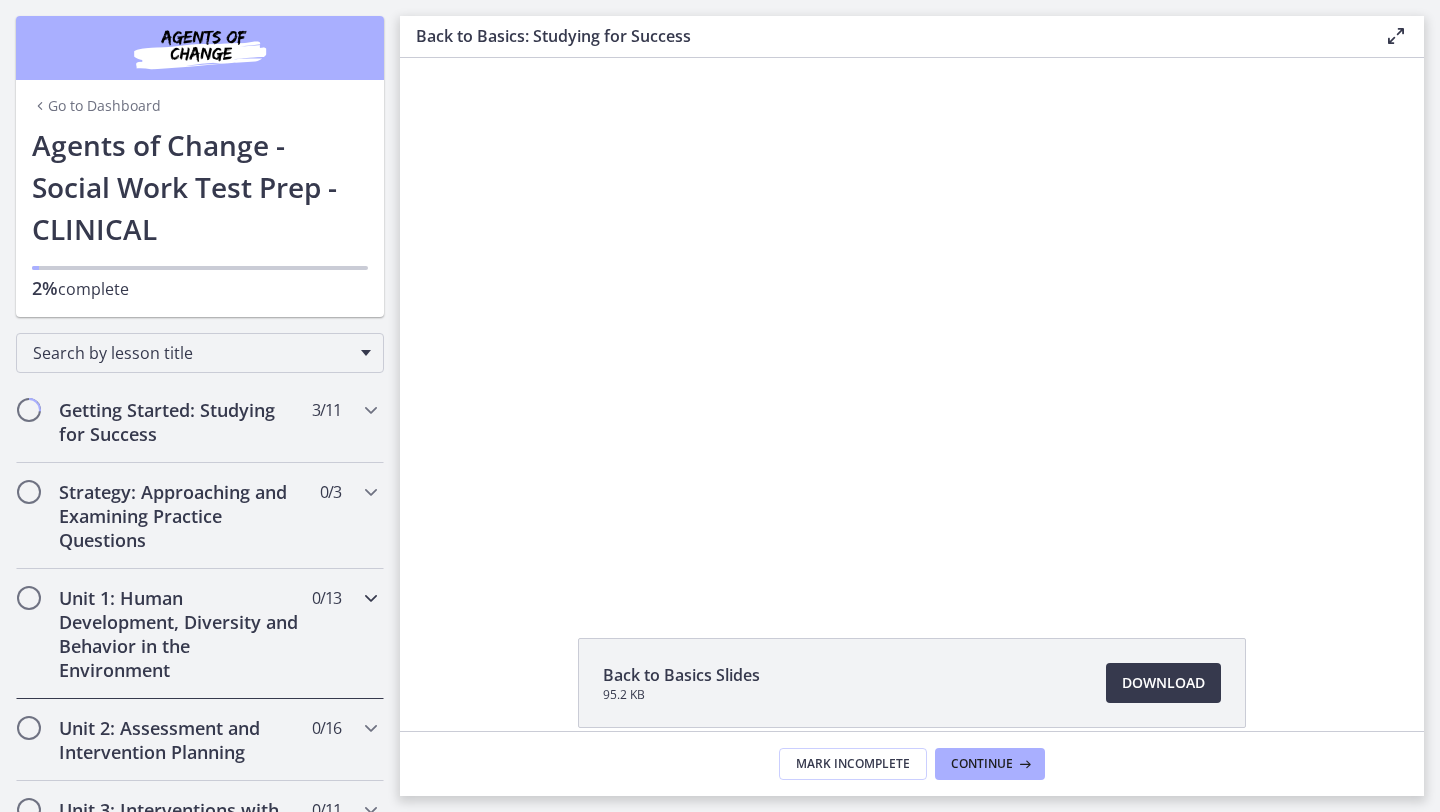 click on "Unit 1: Human Development, Diversity and Behavior in the Environment" at bounding box center [181, 634] 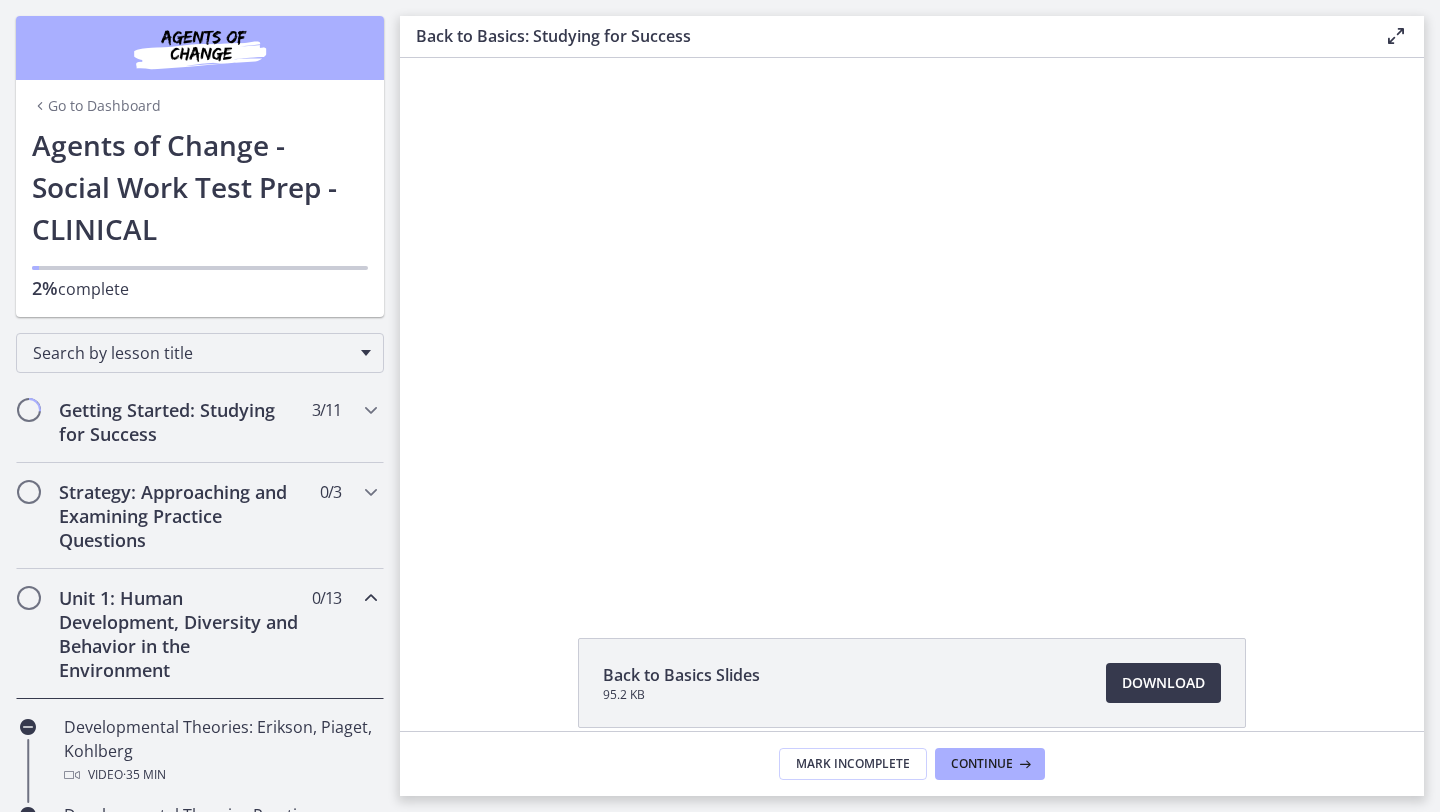 click at bounding box center [29, 598] 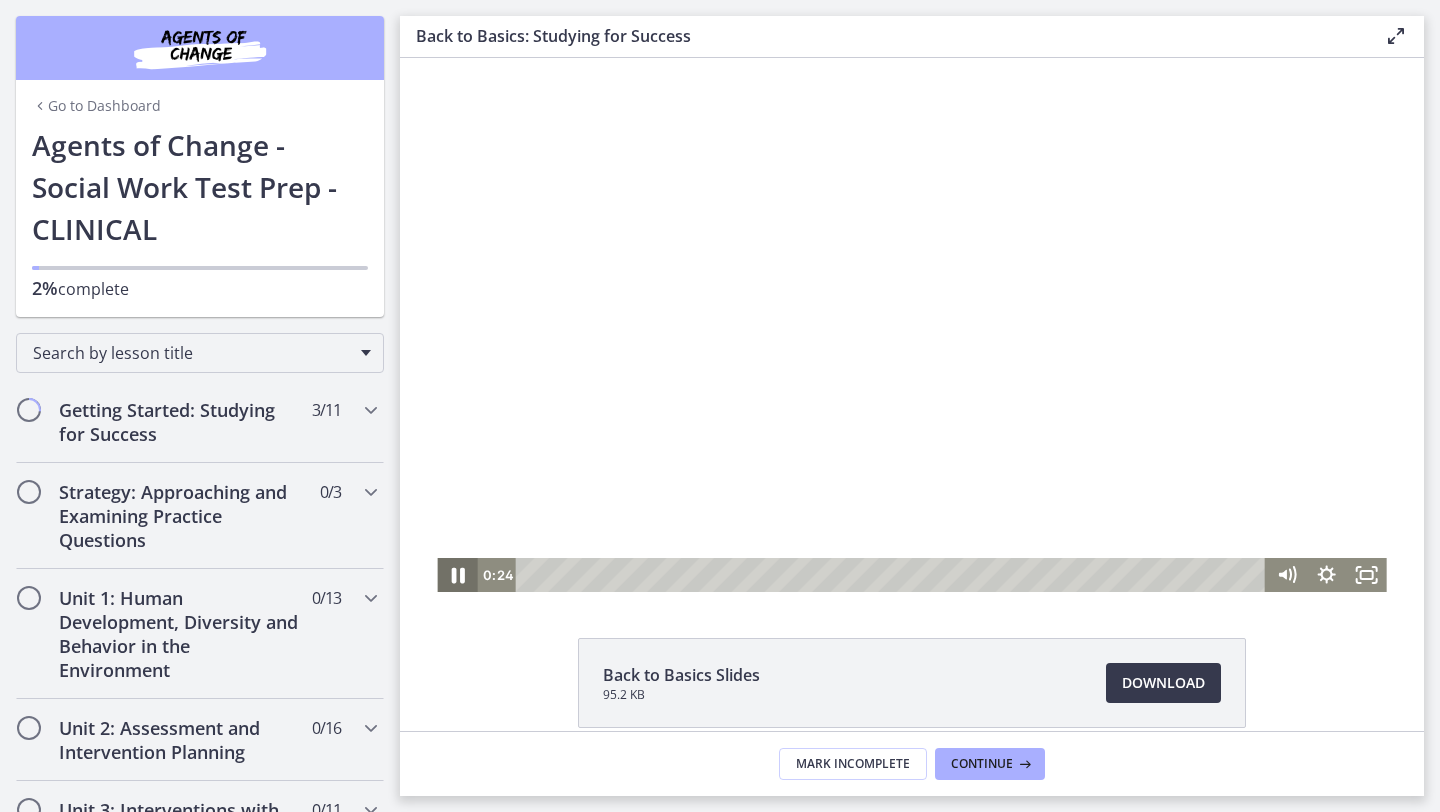 click 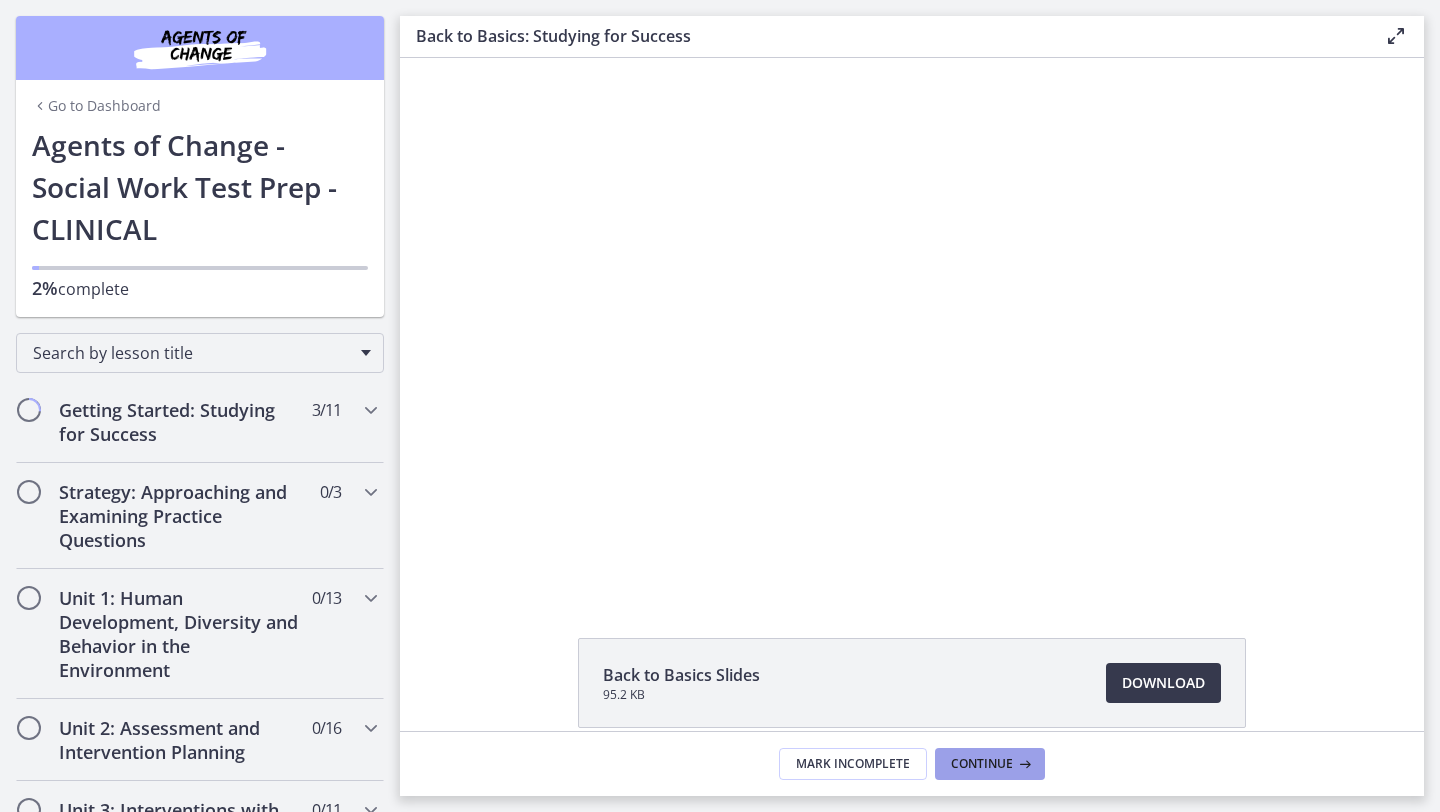 click on "Continue" at bounding box center (982, 764) 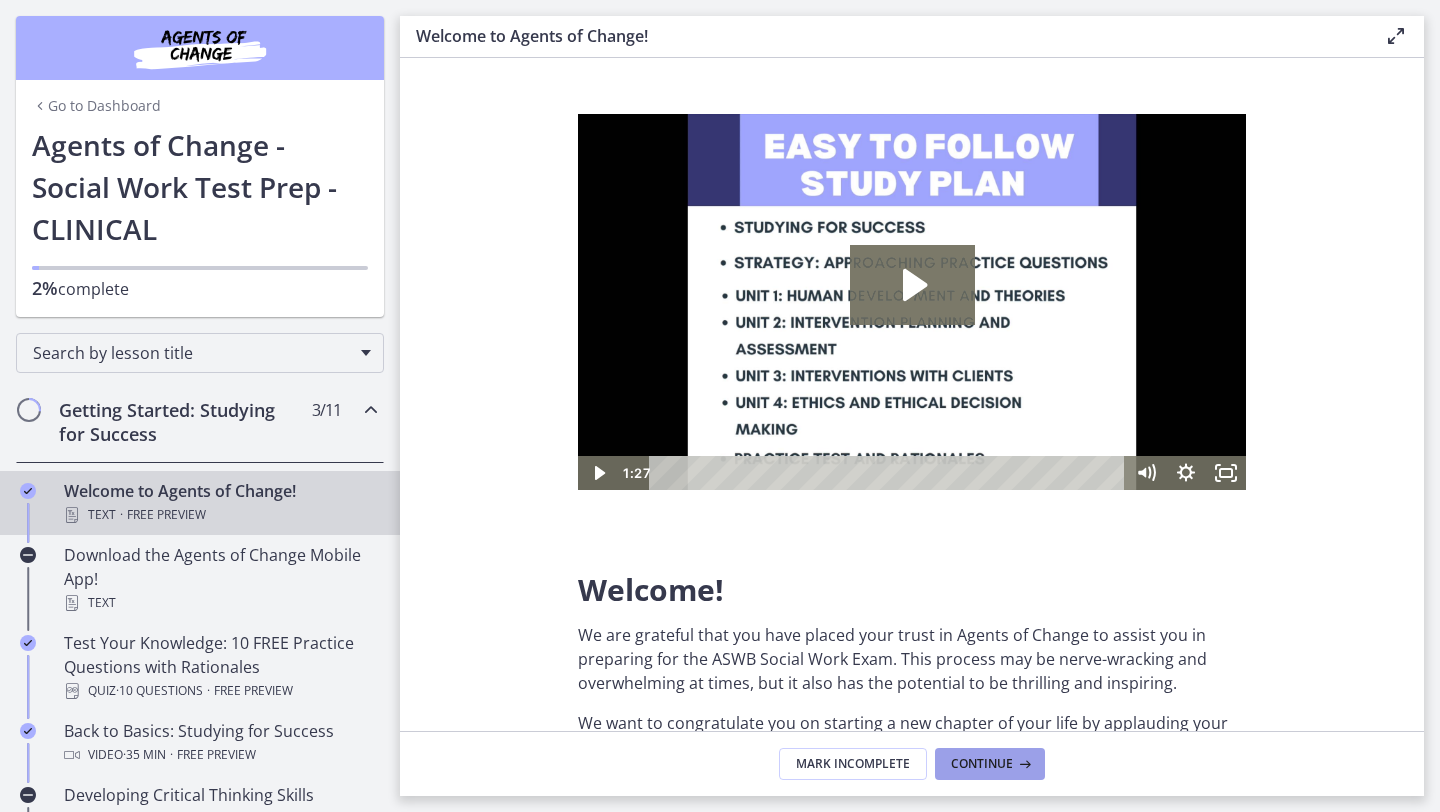 scroll, scrollTop: 0, scrollLeft: 0, axis: both 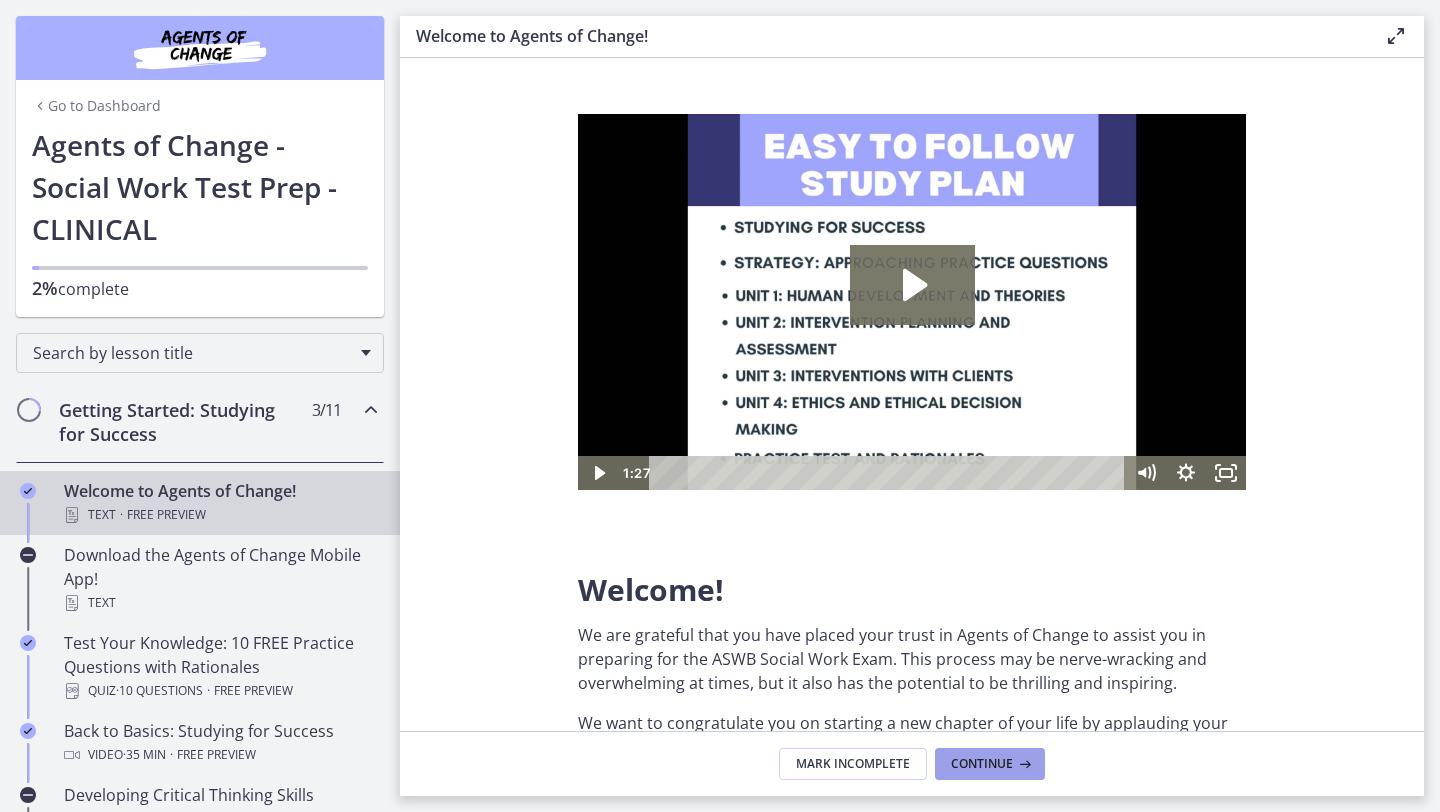 click on "Continue" at bounding box center [982, 764] 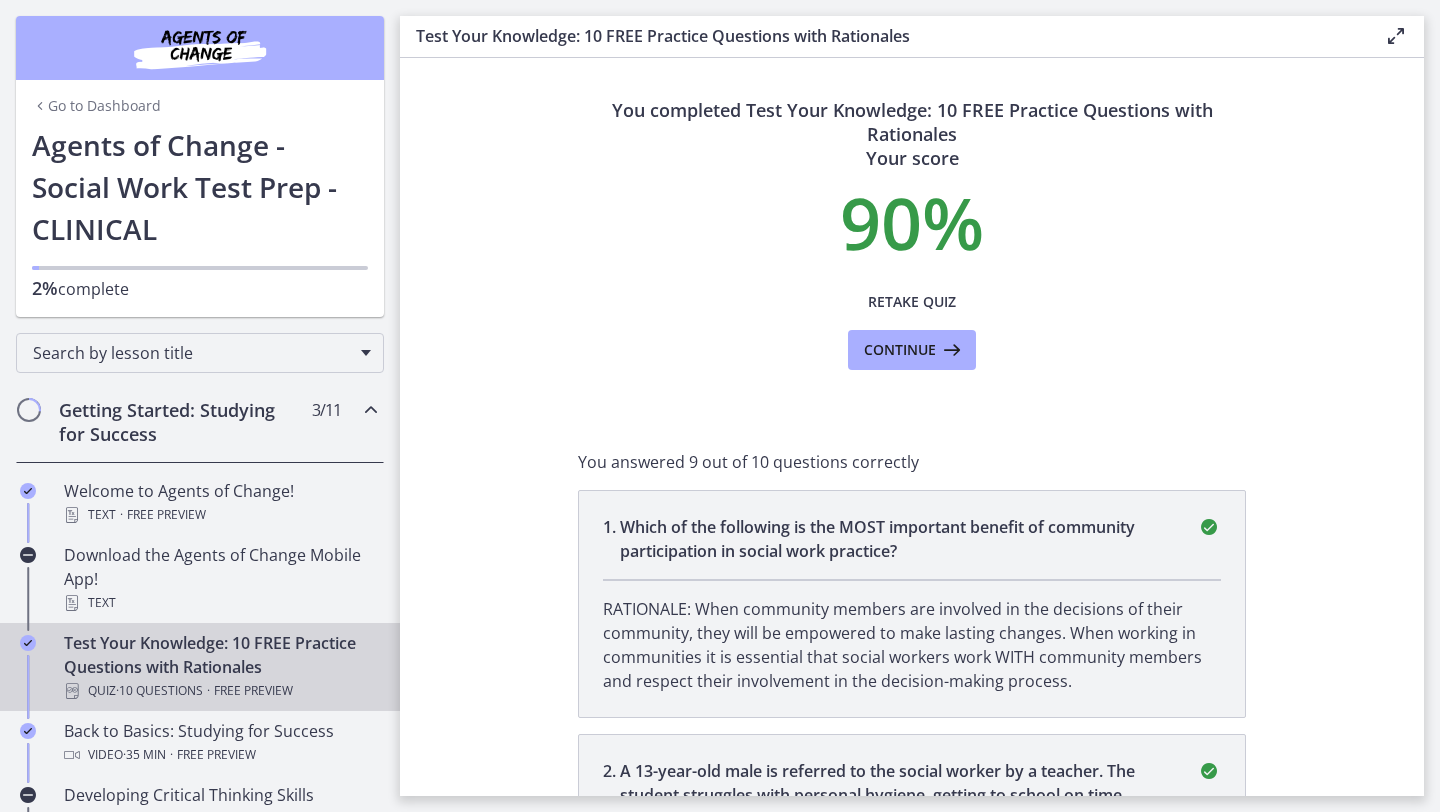 click on "You completed Test Your Knowledge: 10 FREE Practice Questions with Rationales
Your score
90 %
Retake Quiz
Continue
You answered 9 out of 10 questions correctly
1 .
Which of the following is the MOST important benefit of community participation in social work practice?
RATIONALE: When community members are involved in the decisions of their community, they will be empowered to make lasting changes. When working in communities it is essential that social workers work WITH community members and respect their involvement in the decision-making process.
2 ." at bounding box center [912, 427] 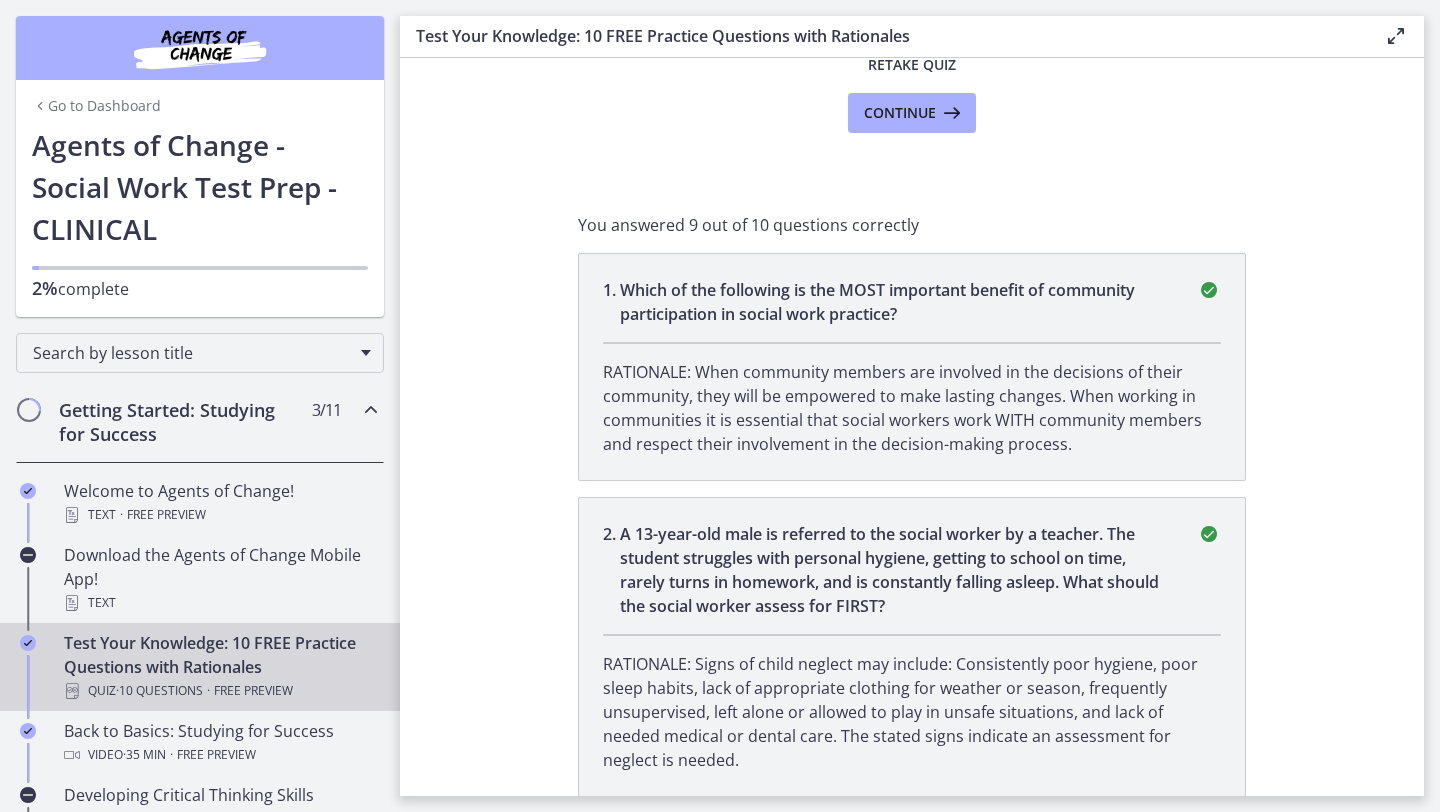 scroll, scrollTop: 320, scrollLeft: 0, axis: vertical 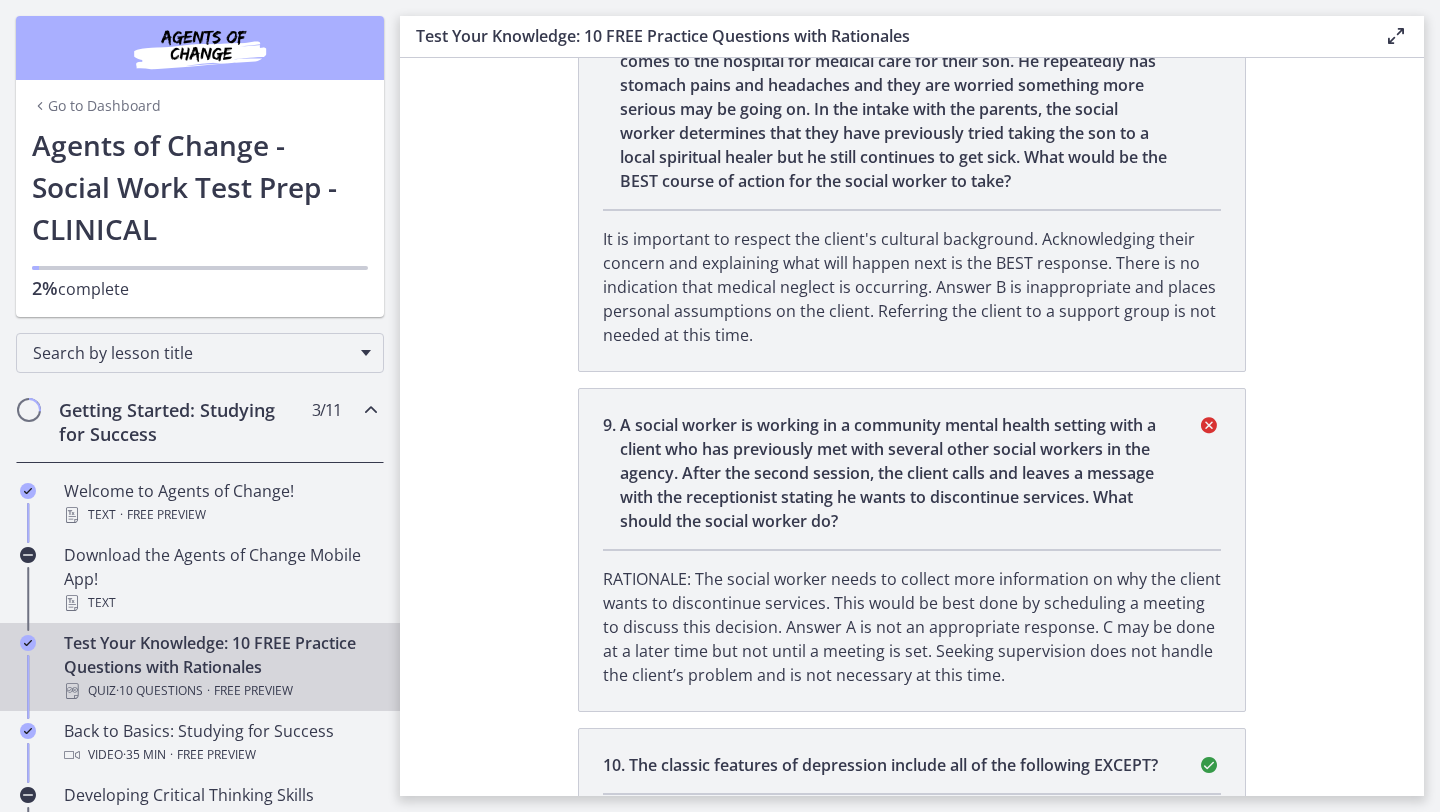 click at bounding box center (29, 410) 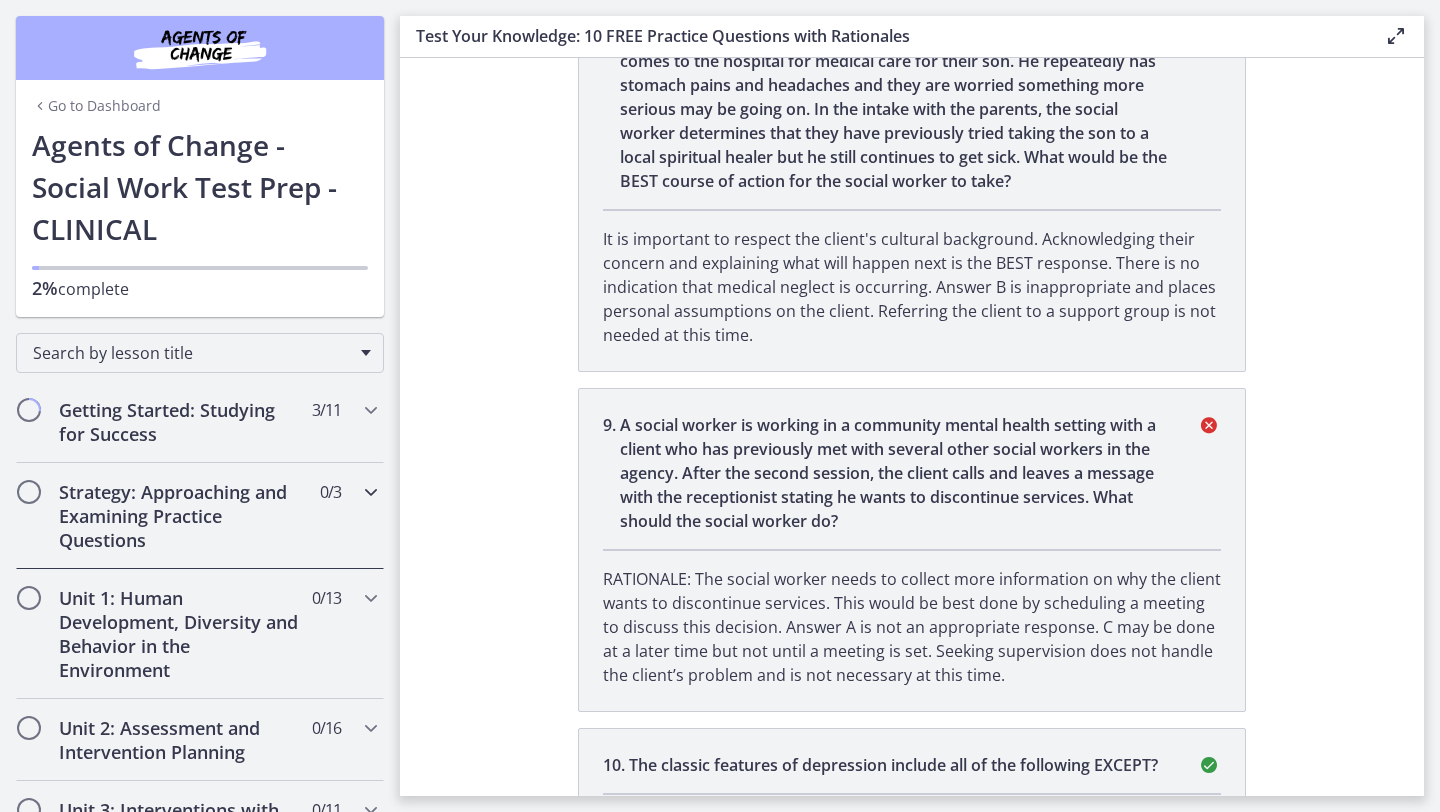 click on "Strategy: Approaching and Examining Practice Questions" at bounding box center [181, 516] 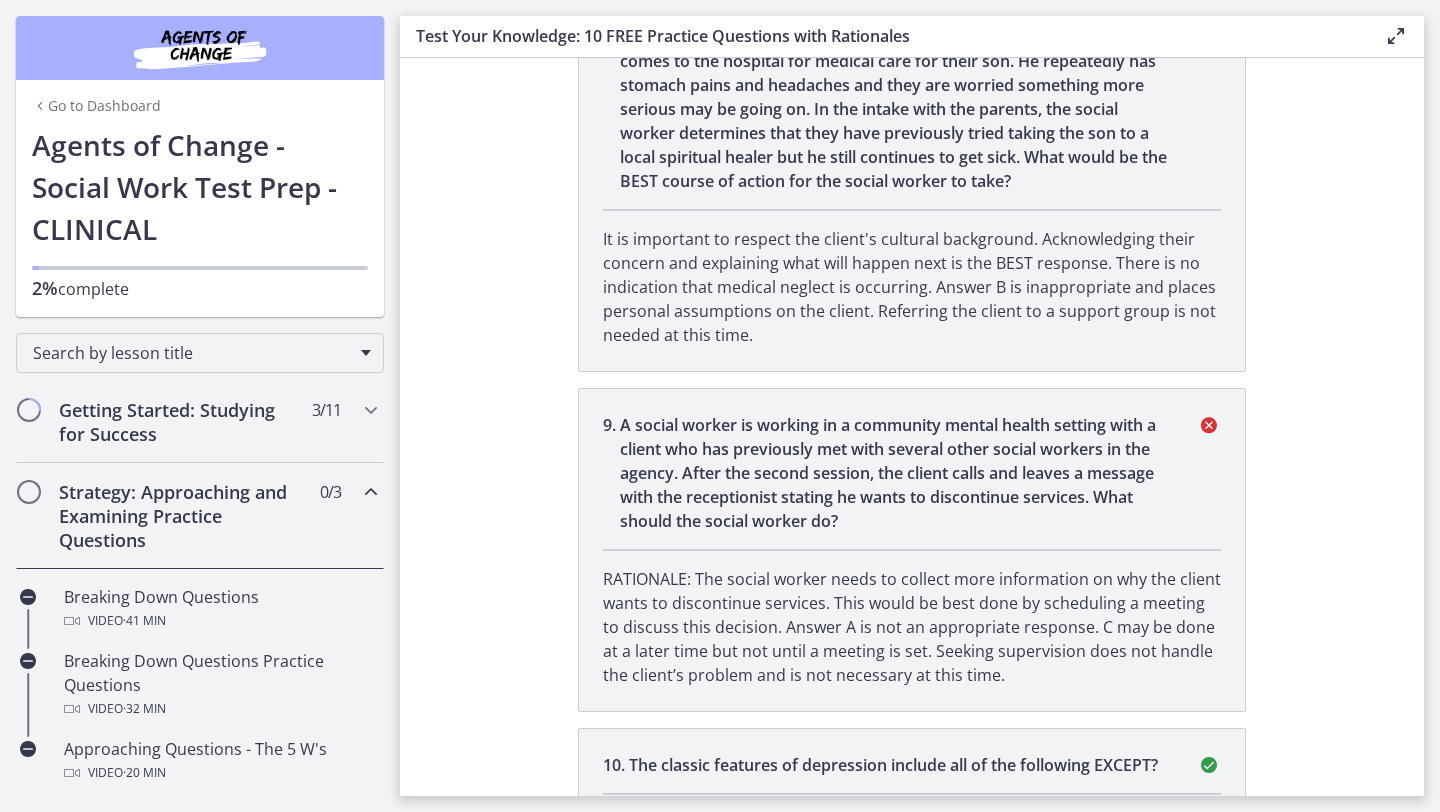 click on "Strategy: Approaching and Examining Practice Questions" at bounding box center [181, 516] 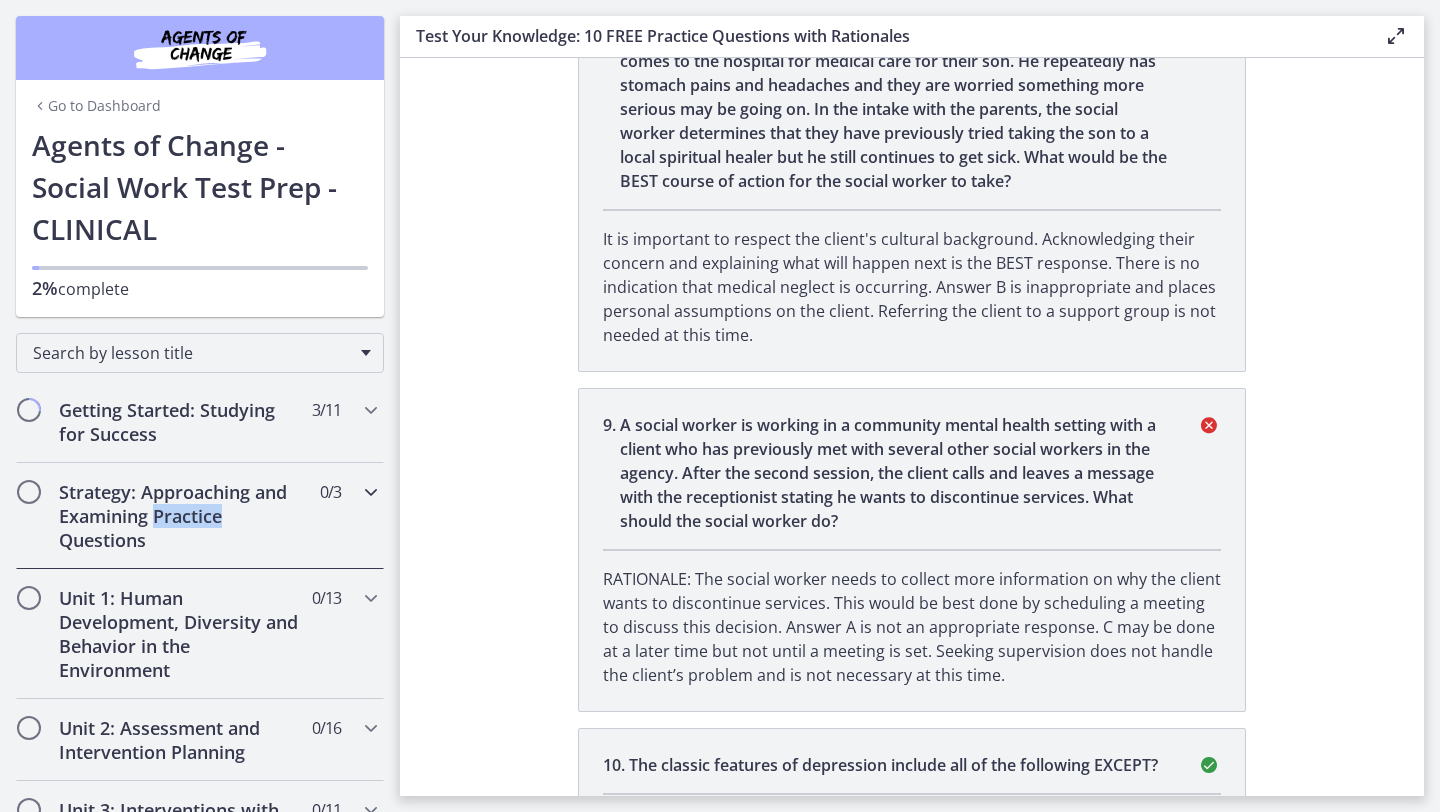 click on "Strategy: Approaching and Examining Practice Questions" at bounding box center (181, 516) 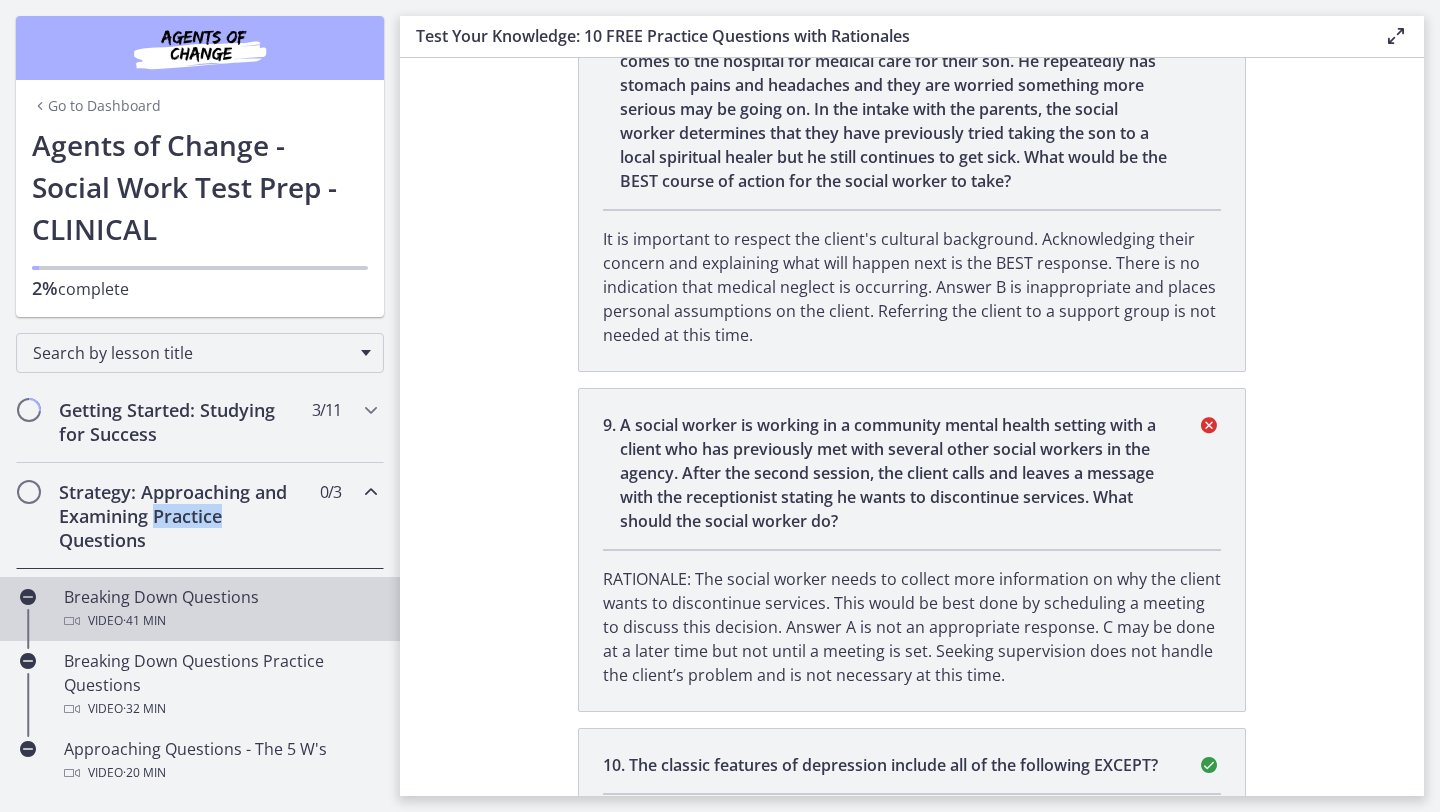 click on "Video
·  41 min" at bounding box center [220, 621] 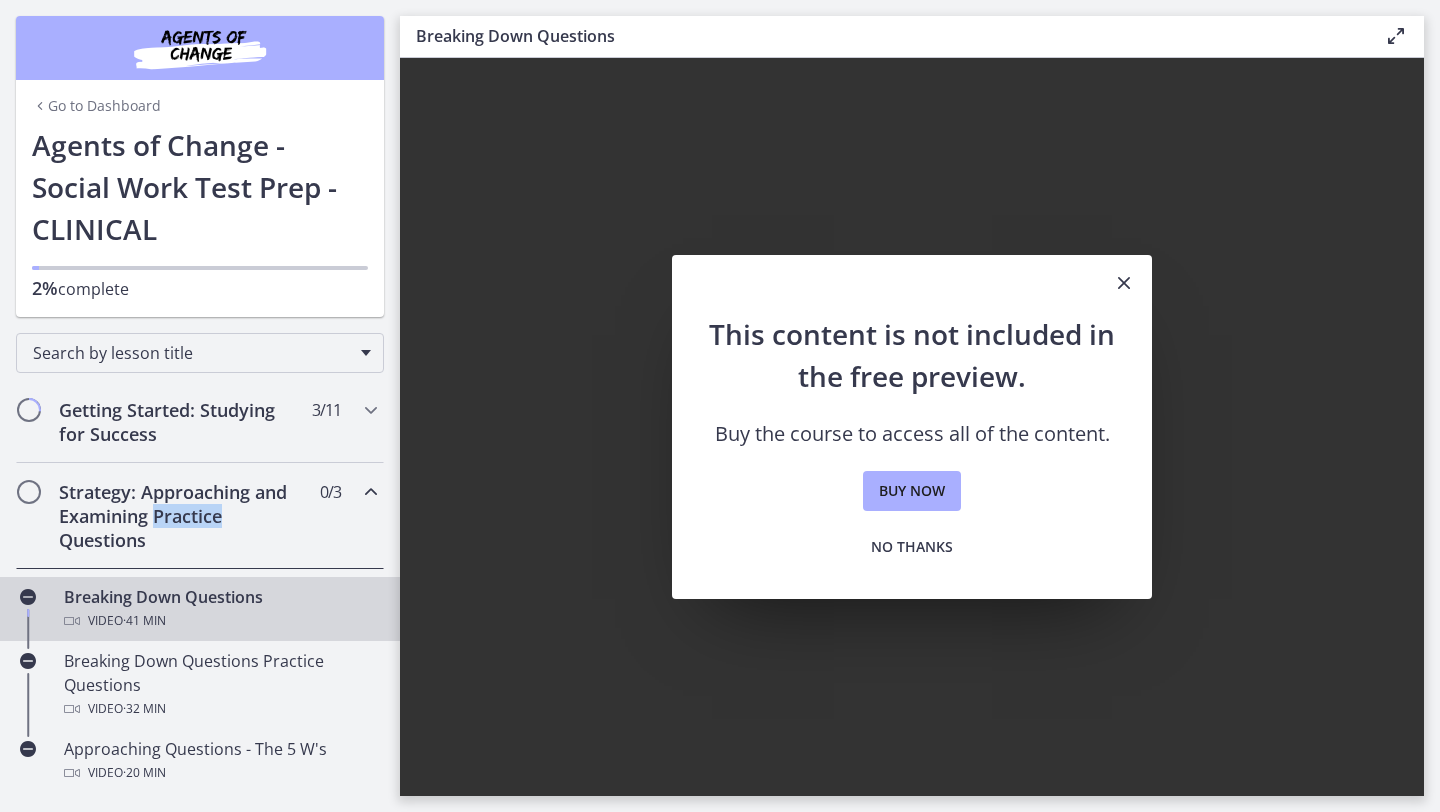 scroll, scrollTop: 0, scrollLeft: 0, axis: both 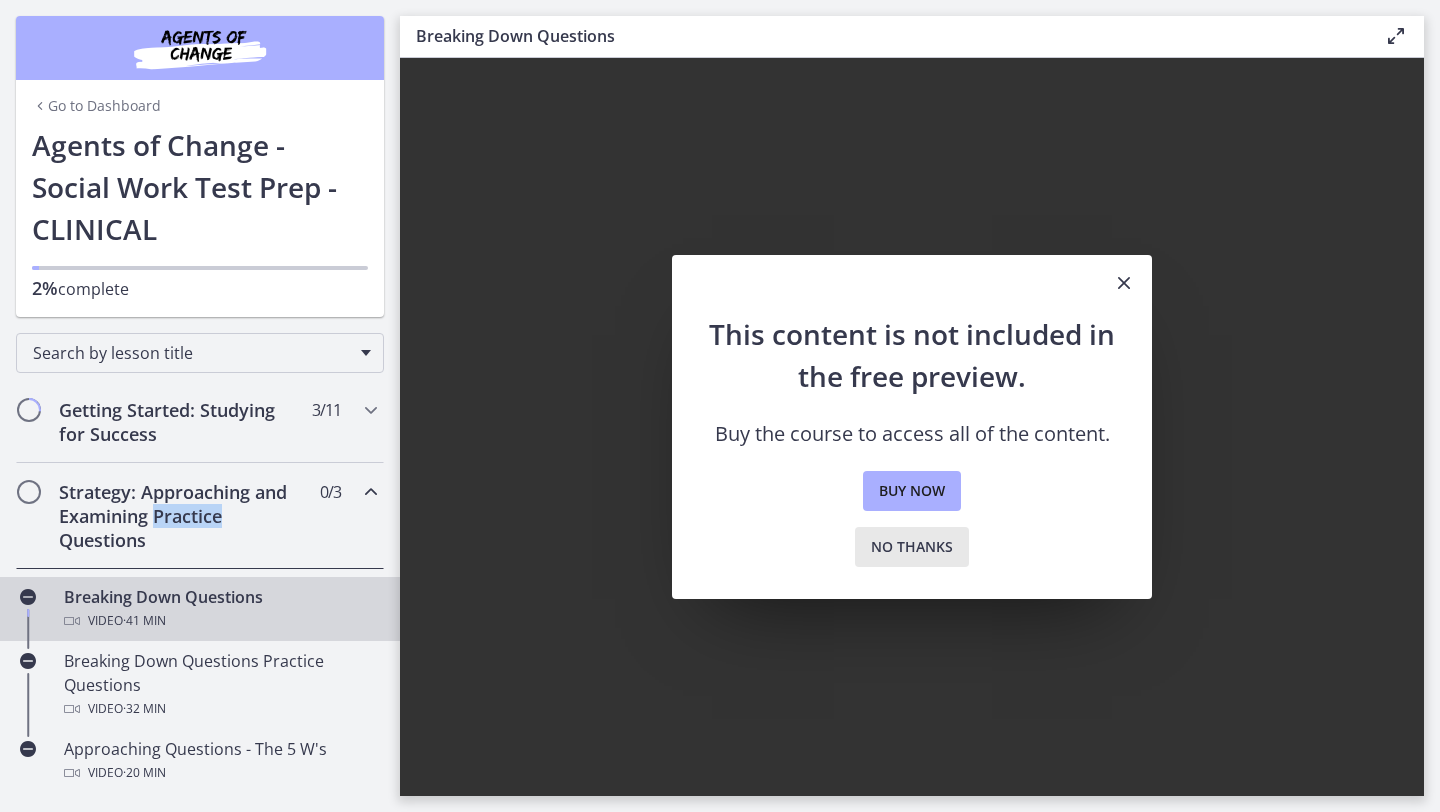 click on "No thanks" at bounding box center [912, 547] 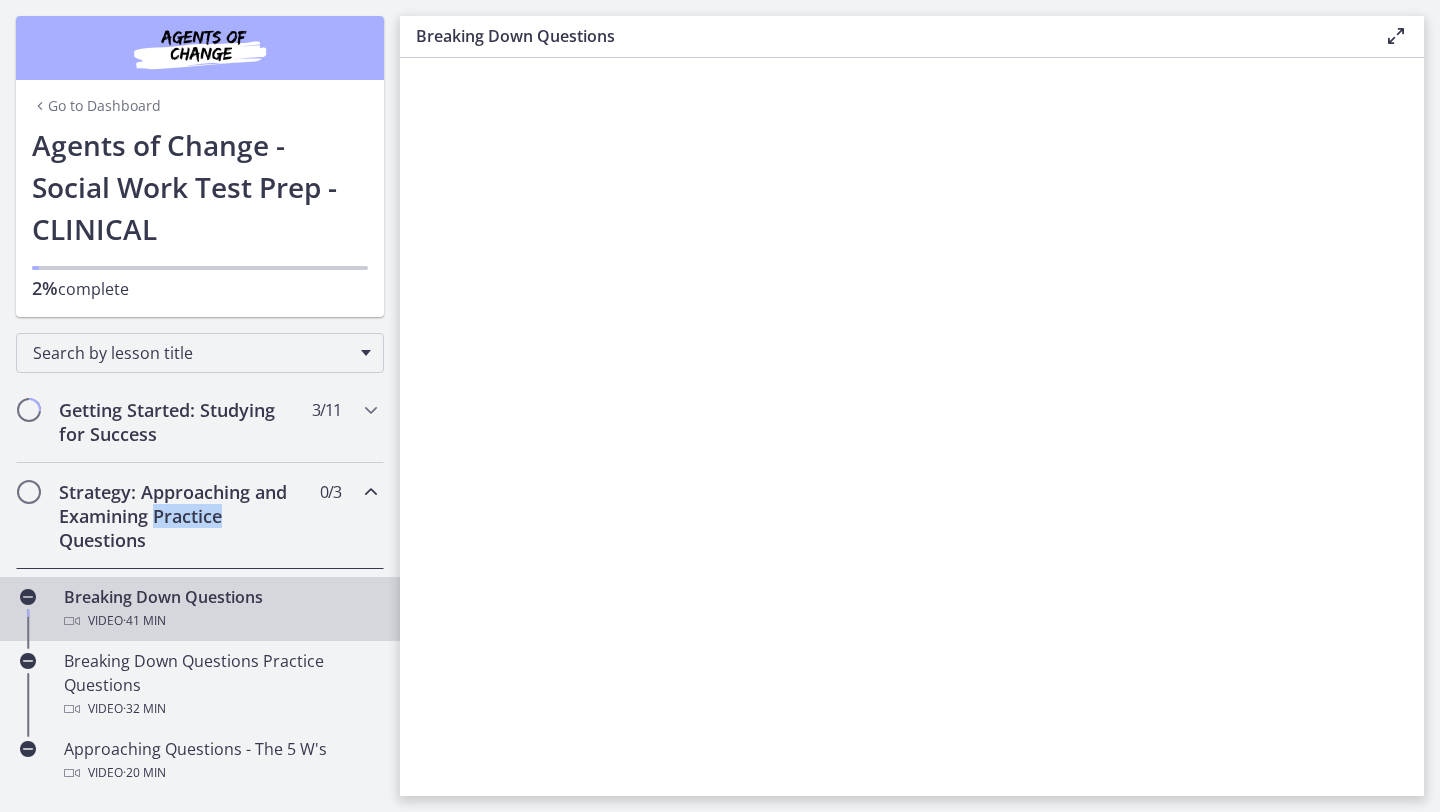 click on "Video
·  41 min" at bounding box center (220, 621) 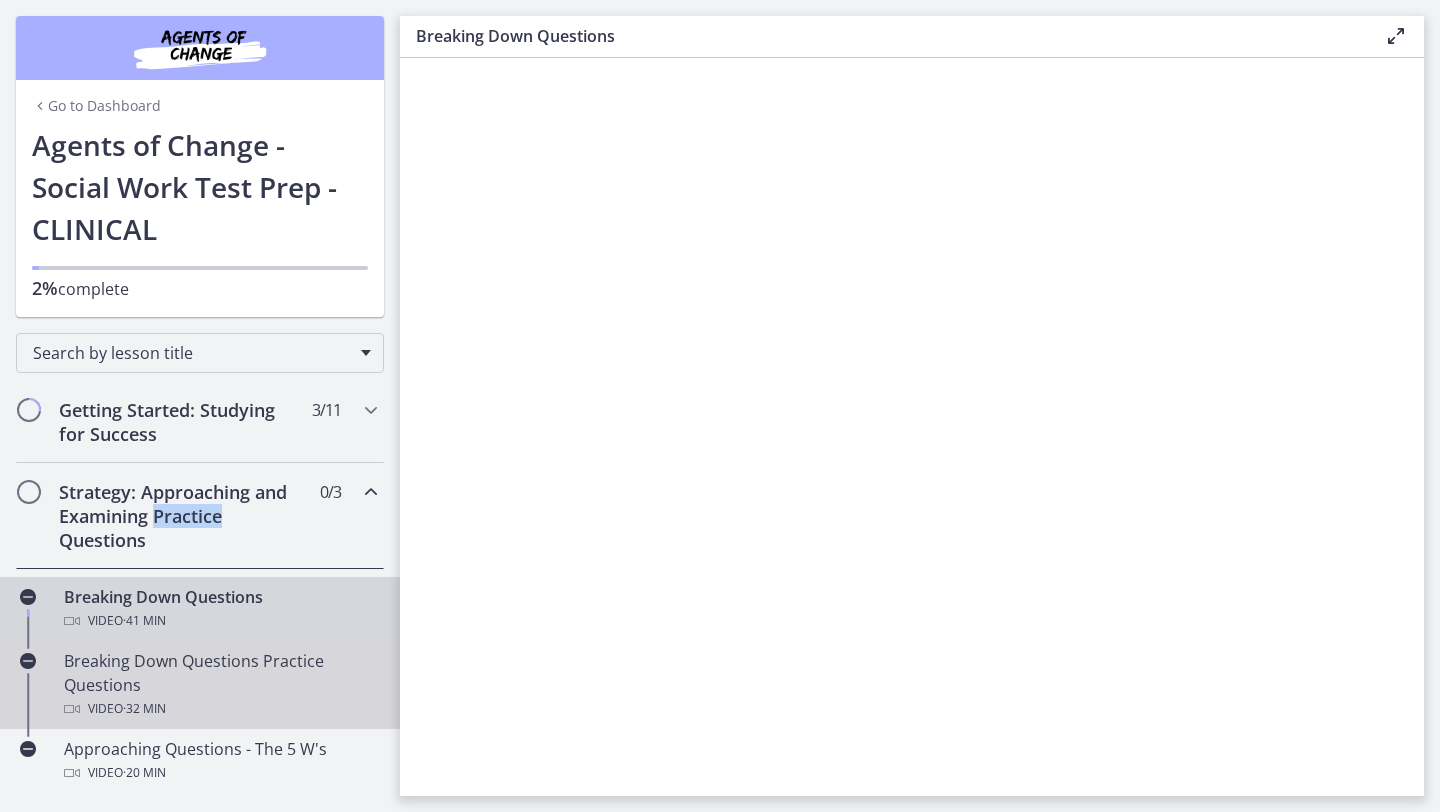 click on "Breaking Down Questions Practice Questions
Video
·  32 min" at bounding box center (220, 685) 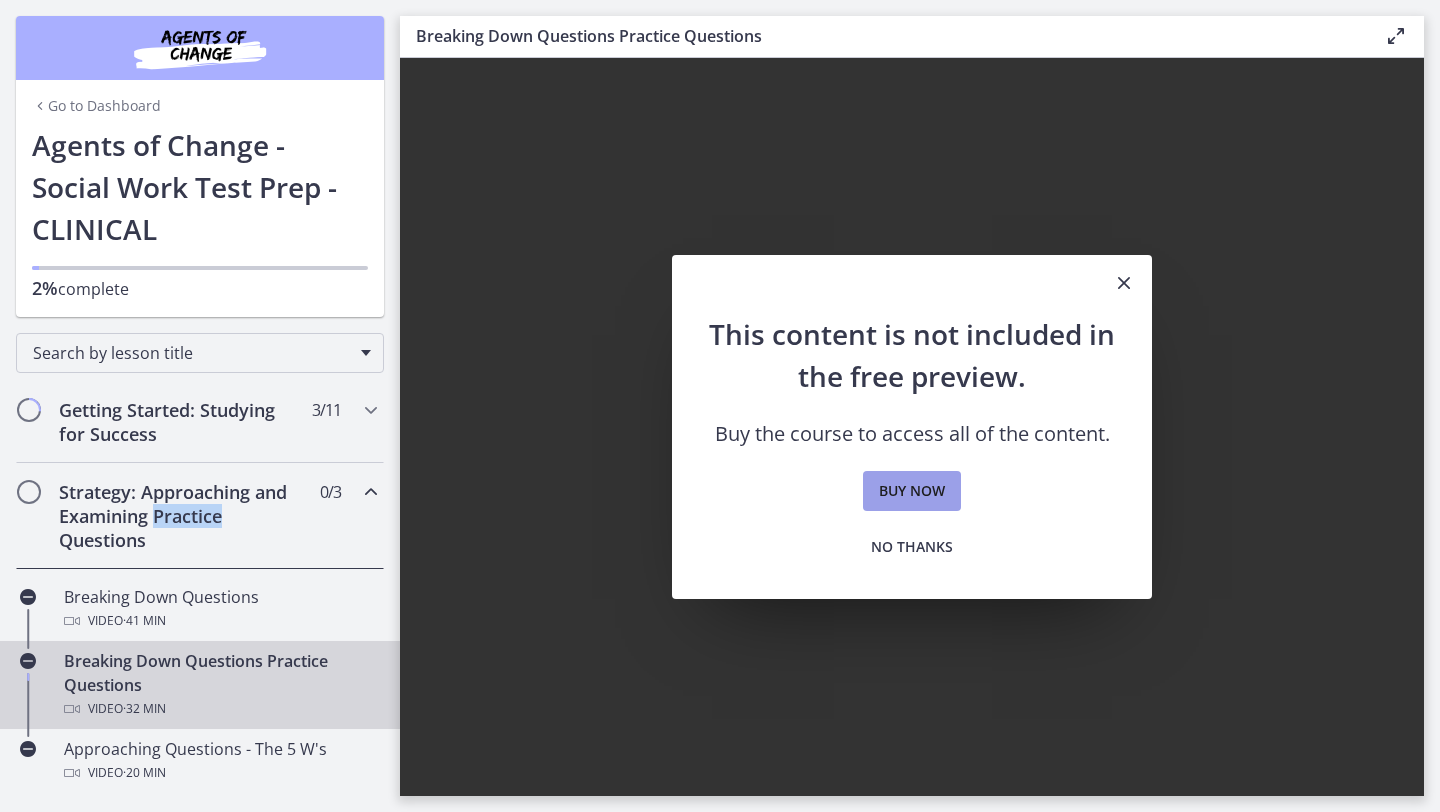 click on "Buy now" at bounding box center (912, 491) 